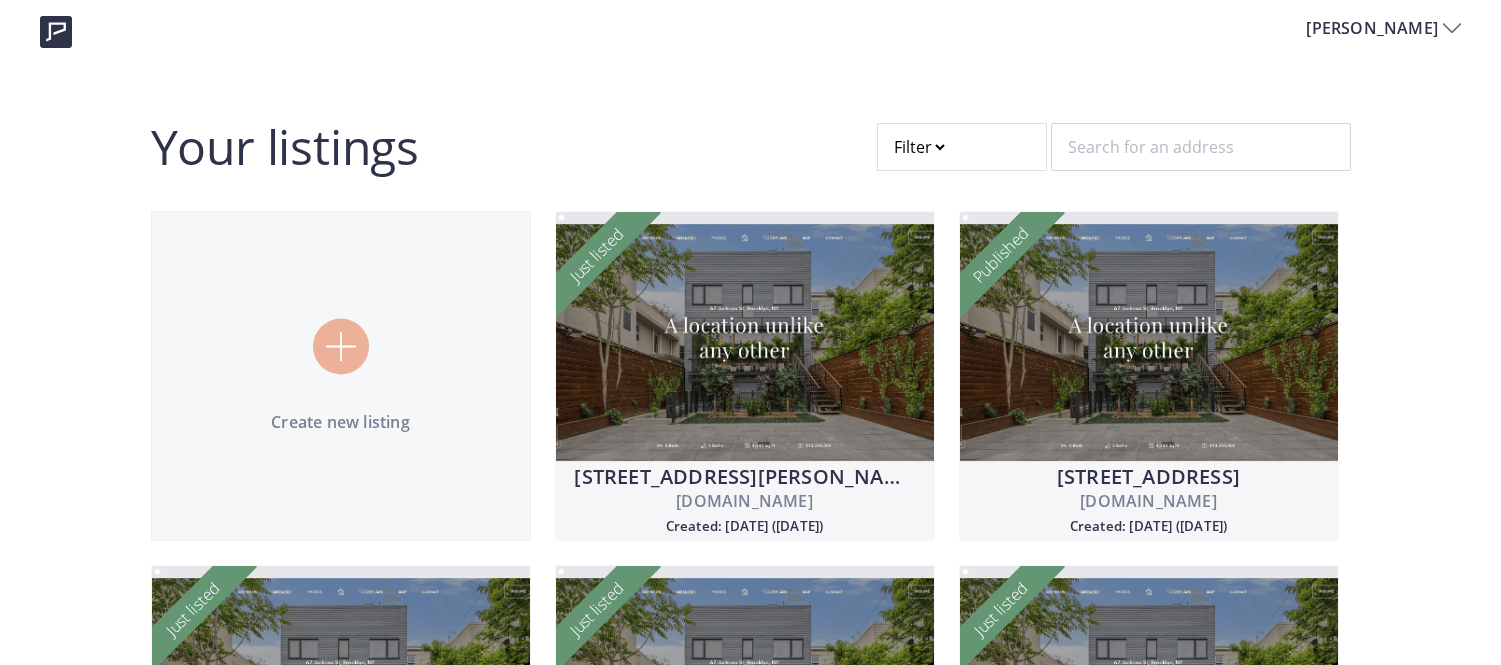 scroll, scrollTop: 0, scrollLeft: 0, axis: both 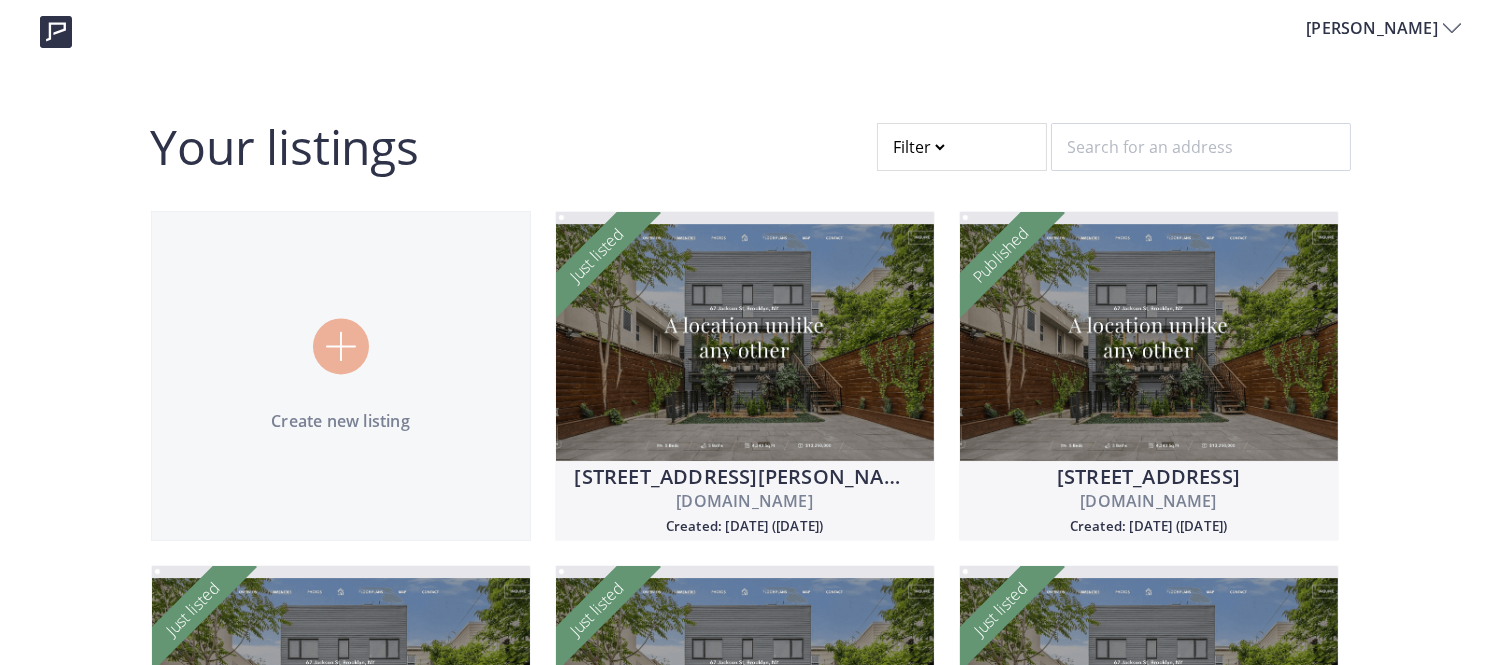 click on "Kenny       Your listings     Filter           Create new listing     45258 Tom Blalock St #100   45258tomblalockst100.com   Created: 07/04/2025 (4 days ago)   Just listed   Edit   View analytics   Visit       769 Bayshore Street   769bayshorest.com   Created: 07/02/2025 (6 days ago)   Published   Edit   View analytics   Visit       425 Orange Street   425orangest210.usepillar.com   Created: 06/28/2025 (1 week ago)   Just listed   Edit   View analytics   Visit       278 Vía Mirlo   278-viamirlo.com   Created: 06/25/2025 (1 week ago)   Just listed   Edit   View analytics   Visit       2163 Elsa Common   2163elsacmn.com   Created: 06/19/2025 (2 weeks ago)   Just listed   Edit   View analytics   Visit       9 Moraine Court   9morainect.usepillar.com   Created: 06/12/2025 (3 weeks ago)   Just listed   Edit   View analytics   Visit       44765 Lynx Dr   44765lynxdr.usepillar.com   Created: 06/12/2025 (3 weeks ago)   Just listed   Edit   View analytics   Visit       4535 Bitter Street       Just listed   Edit" at bounding box center (750, 13203) 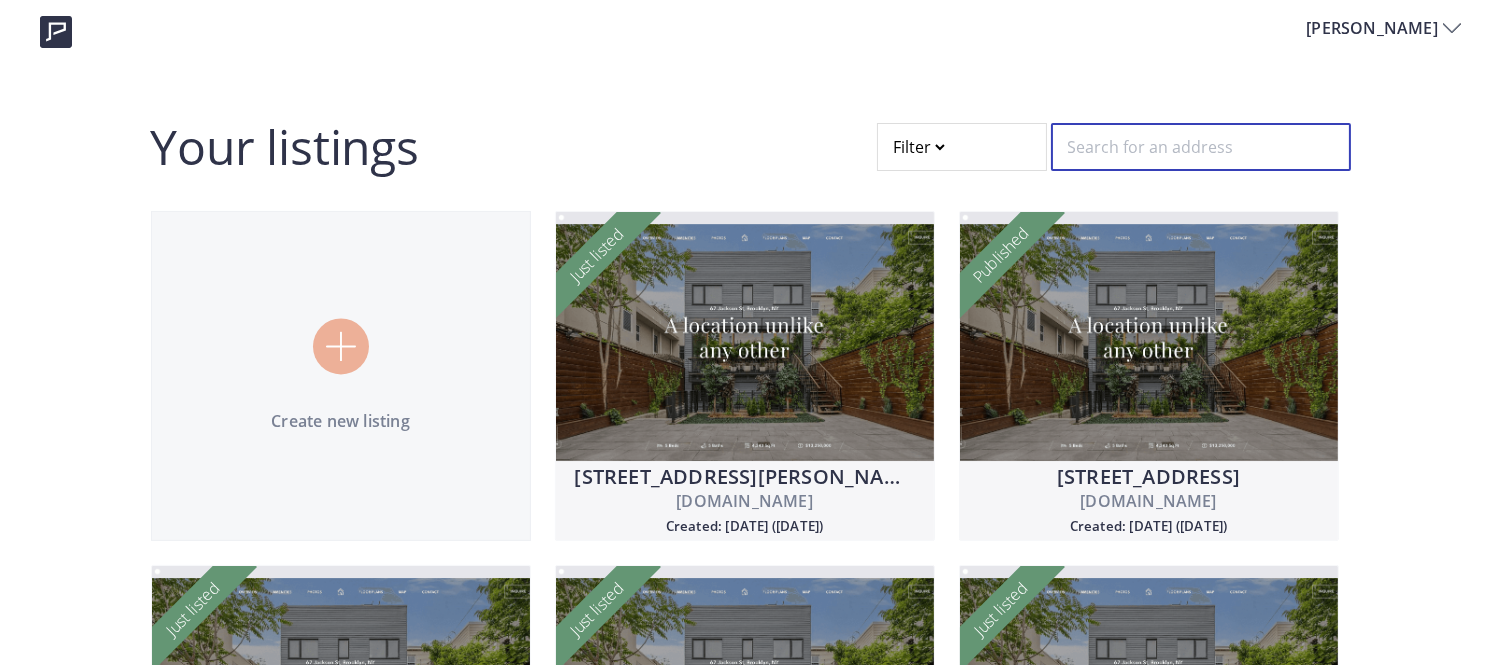 click at bounding box center [1201, 147] 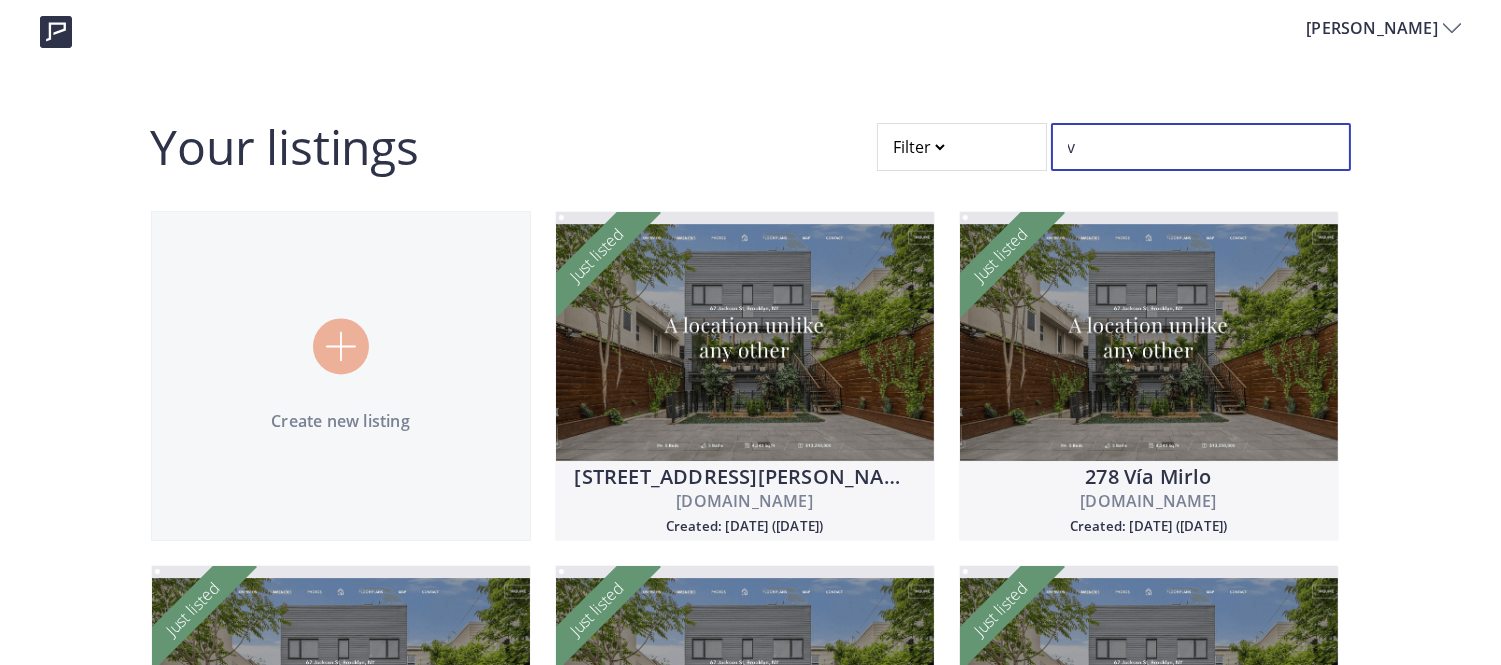 type on "v" 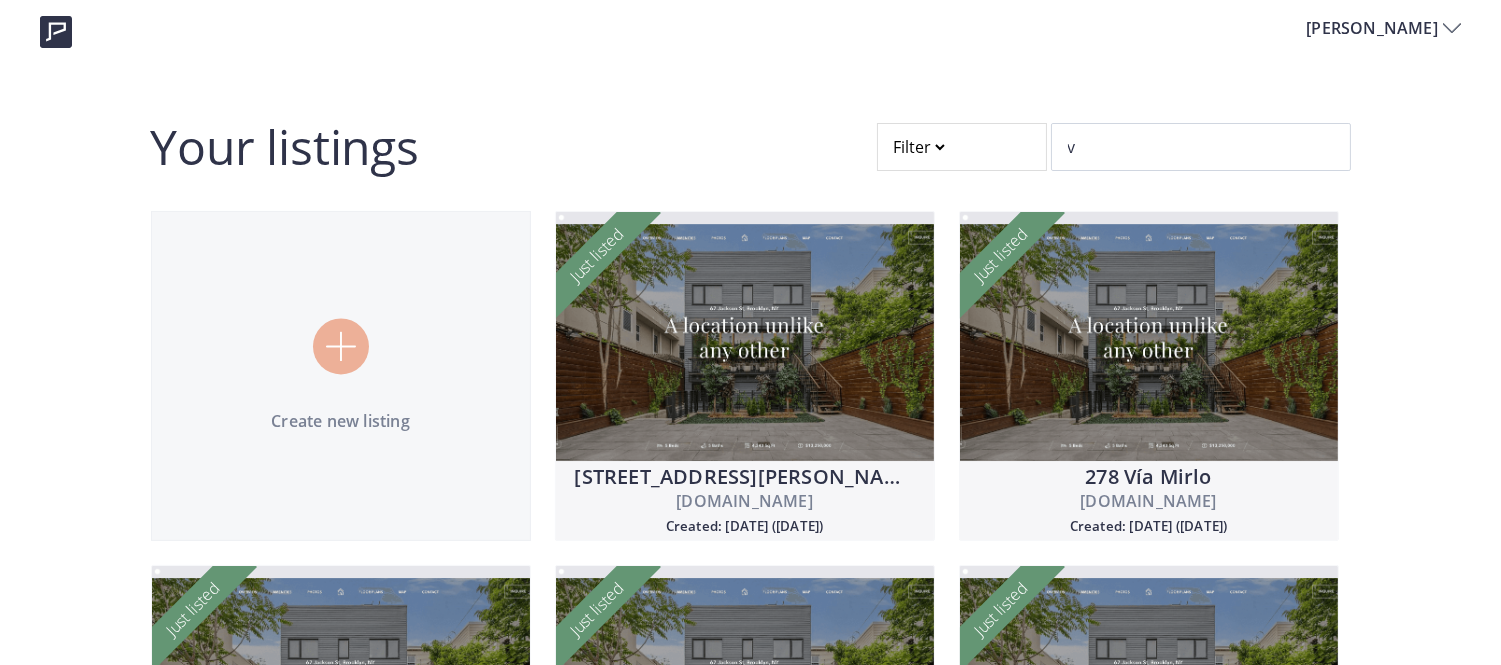 click on "Create new listing     45258 Tom Blalock St #100   45258tomblalockst100.com   Created: 07/04/2025 (4 days ago)   Just listed   Edit   View analytics   Visit       278 Vía Mirlo   278-viamirlo.com   Created: 06/25/2025 (1 week ago)   Just listed   Edit   View analytics   Visit       2163 Elsa Common   2163elsacmn.com   Created: 06/19/2025 (2 weeks ago)   Just listed   Edit   View analytics   Visit       44765 Lynx Dr   44765lynxdr.usepillar.com   Created: 06/12/2025 (3 weeks ago)   Just listed   Edit   View analytics   Visit       4535 Bitter Street   4535bitterstreet.usepillar.com   Created: 06/11/2025 (3 weeks ago)   Just listed   Edit   View analytics   Visit       5228 Steven S Stroud Drive   5228stevensstrouddrive.usepillar.com   Created: 06/10/2025 (4 weeks ago)   Just listed   Edit   View analytics   Visit       3435 Sierra Meadow Court   3435sierrameadowcourt.usepillar.com   Created: 05/24/2025 (1 month ago)   Just listed   Edit   View analytics   Visit       2092 Cypress Avenue       Just listed" at bounding box center [751, 9061] 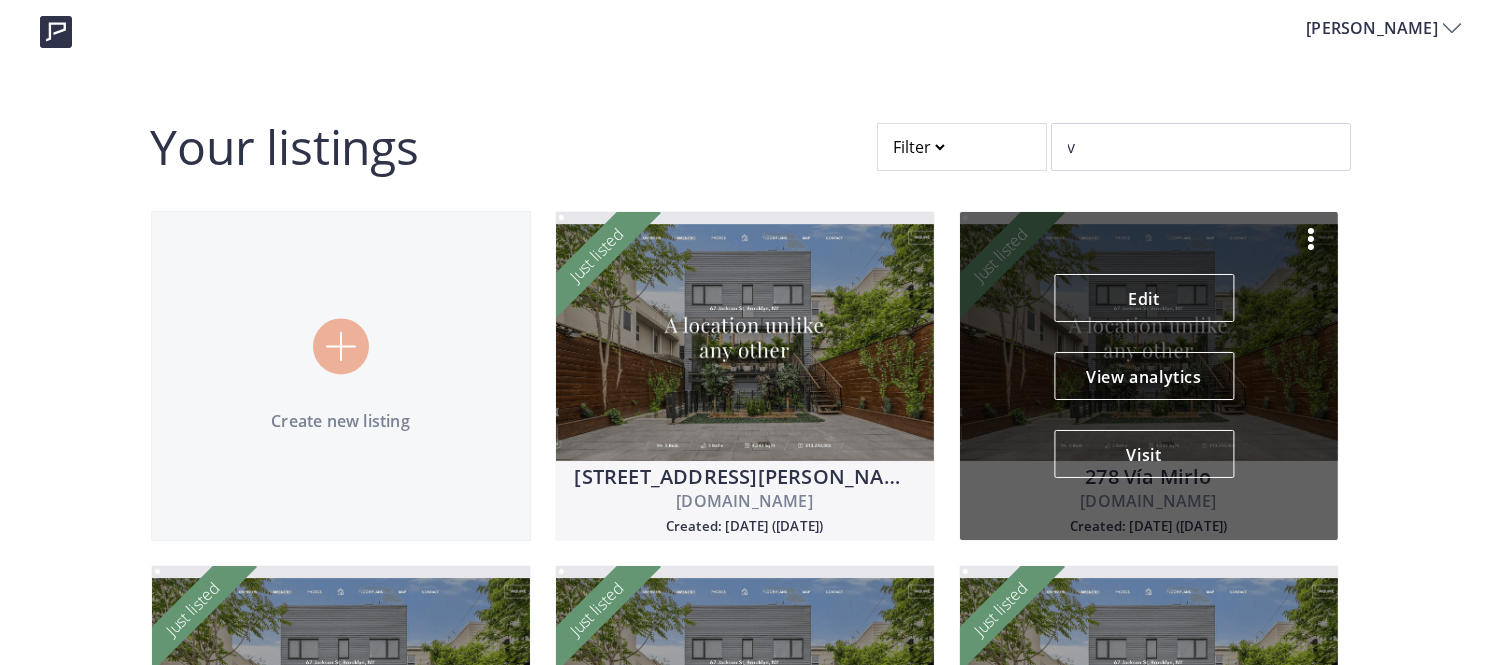 click at bounding box center [1311, 239] 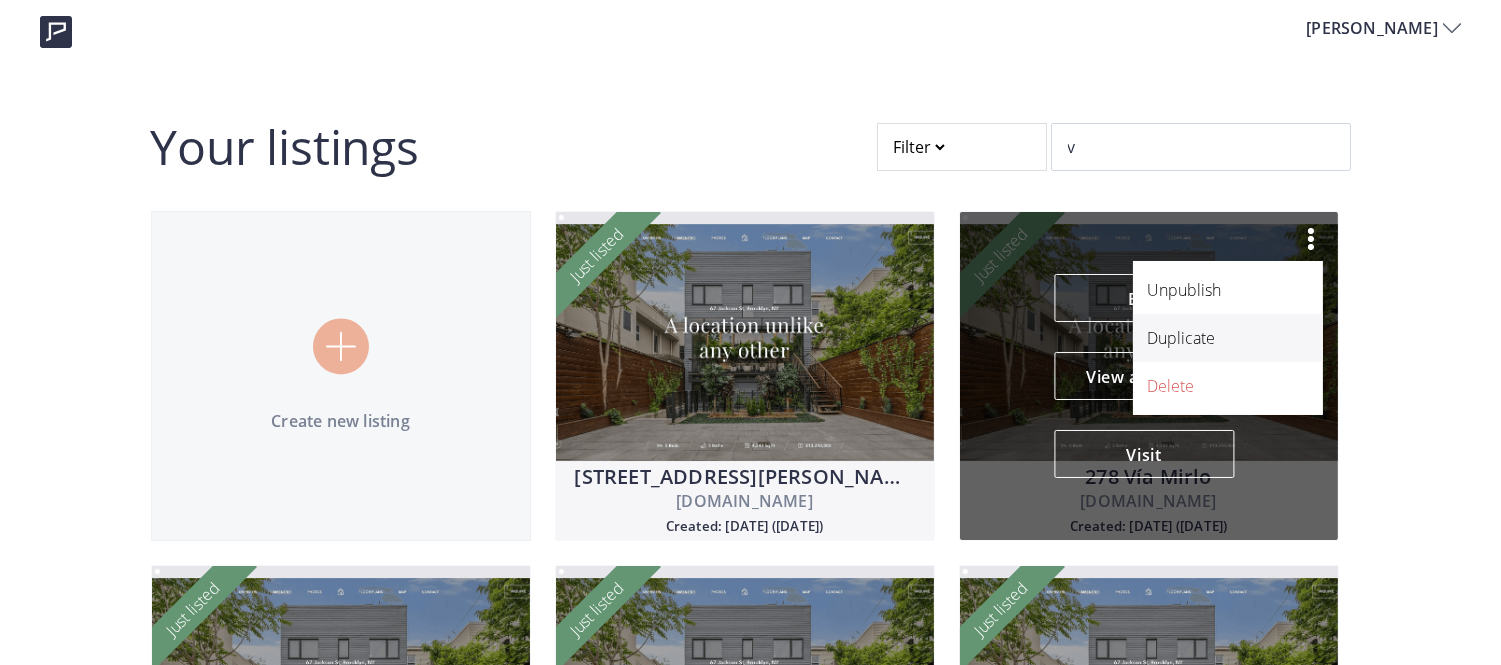 click on "Duplicate" at bounding box center (1217, 338) 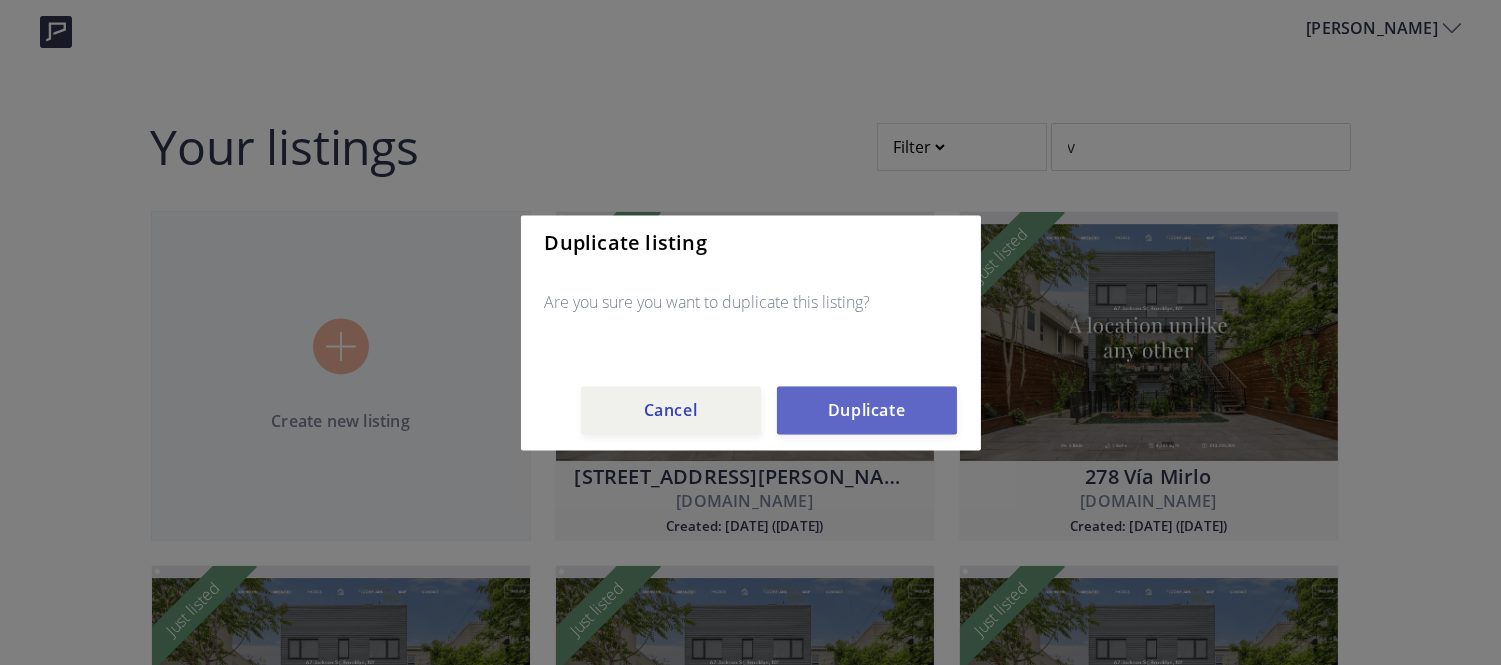 click on "Duplicate" at bounding box center [867, 410] 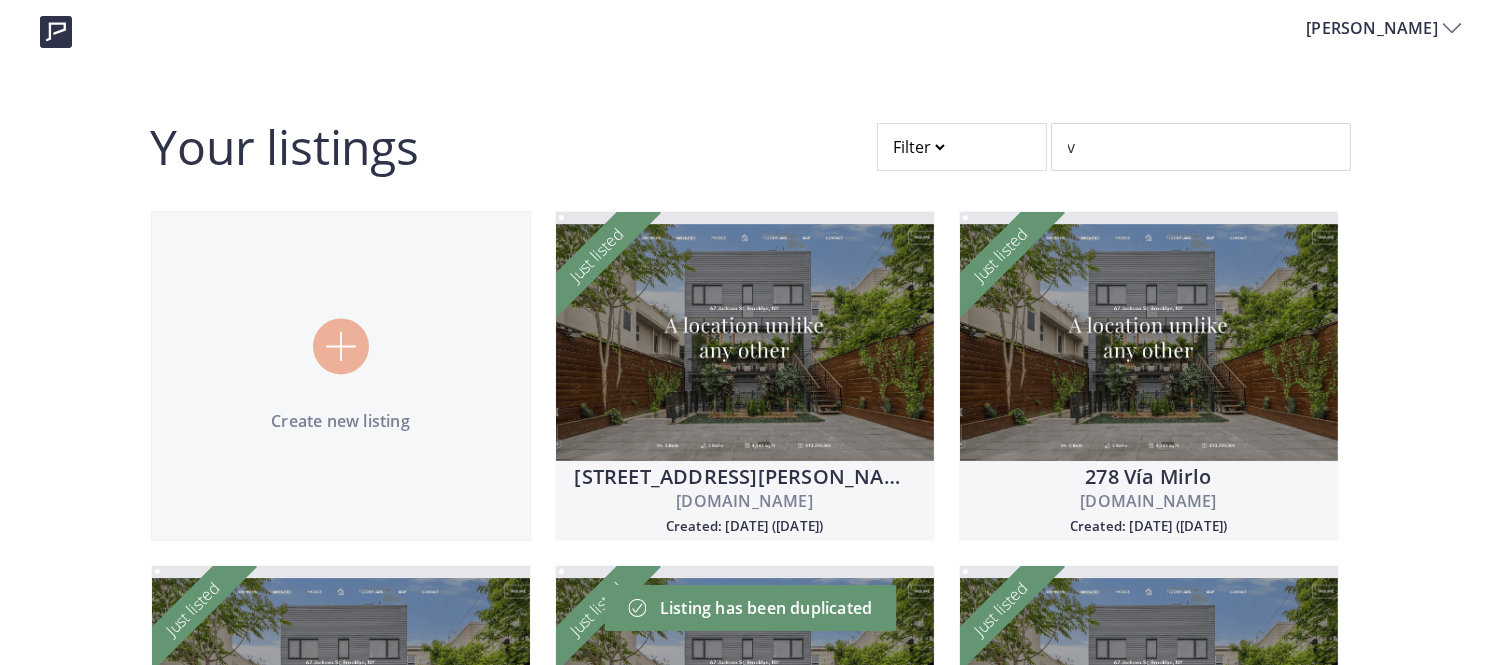 click at bounding box center [962, 147] 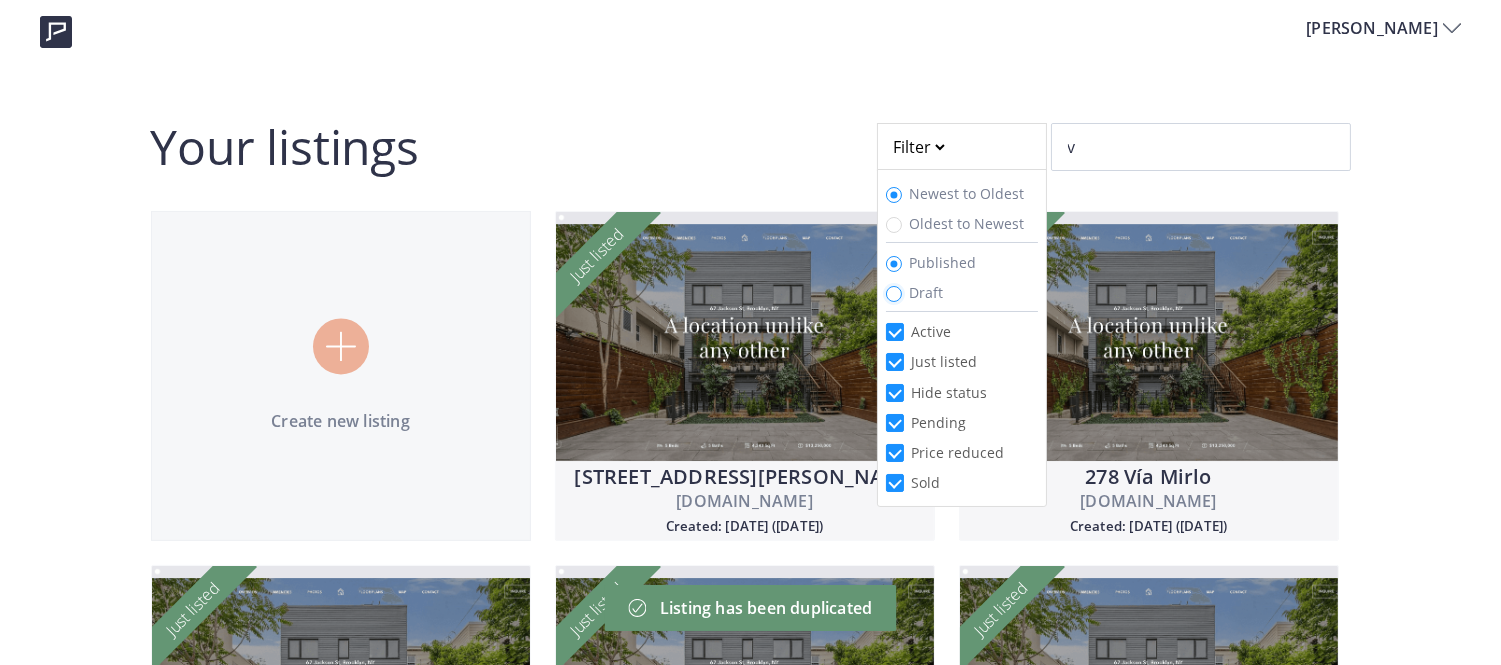 click on "Draft" at bounding box center [894, 294] 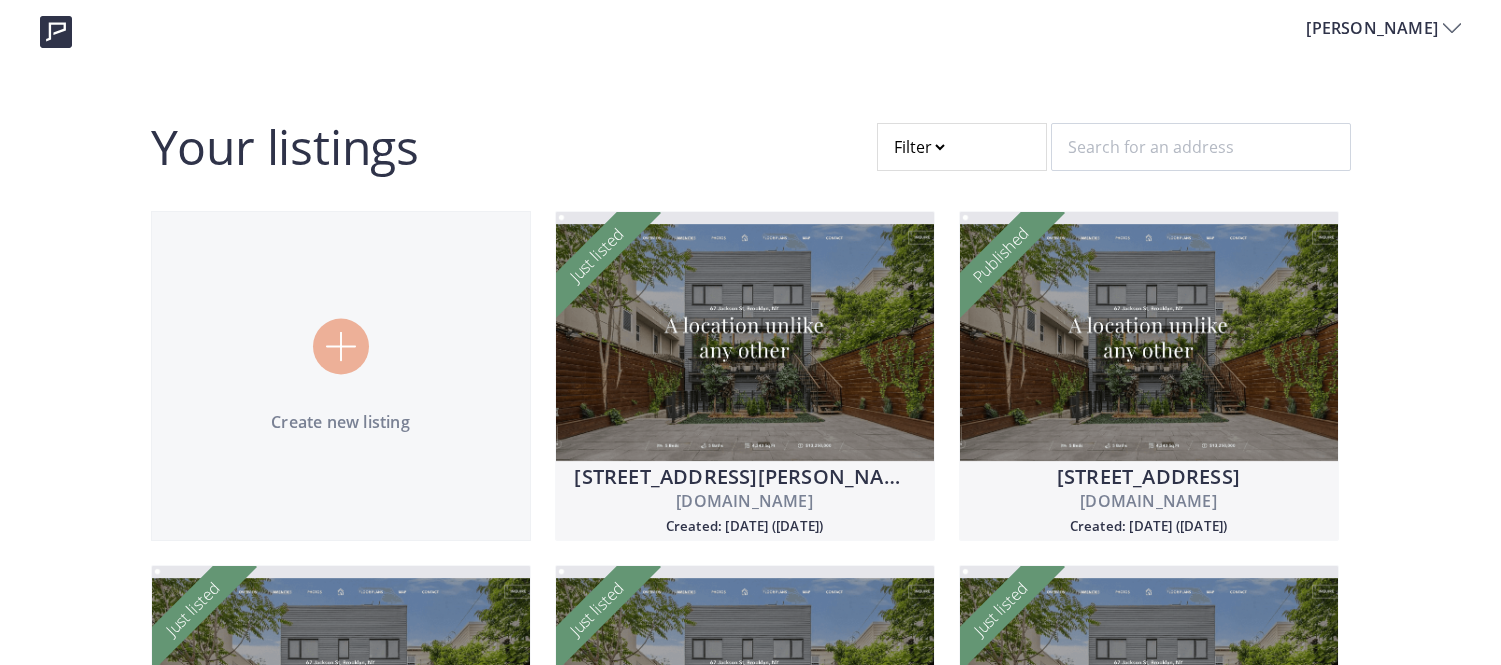 scroll, scrollTop: 0, scrollLeft: 0, axis: both 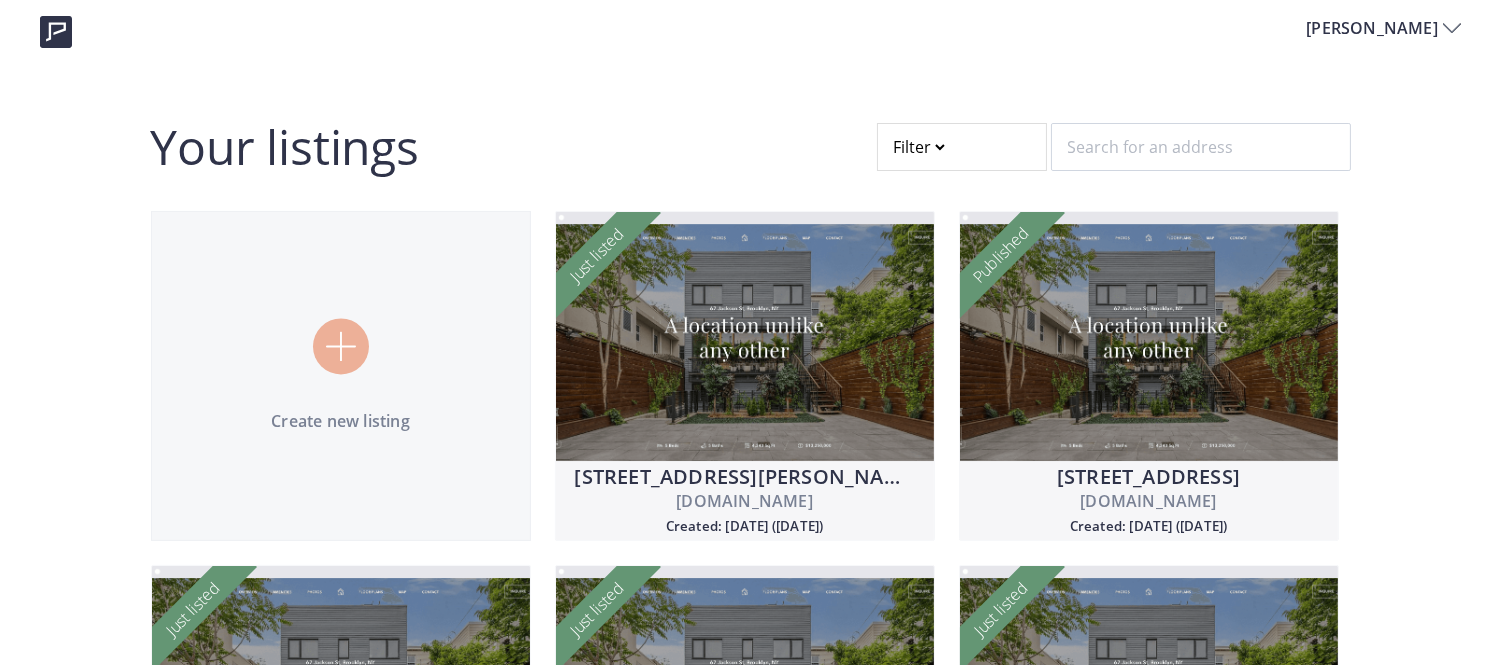 click at bounding box center [962, 147] 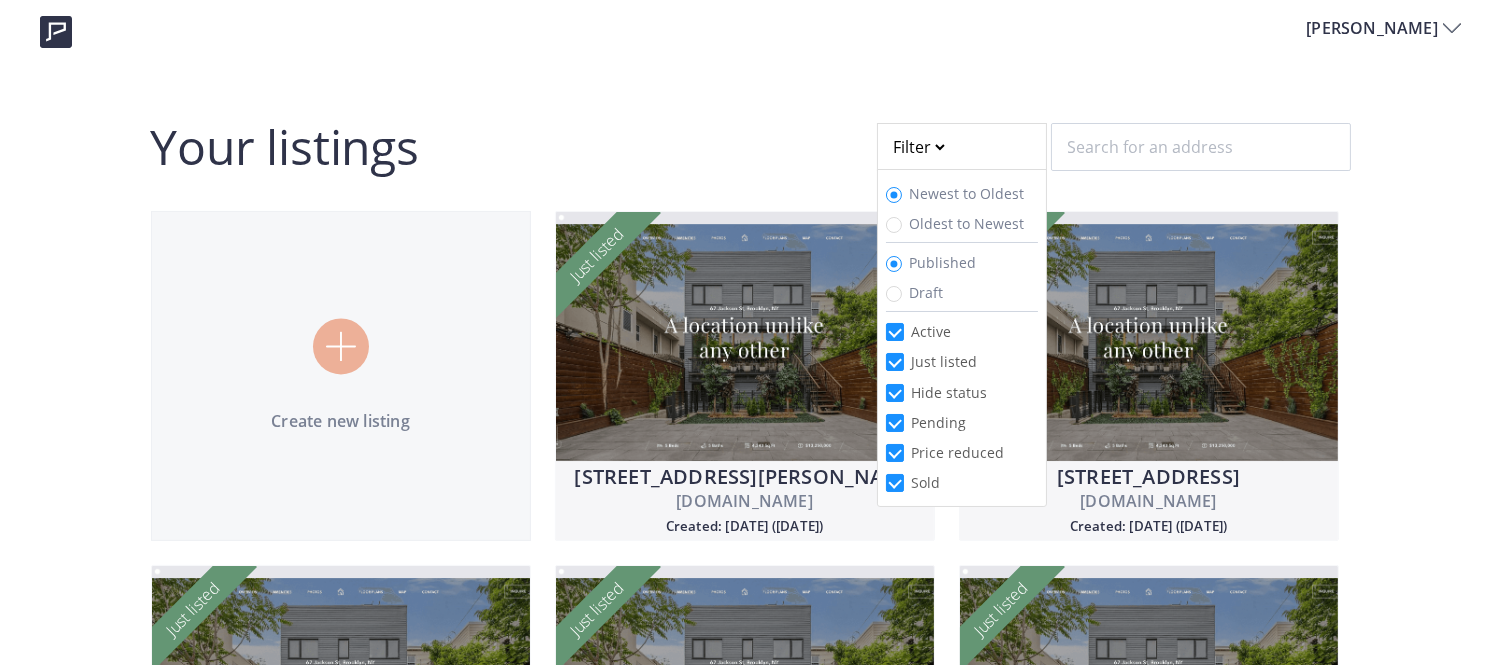 click on "Draft" at bounding box center (927, 292) 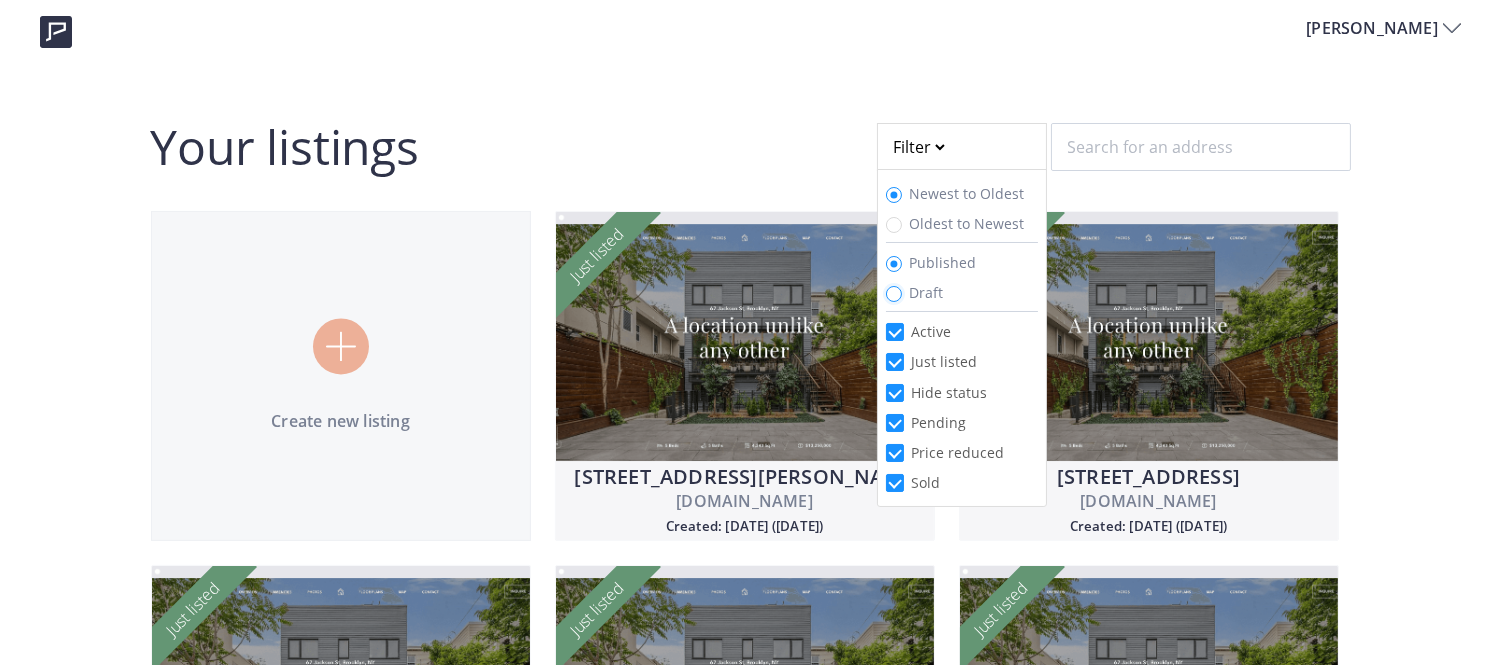 click on "Draft" at bounding box center [894, 294] 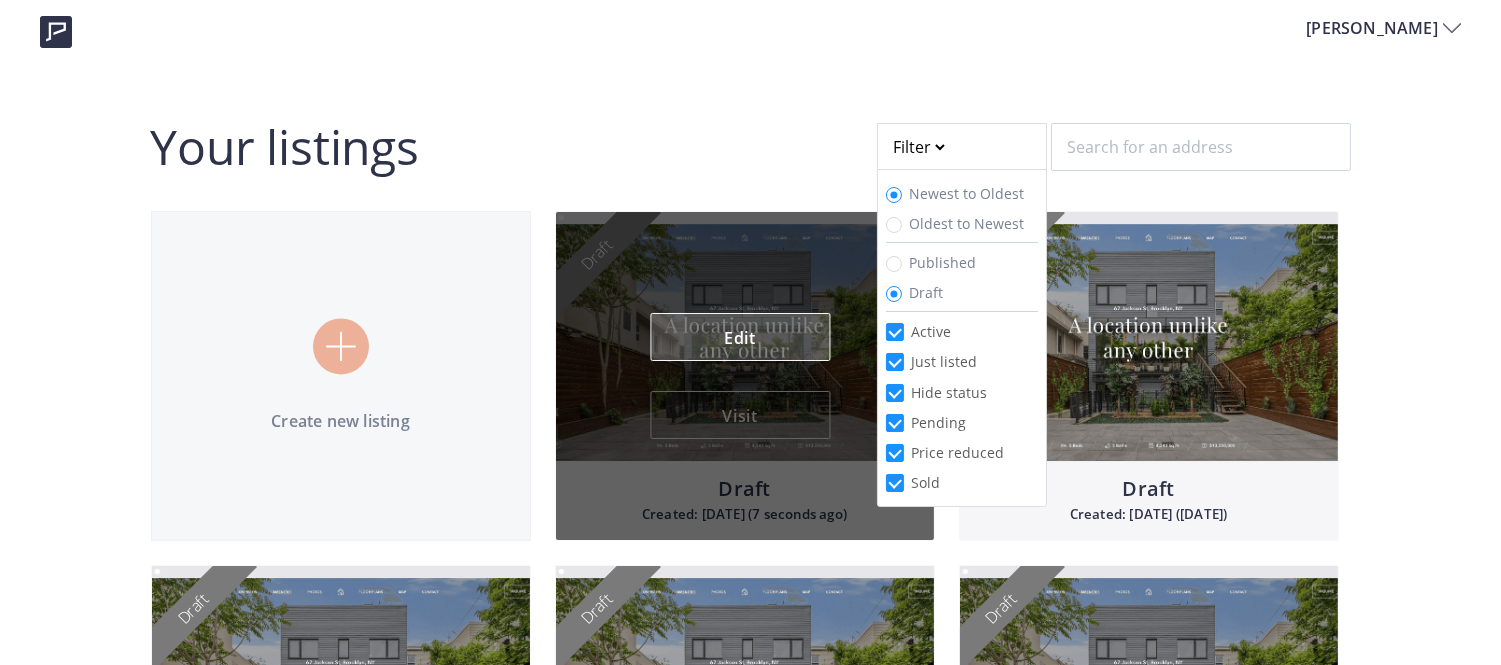 click on "Edit" at bounding box center [740, 337] 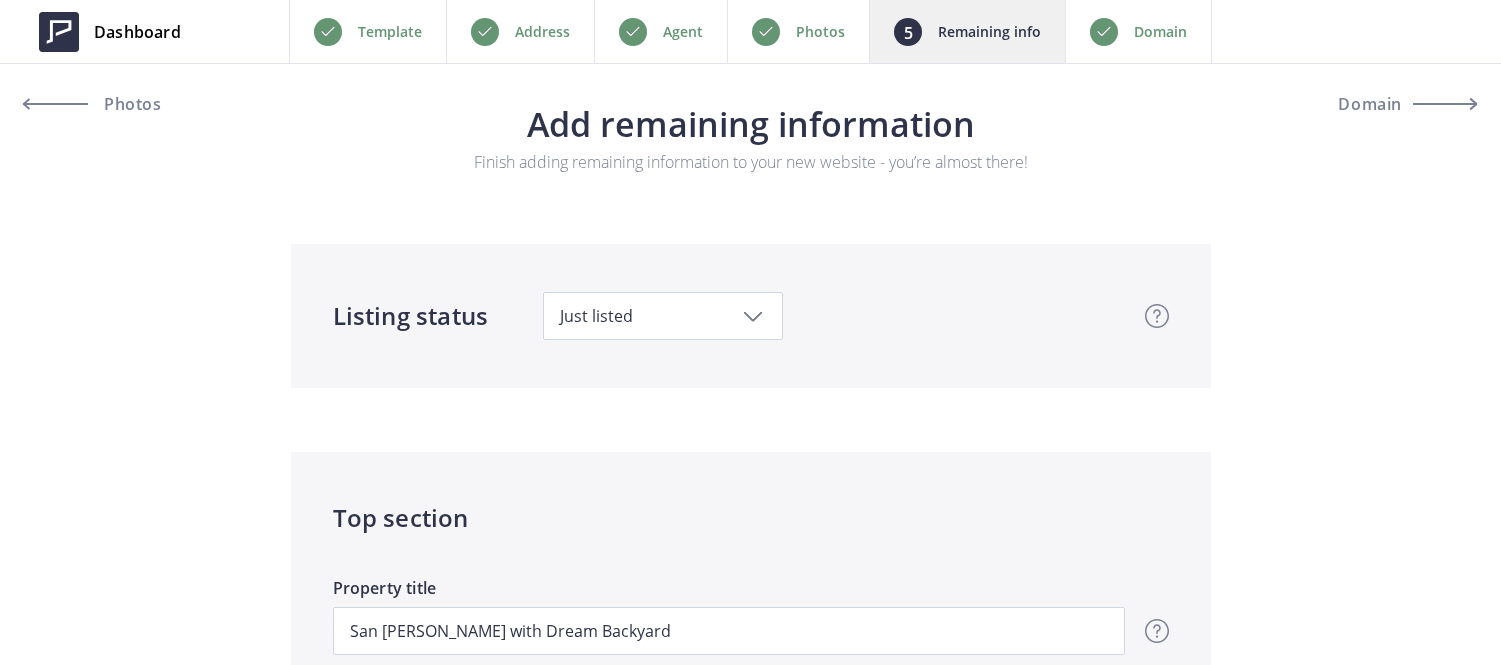 scroll, scrollTop: 0, scrollLeft: 0, axis: both 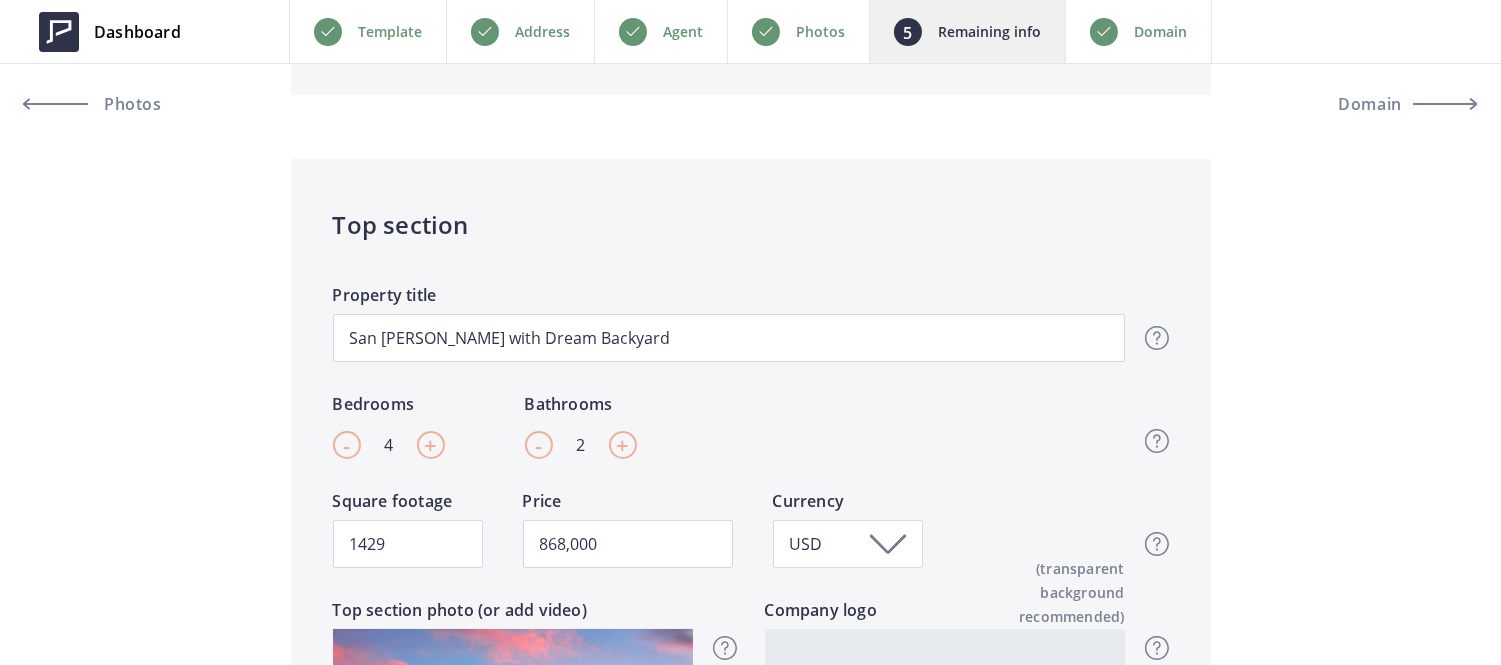click on "Address" at bounding box center (542, 32) 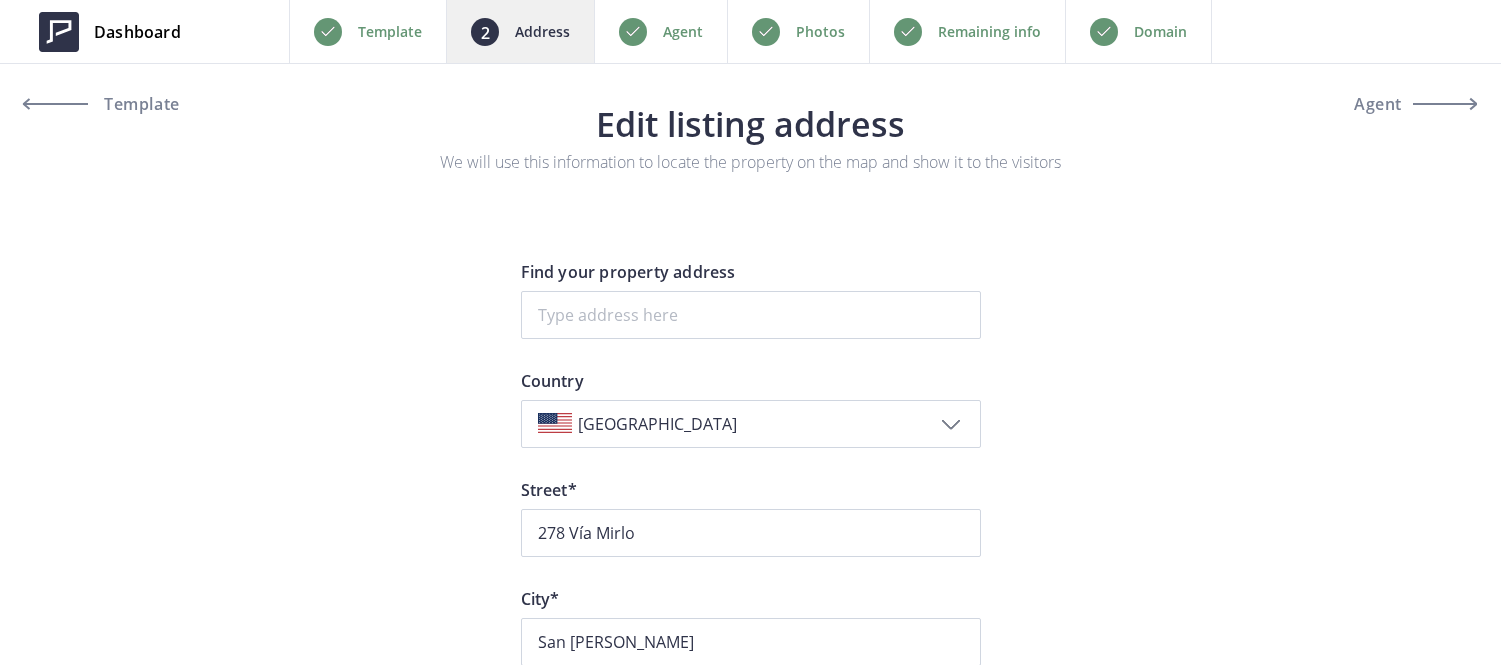 scroll, scrollTop: 0, scrollLeft: 0, axis: both 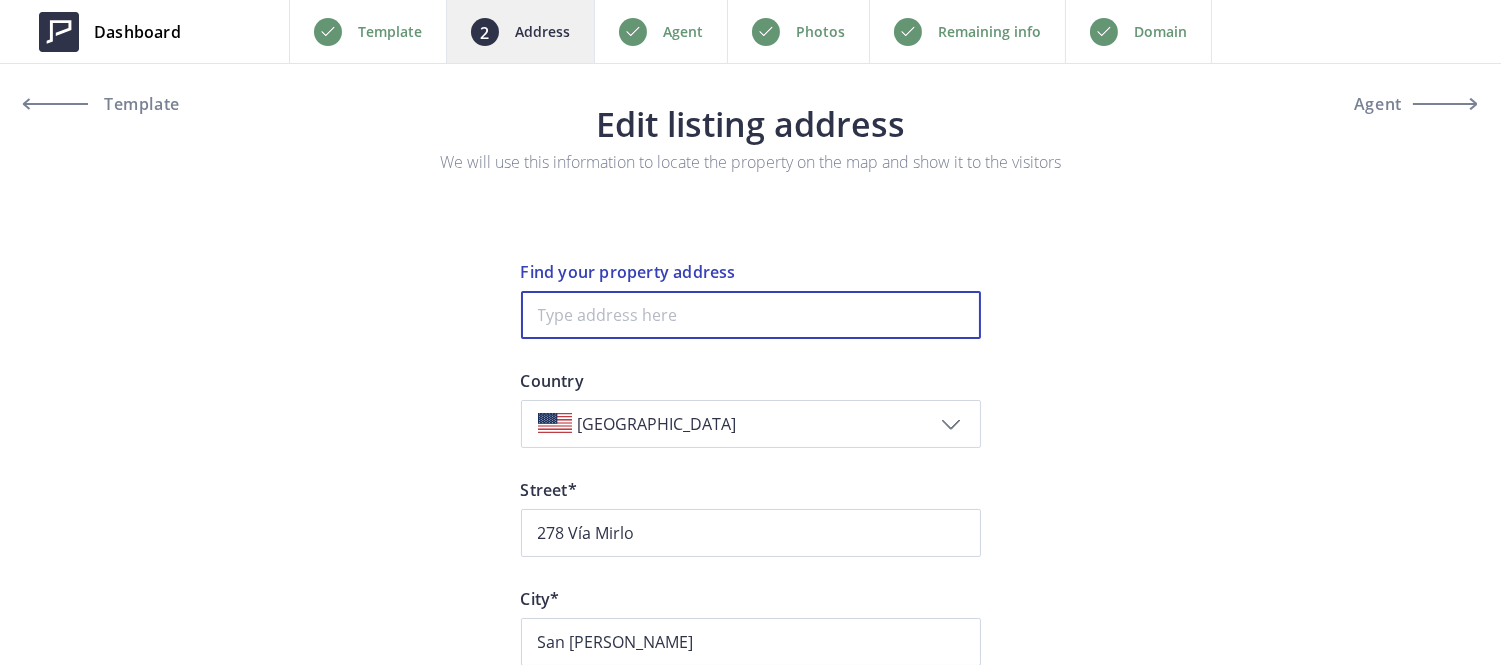 click at bounding box center [751, 315] 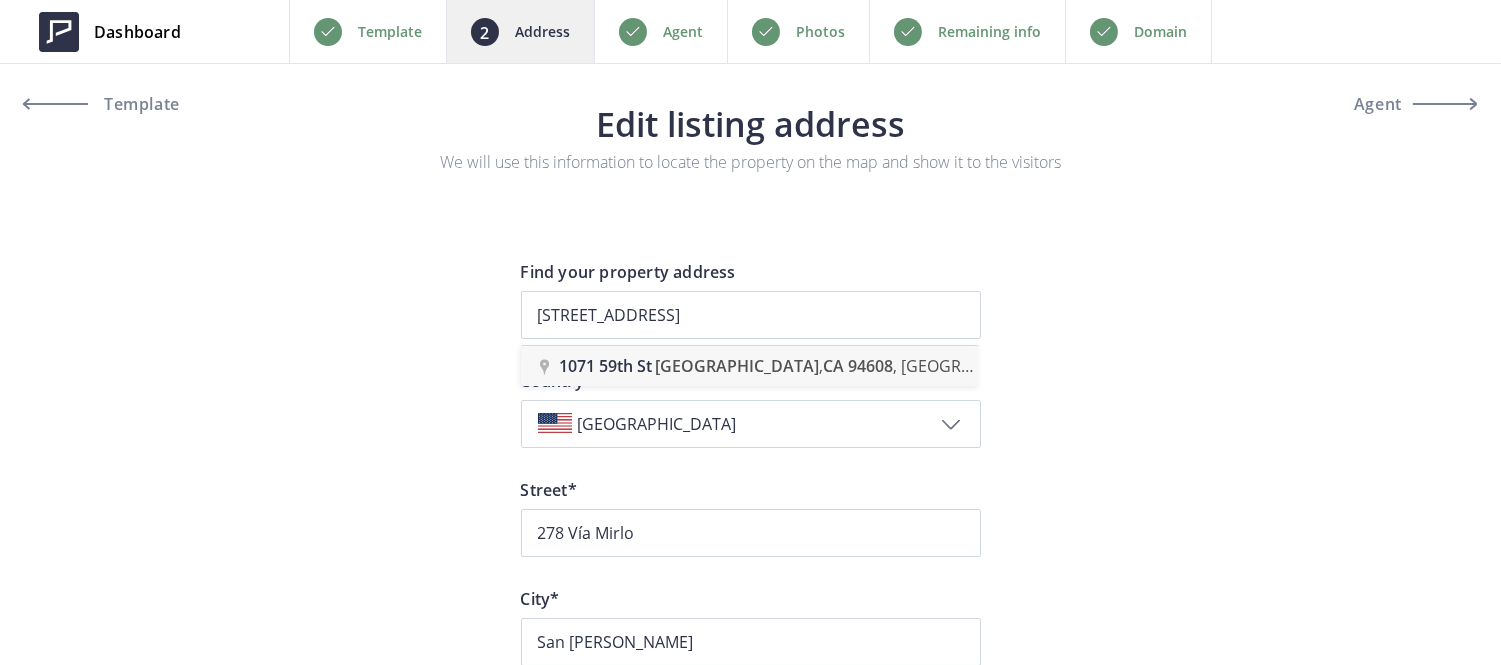 type on "1071 59th St, Oakland, CA 94608, USA" 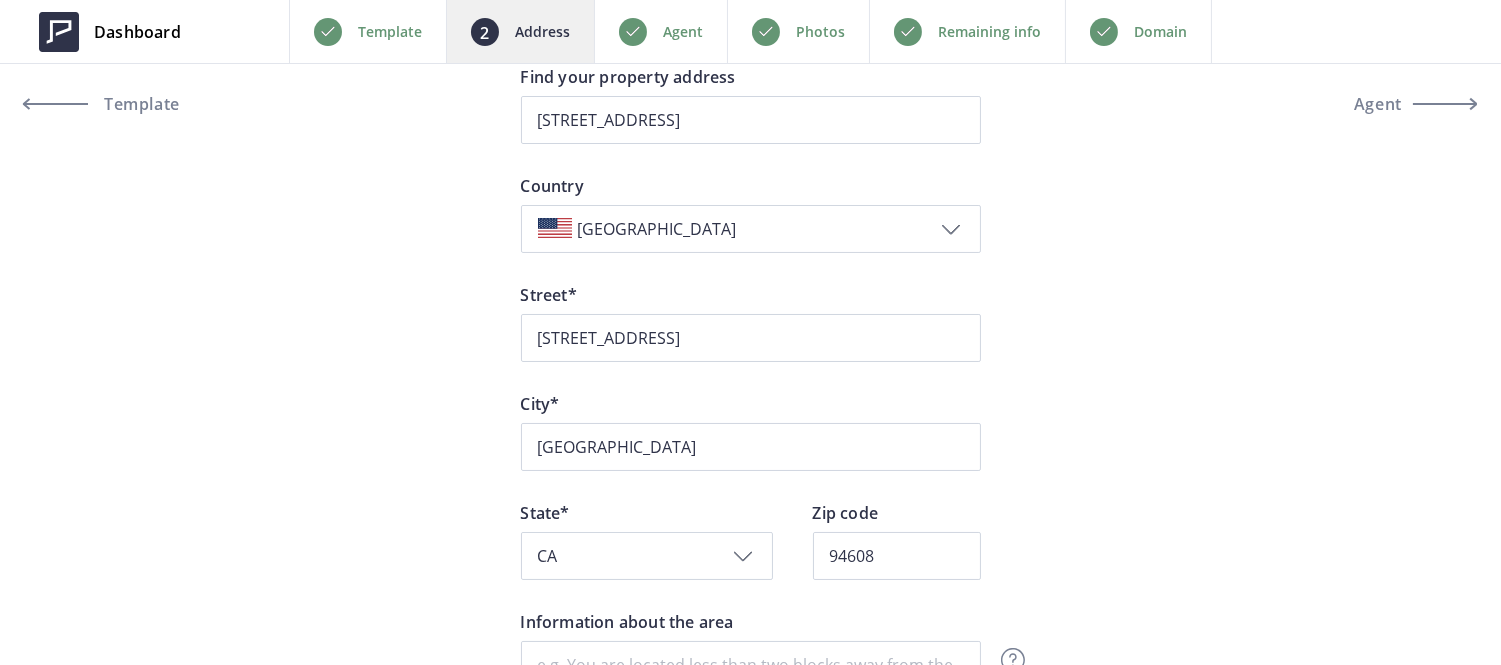 scroll, scrollTop: 203, scrollLeft: 0, axis: vertical 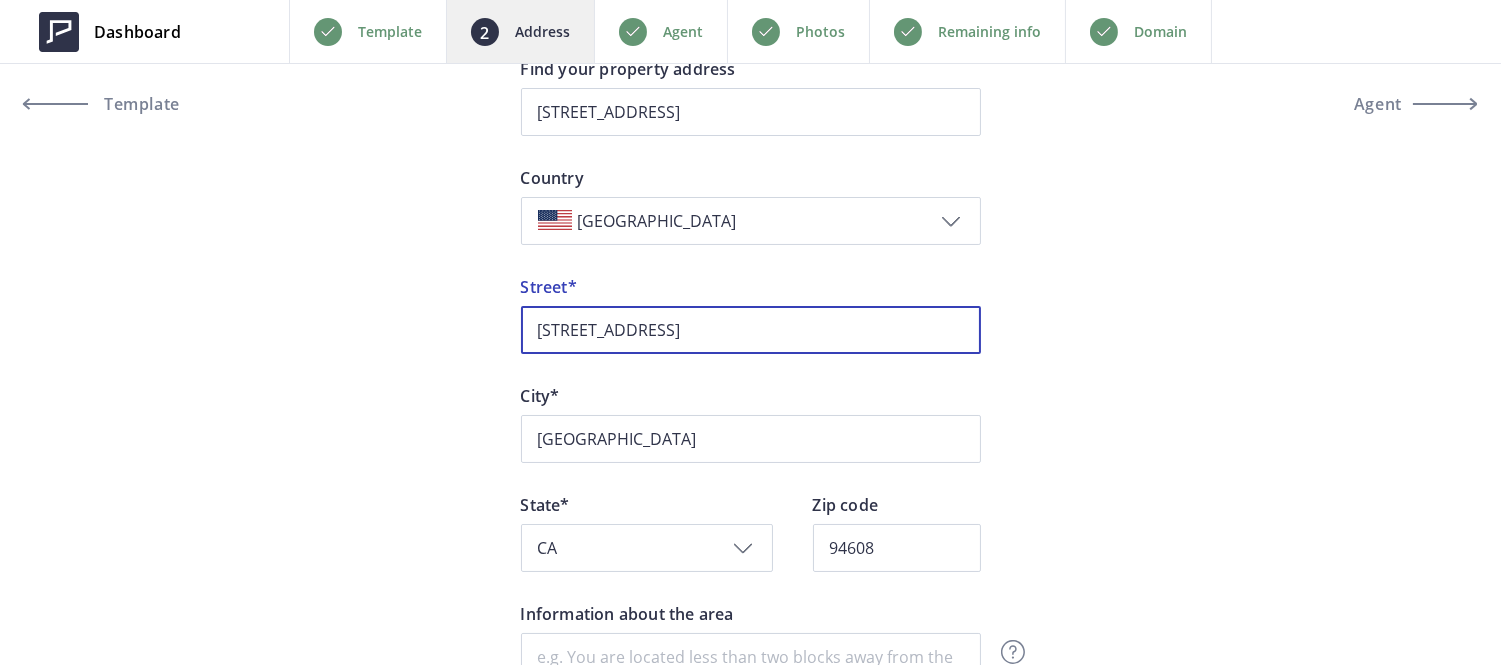 click on "59th Street 1071" at bounding box center [751, 330] 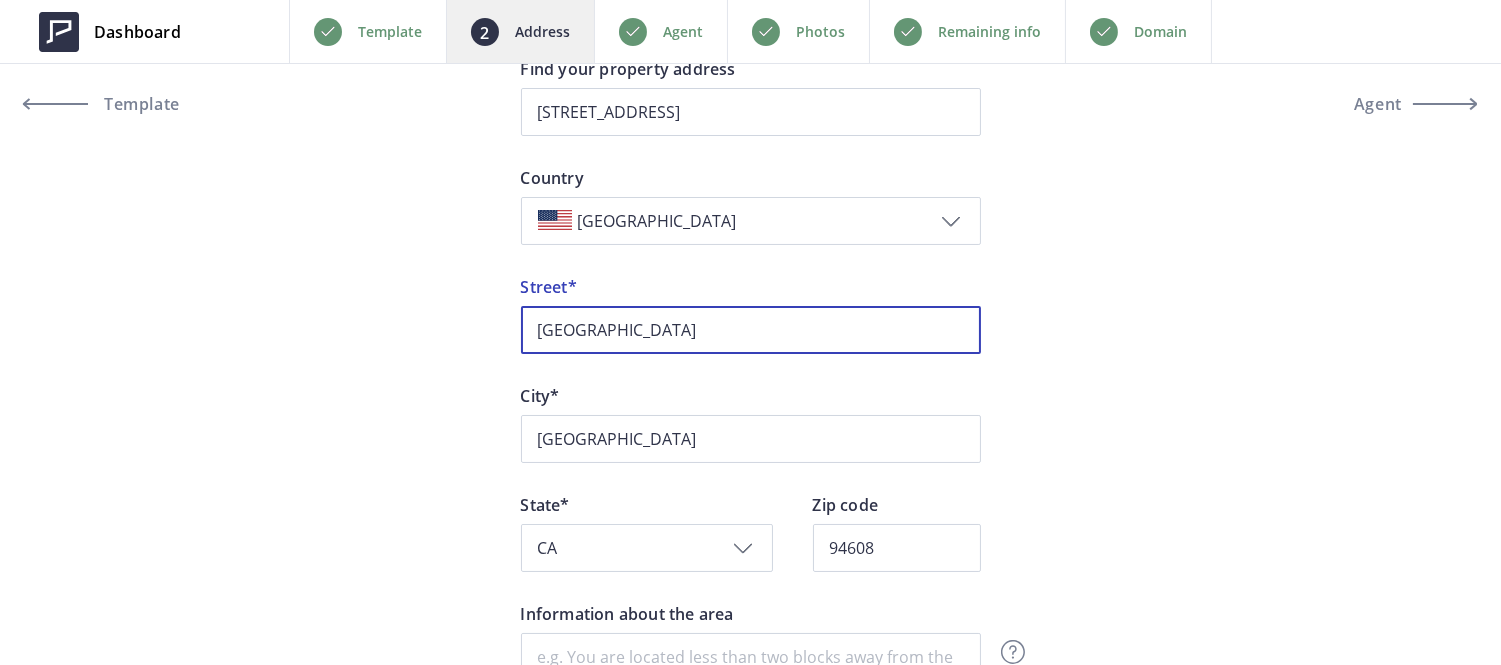 click on "59th Street" at bounding box center [751, 330] 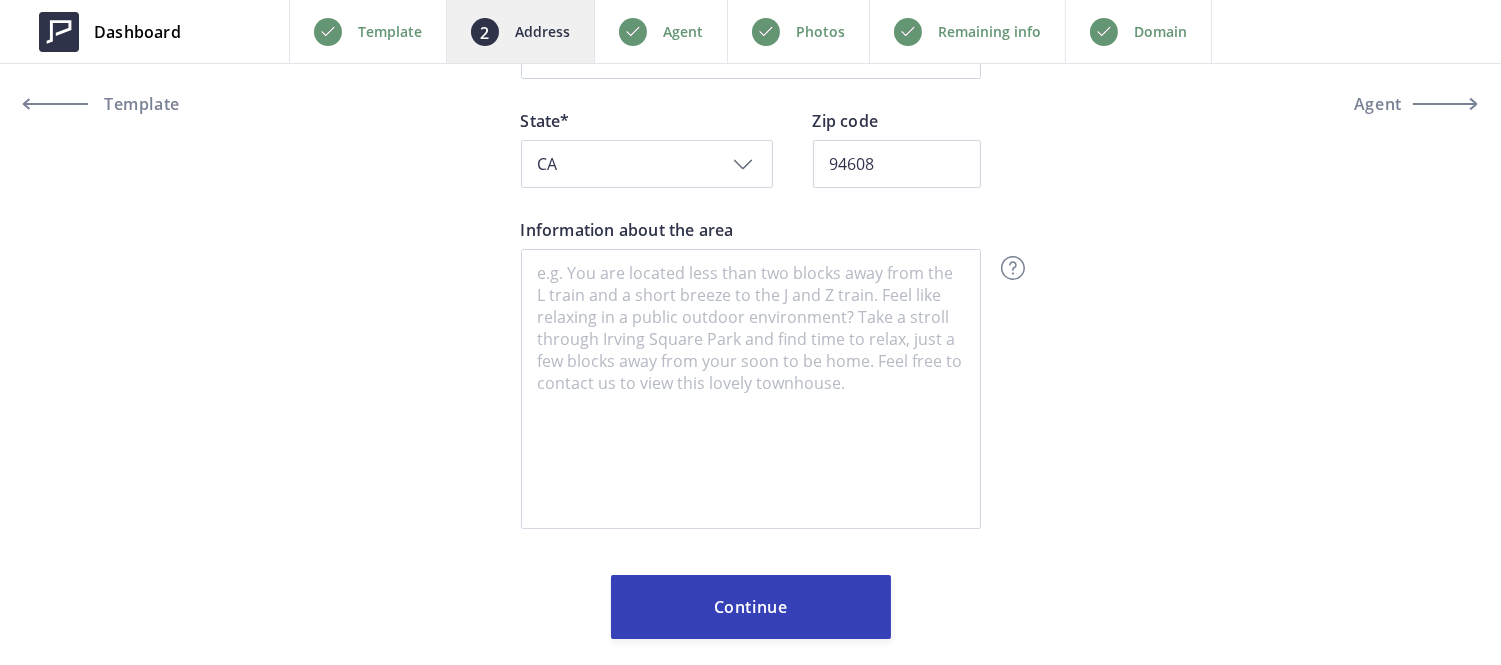 scroll, scrollTop: 588, scrollLeft: 0, axis: vertical 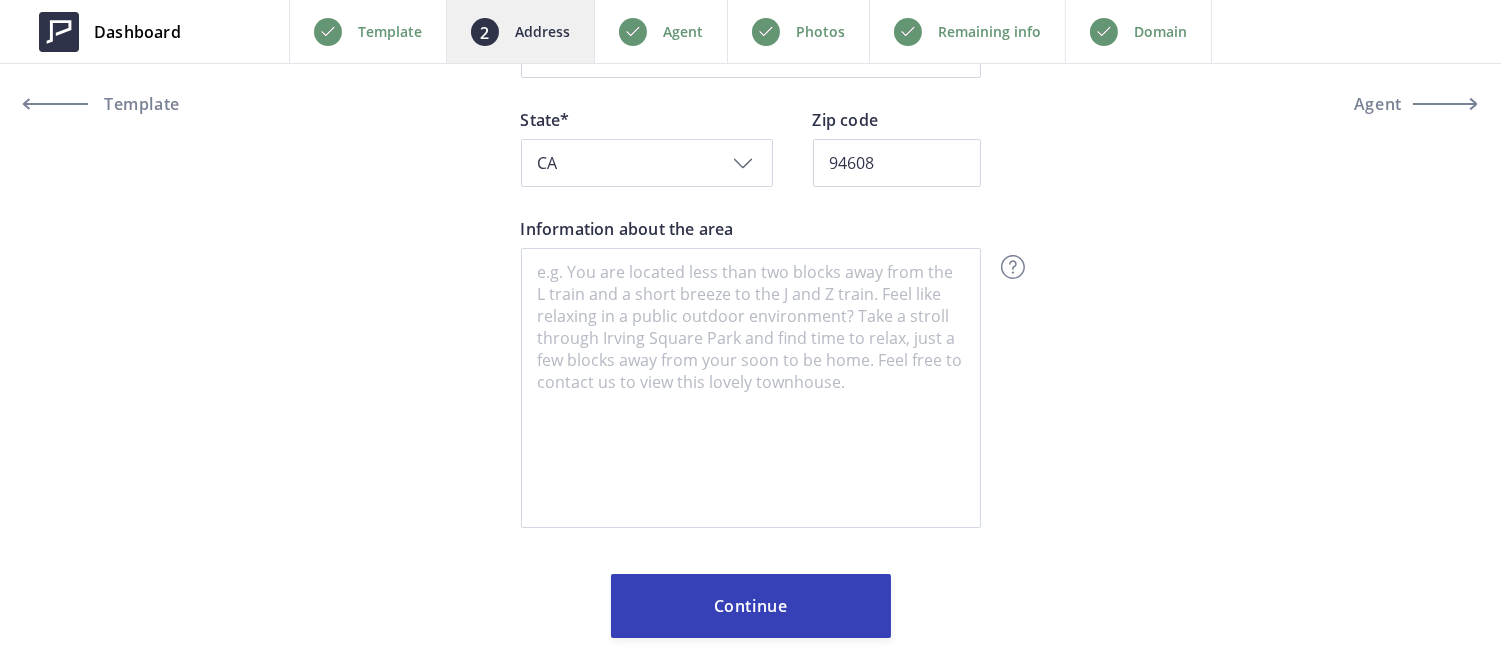type on "1071 59th Street" 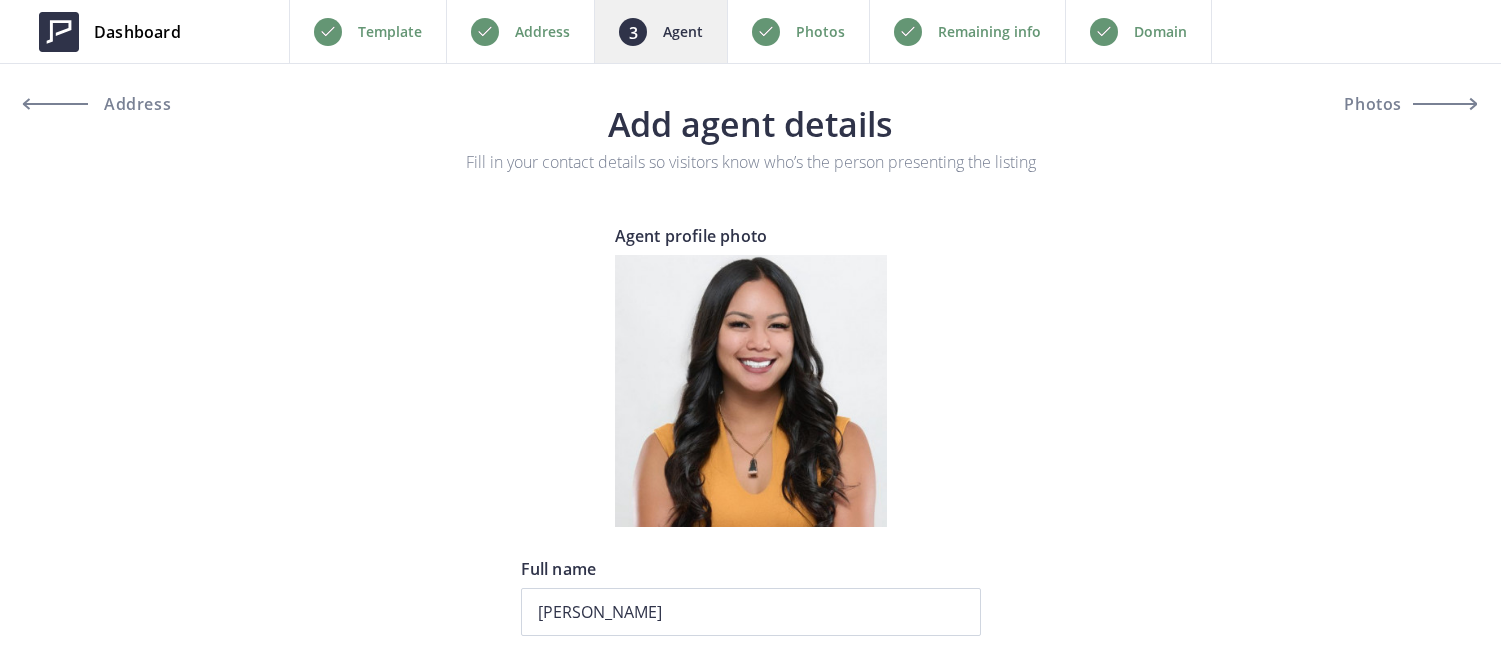 scroll, scrollTop: 0, scrollLeft: 0, axis: both 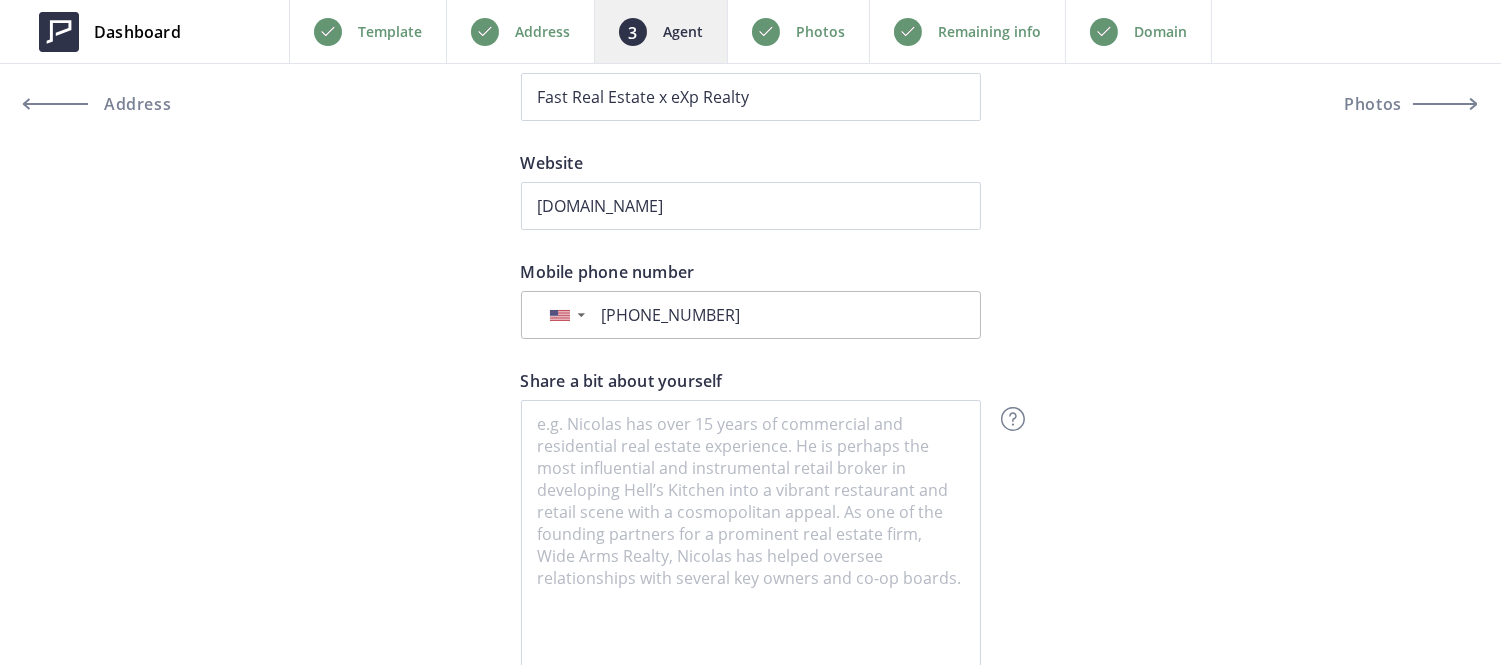 click on "Photos" at bounding box center (798, 31) 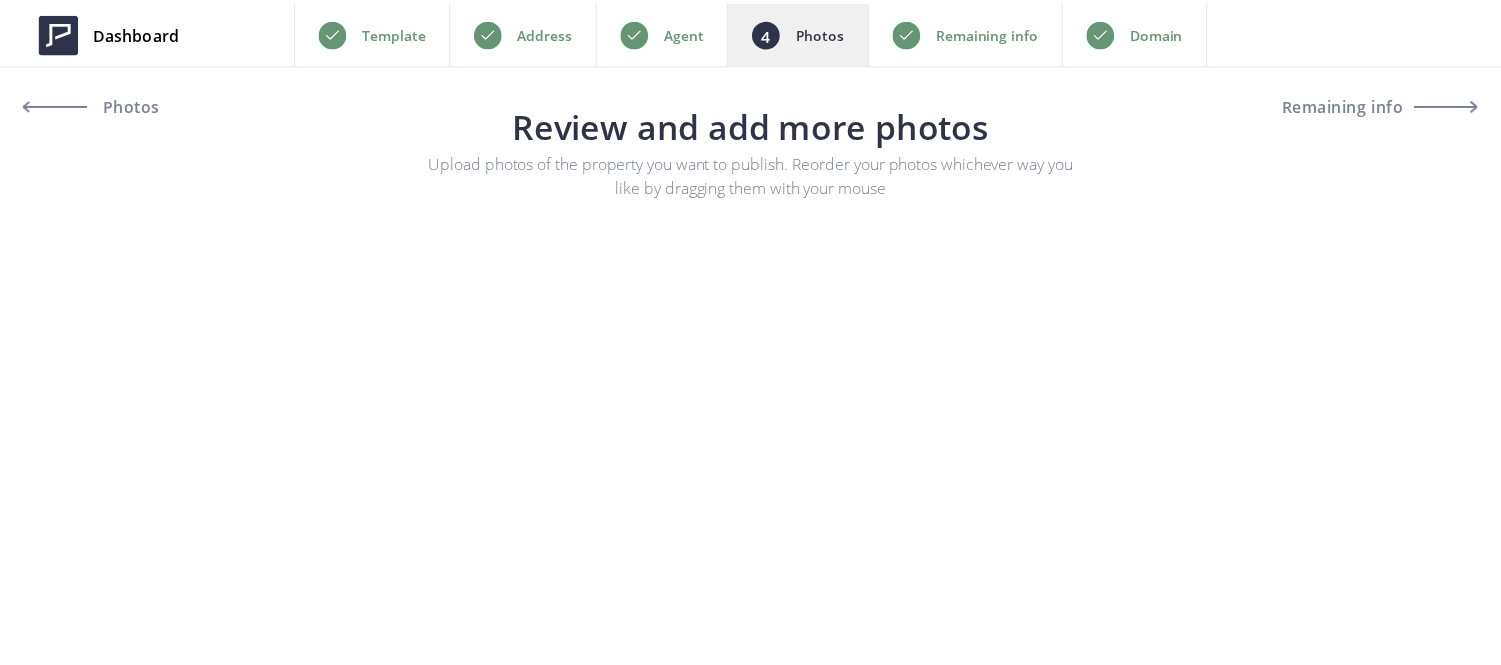 scroll, scrollTop: 0, scrollLeft: 0, axis: both 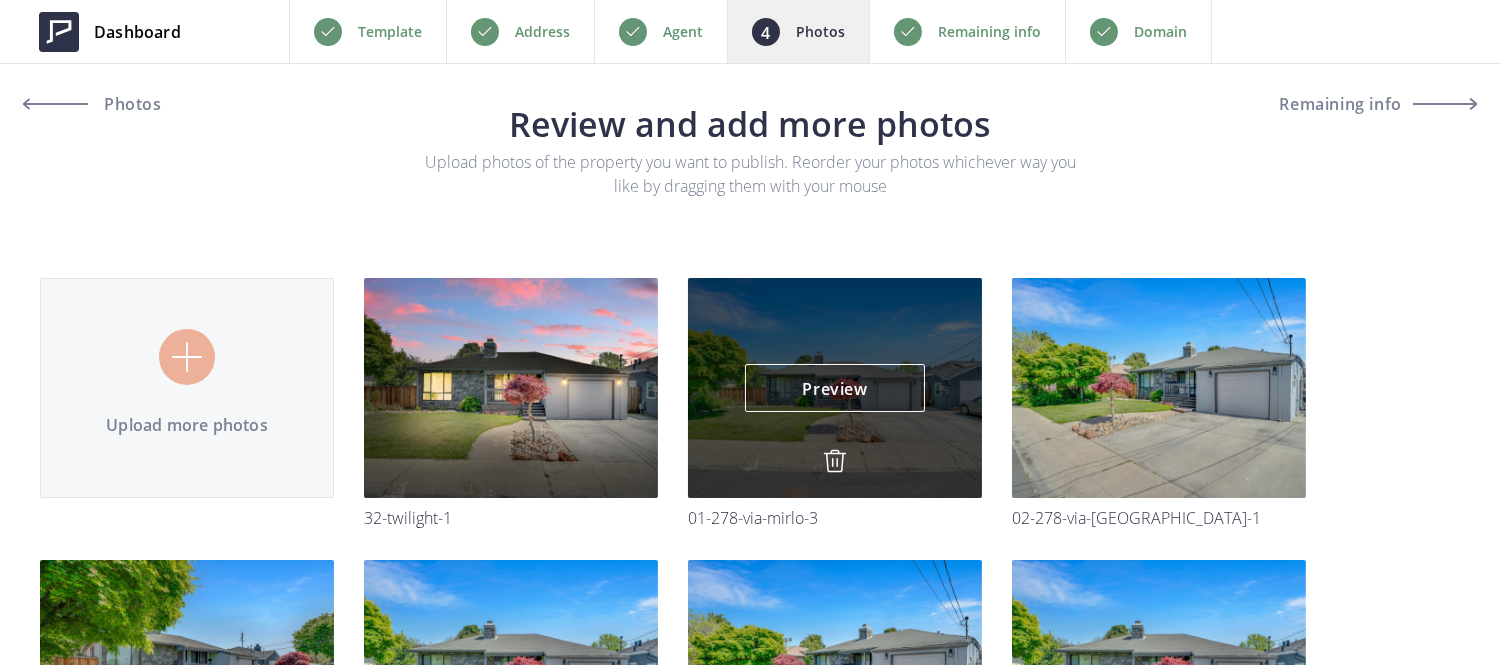 click at bounding box center (835, 461) 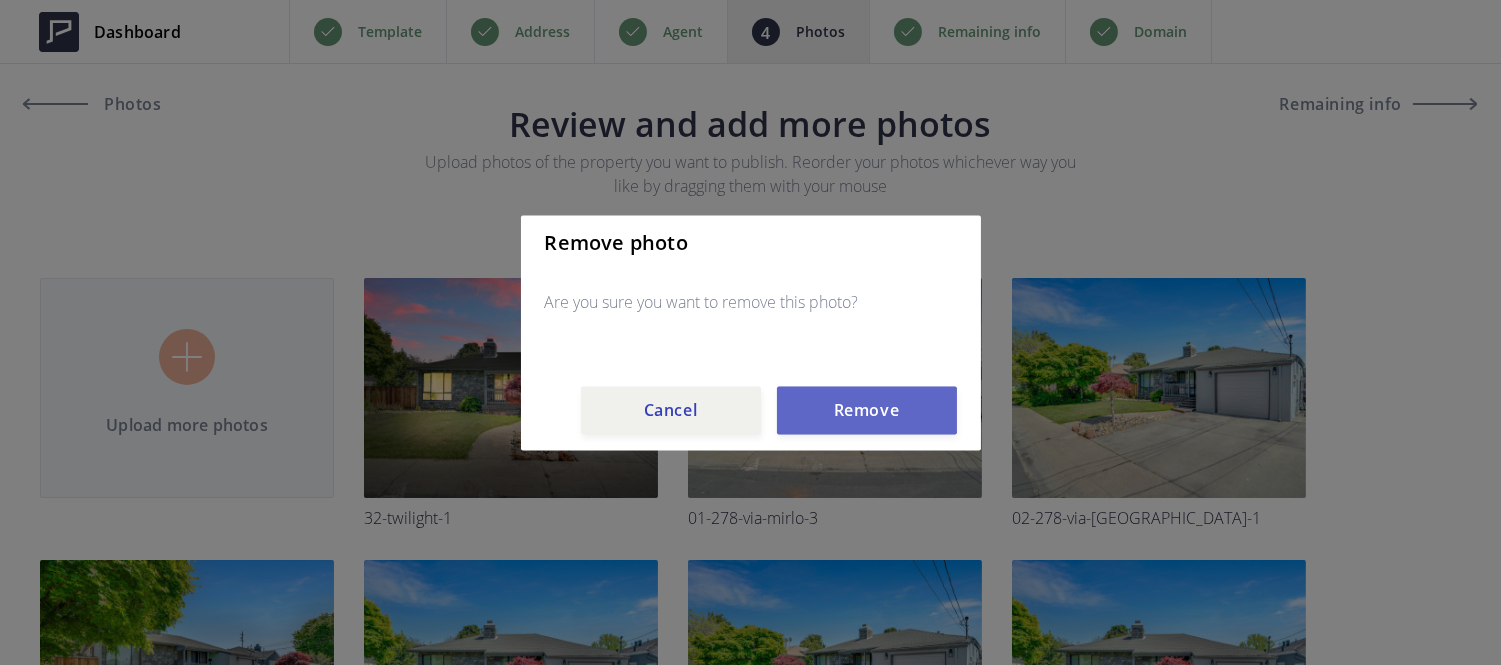click on "Remove" at bounding box center [867, 410] 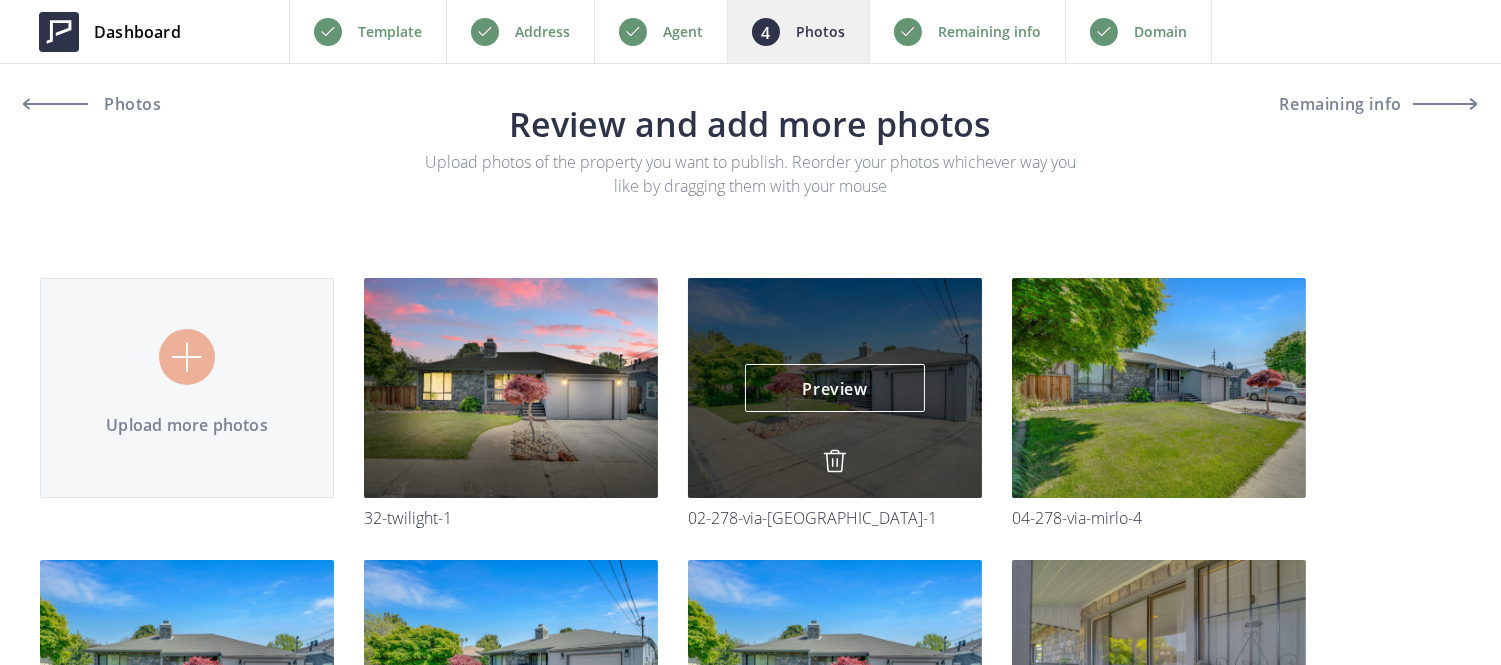 click at bounding box center (835, 461) 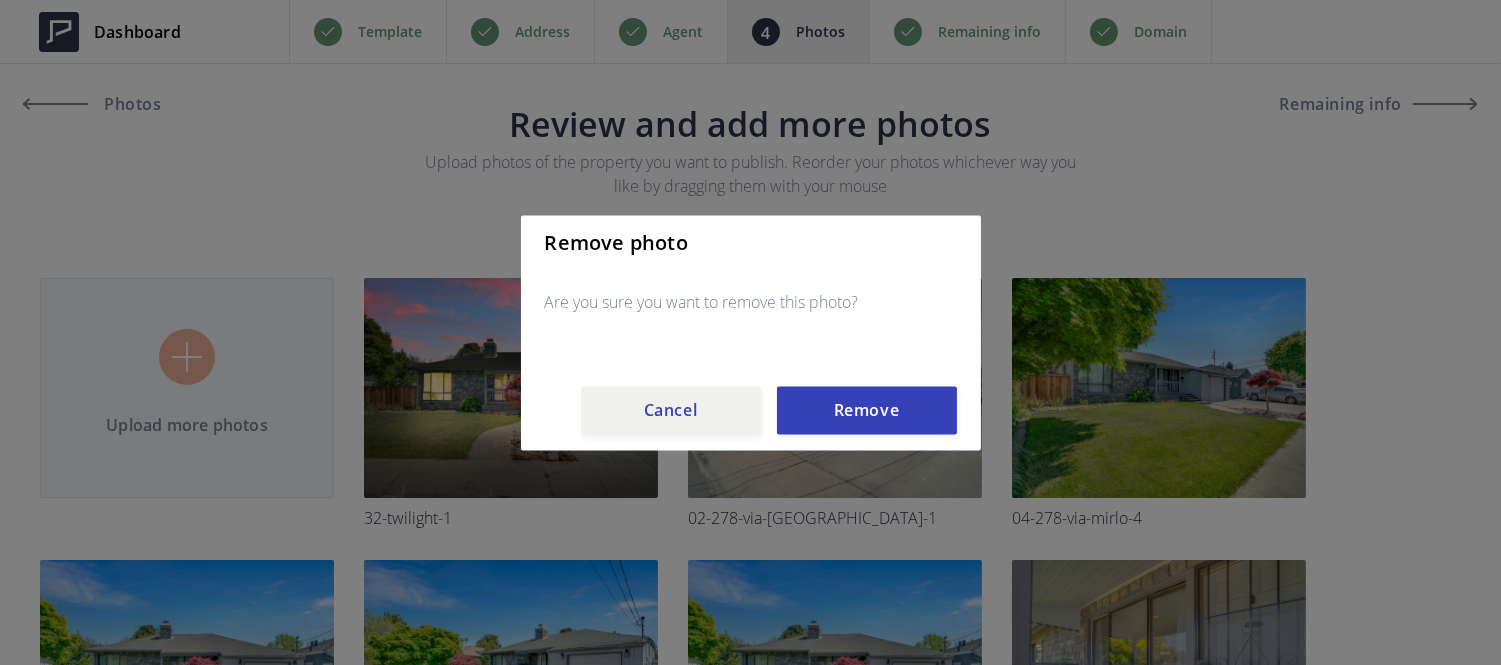 click on "Remove photo   Are you sure you want to remove this photo?   Cancel   Remove" at bounding box center (751, 332) 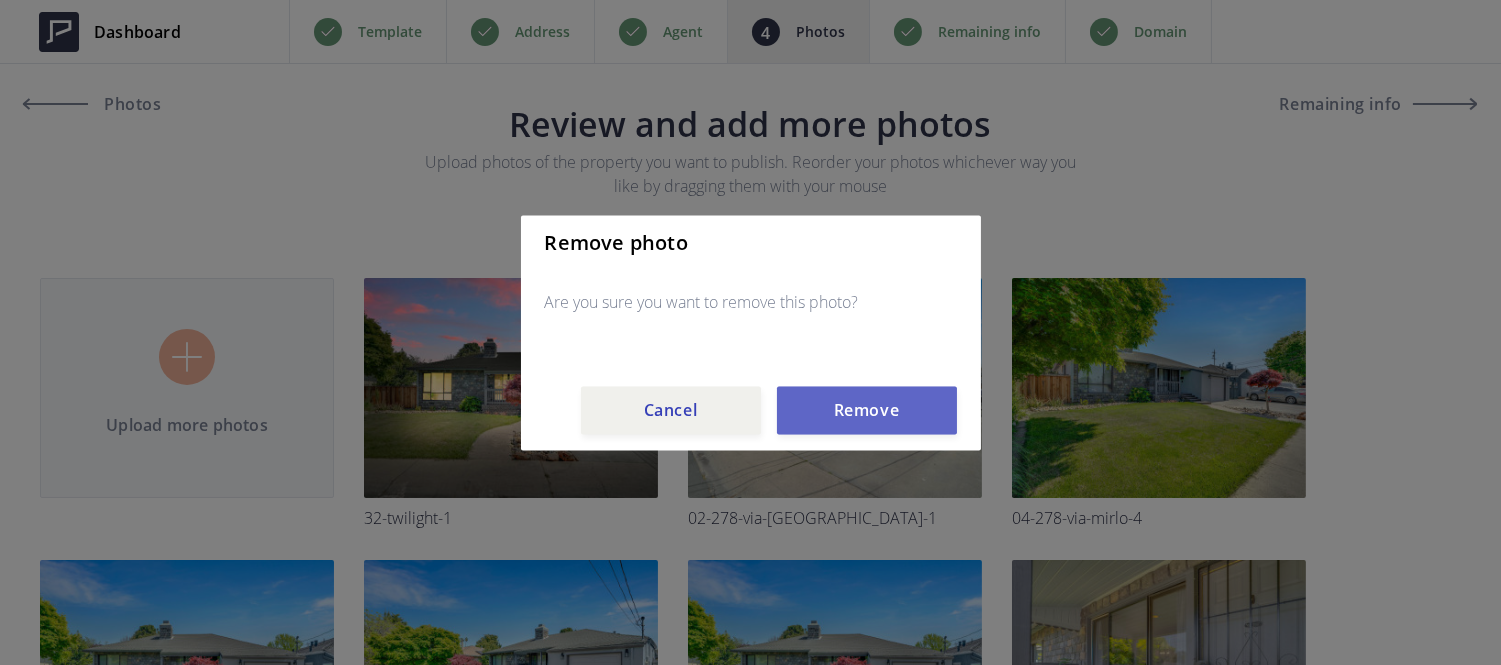 click on "Remove" at bounding box center [867, 410] 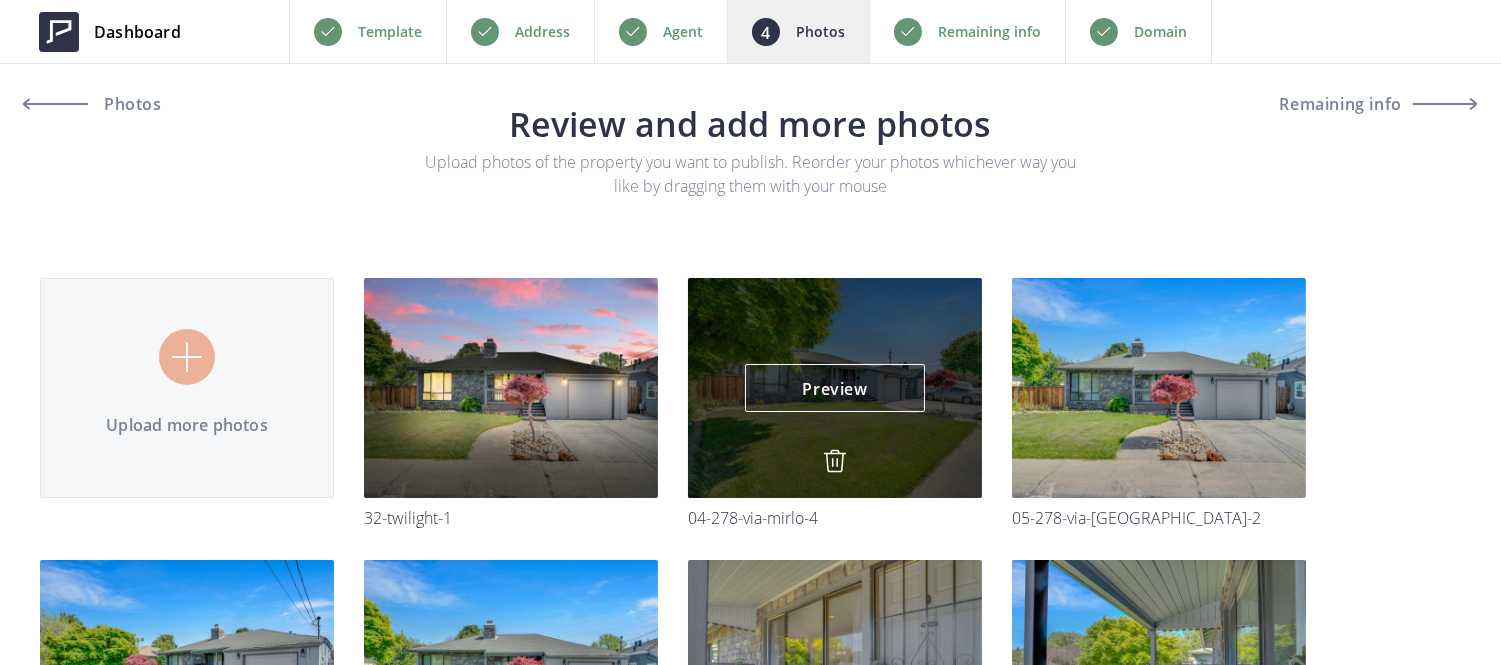 click at bounding box center [835, 461] 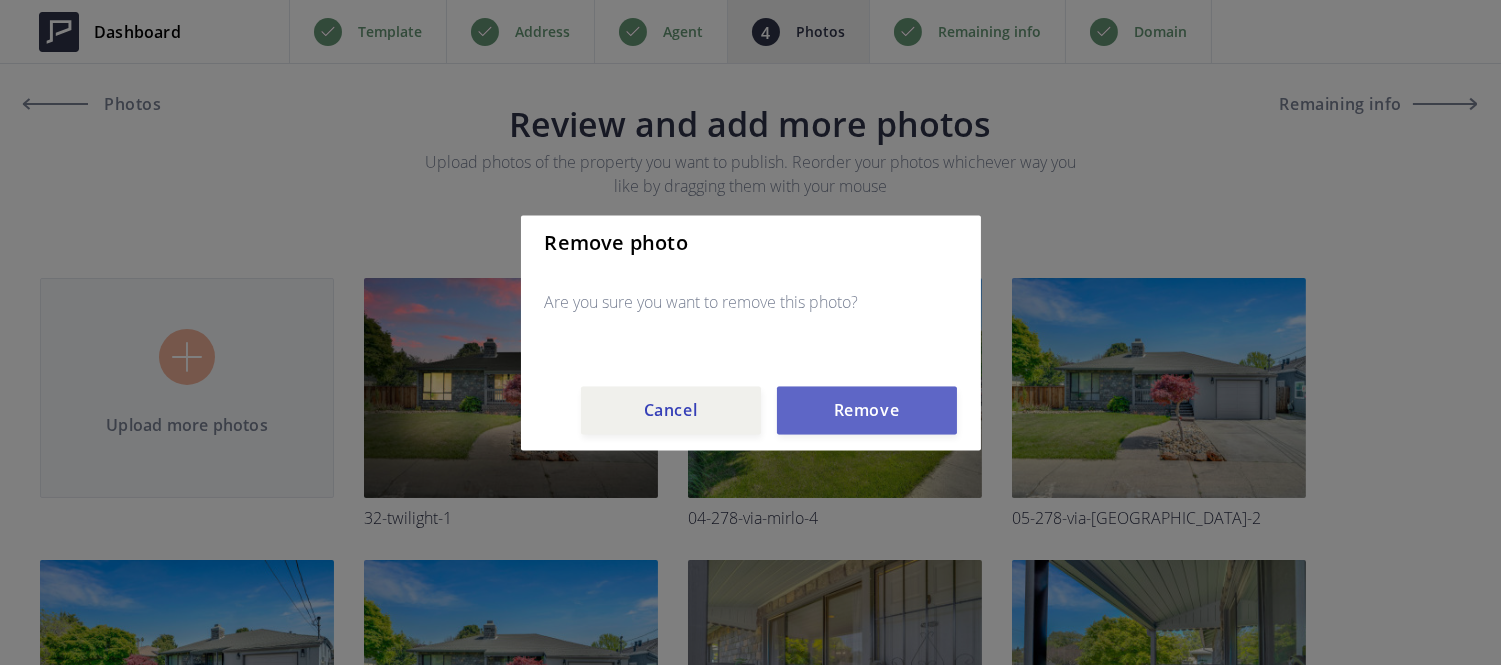 click on "Remove" at bounding box center (867, 410) 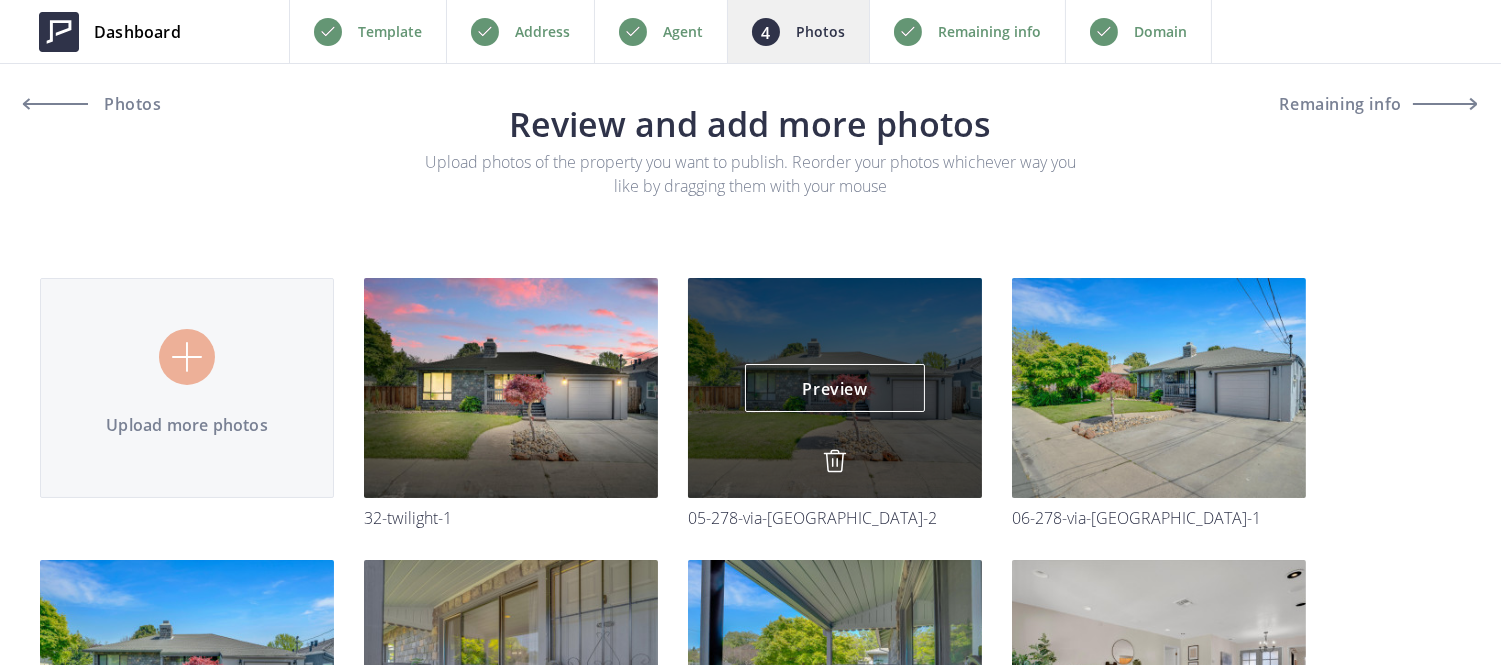 click at bounding box center [835, 461] 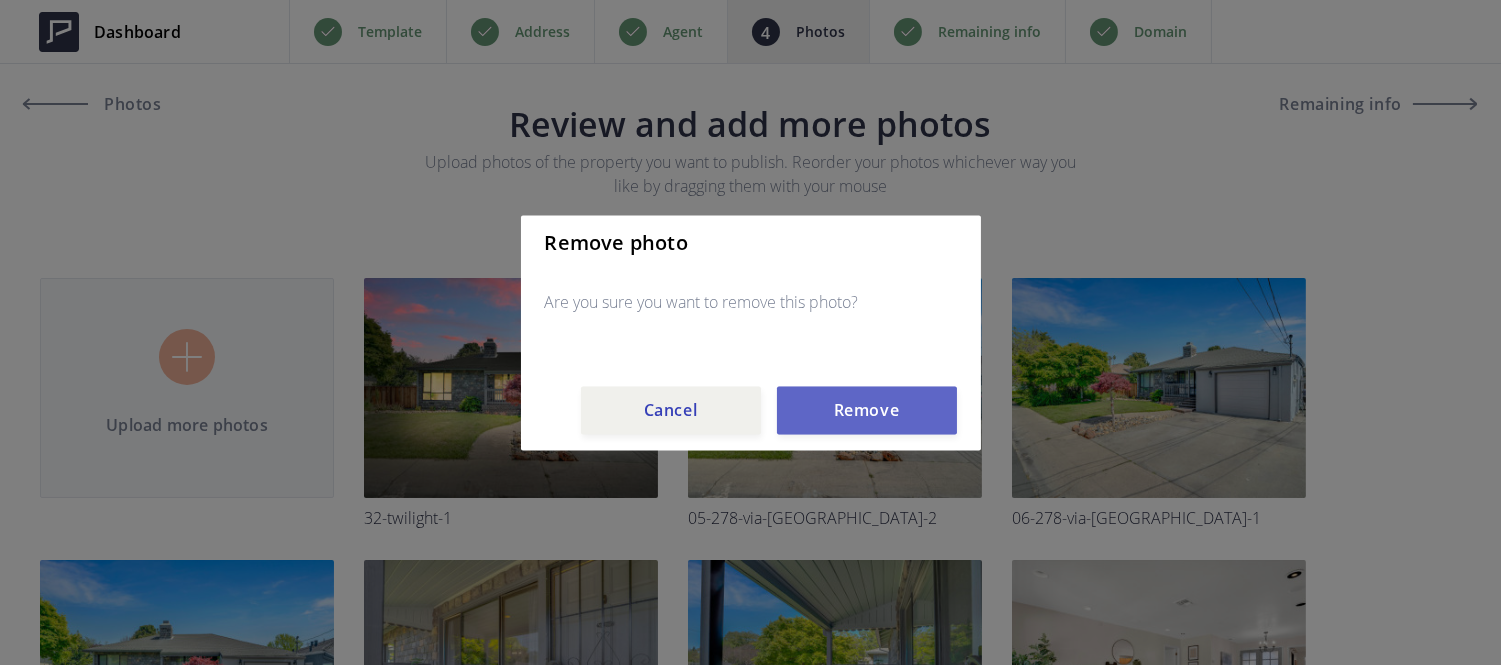 click on "Remove" at bounding box center (867, 410) 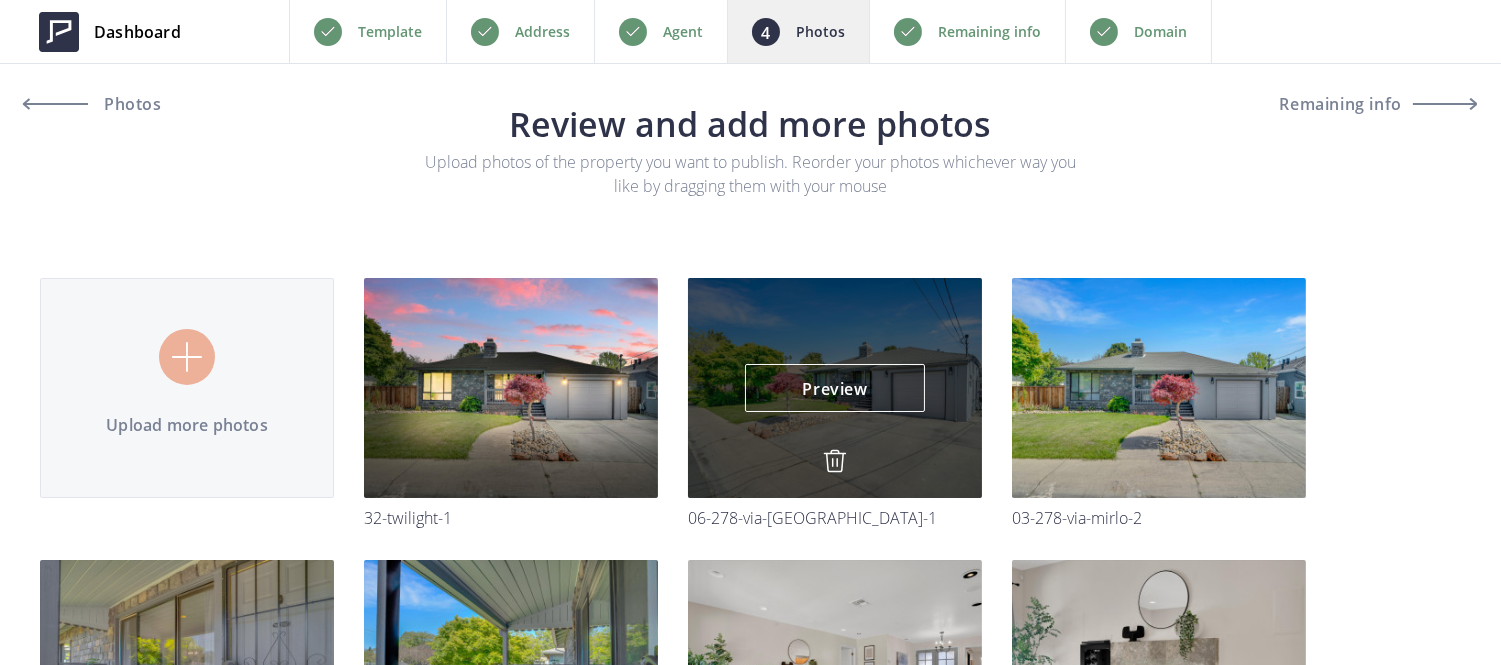 click at bounding box center (835, 461) 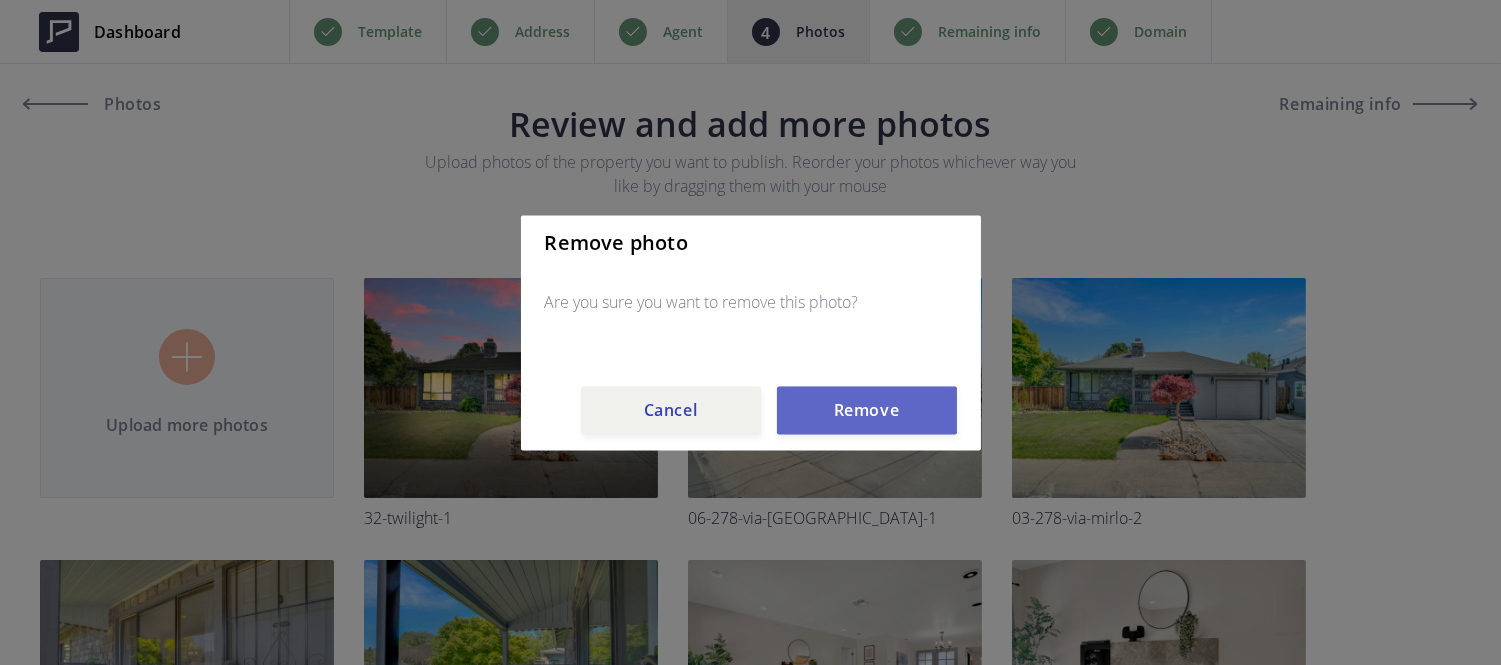 click on "Remove" at bounding box center (867, 410) 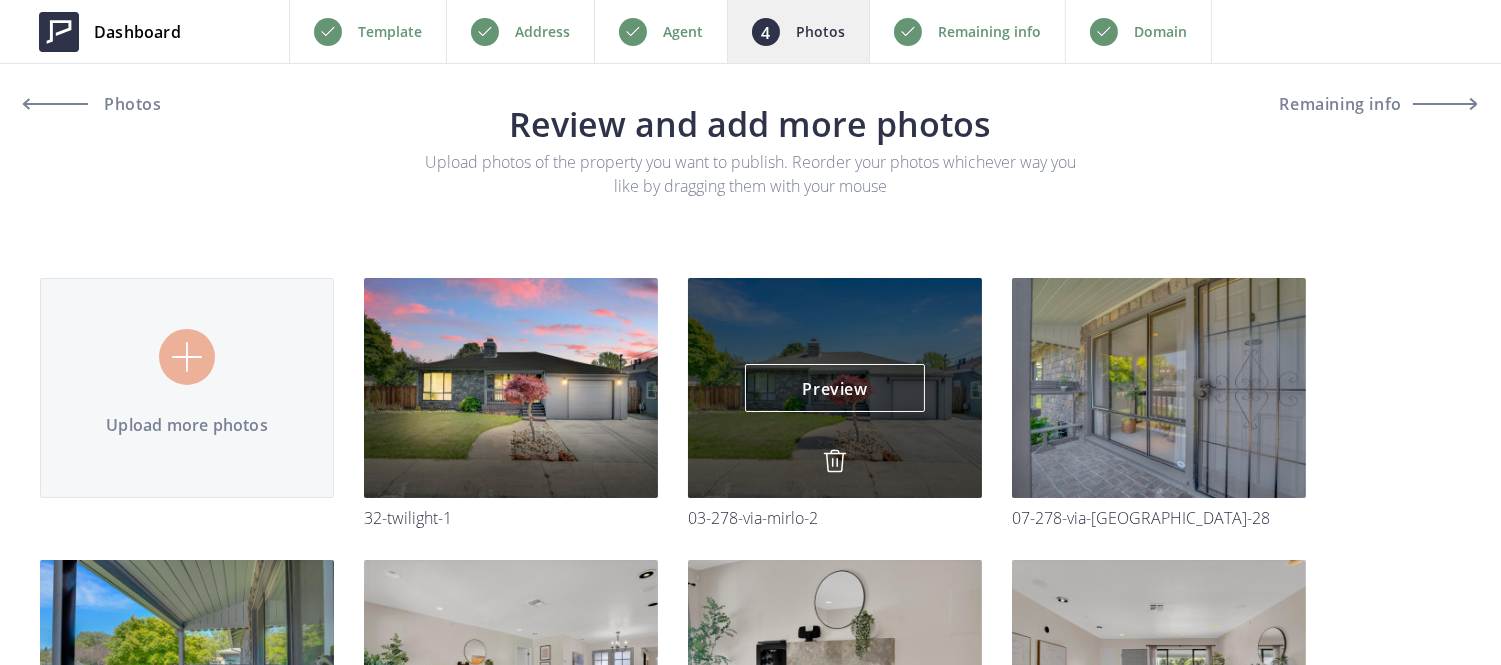 click at bounding box center [835, 461] 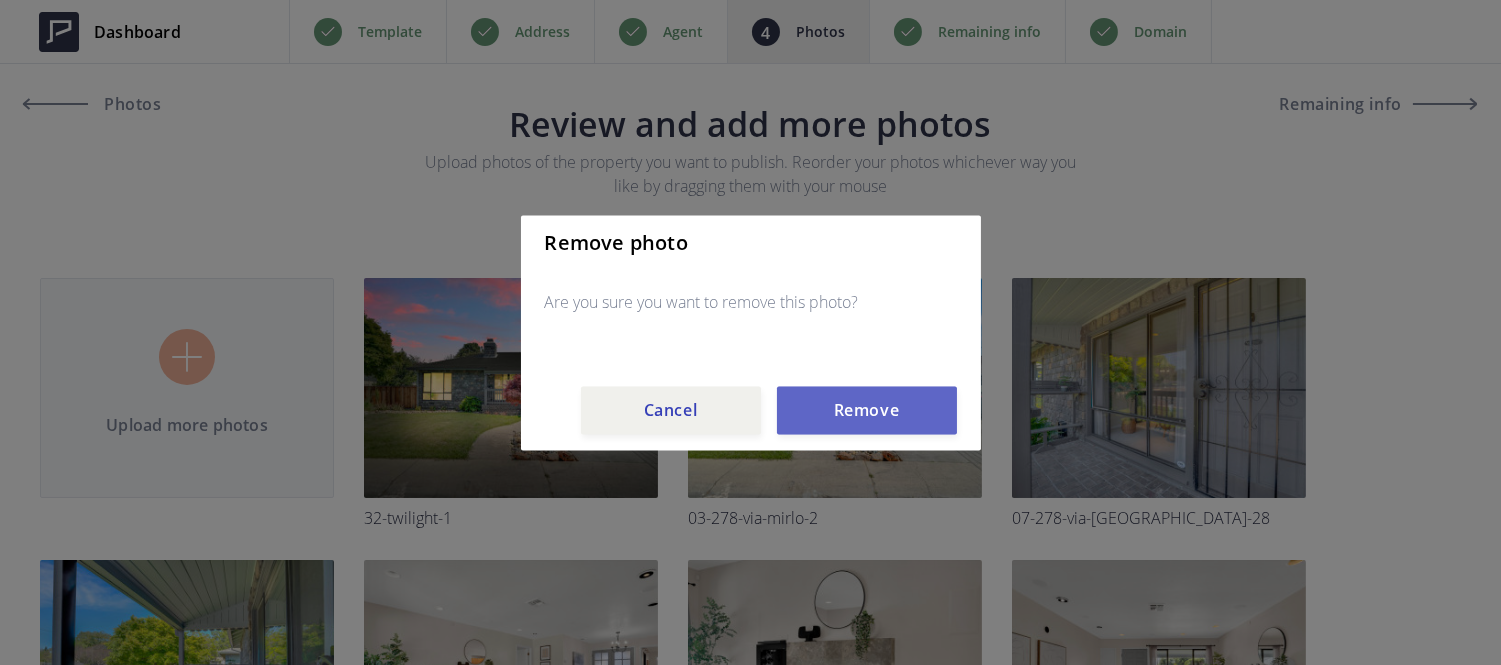 click on "Remove" at bounding box center [867, 410] 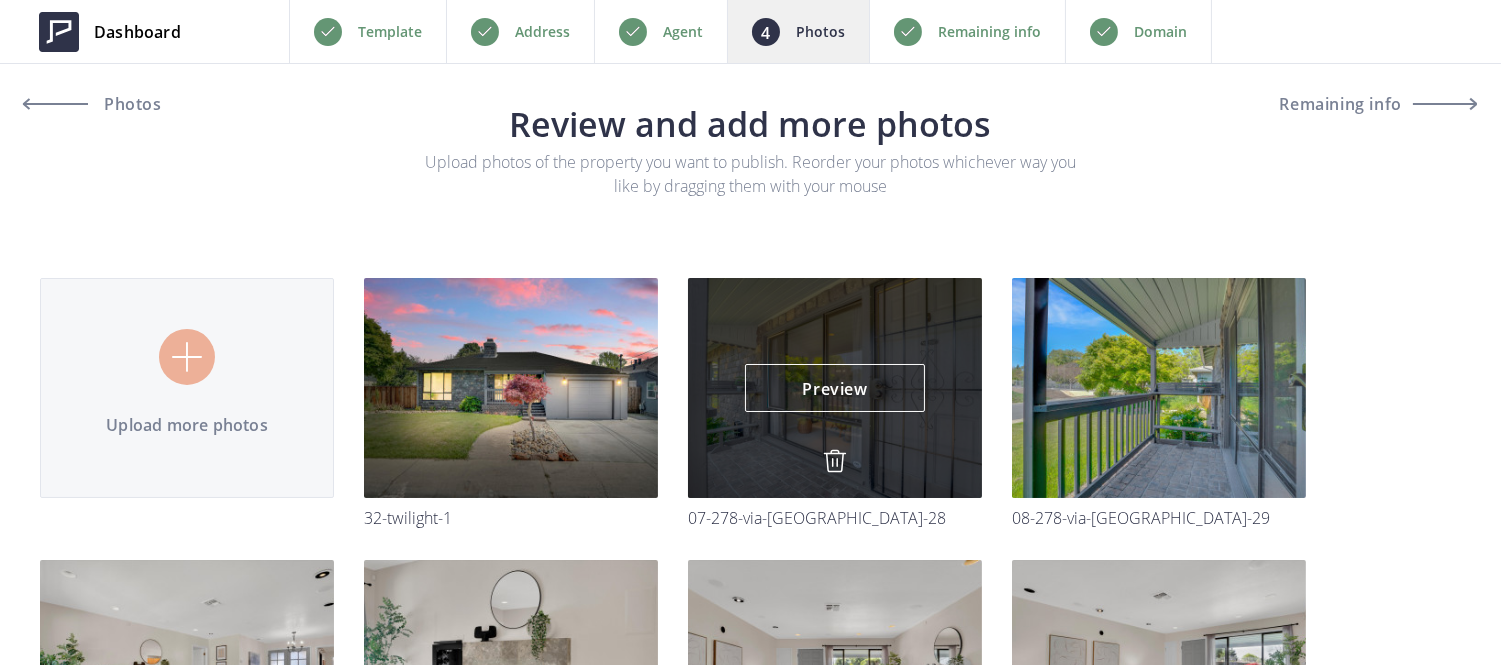 click at bounding box center (835, 461) 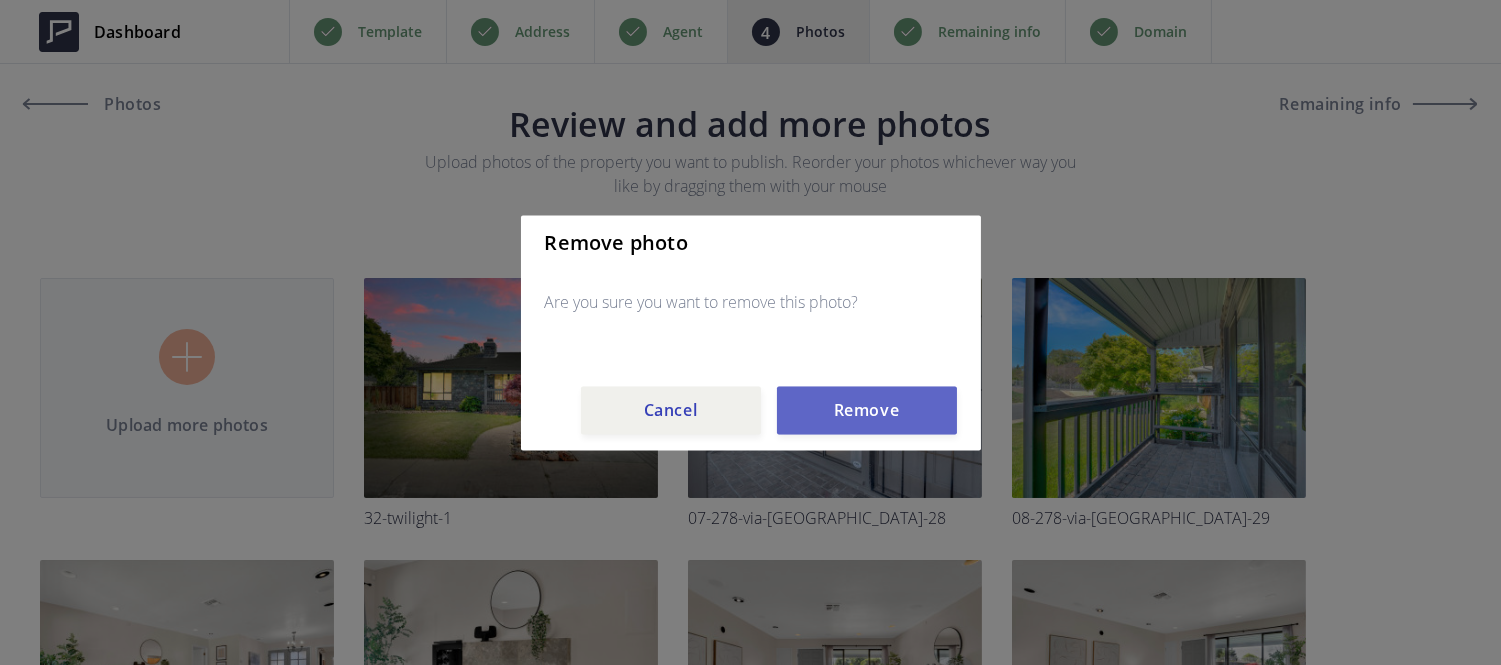 click on "Remove" at bounding box center (867, 410) 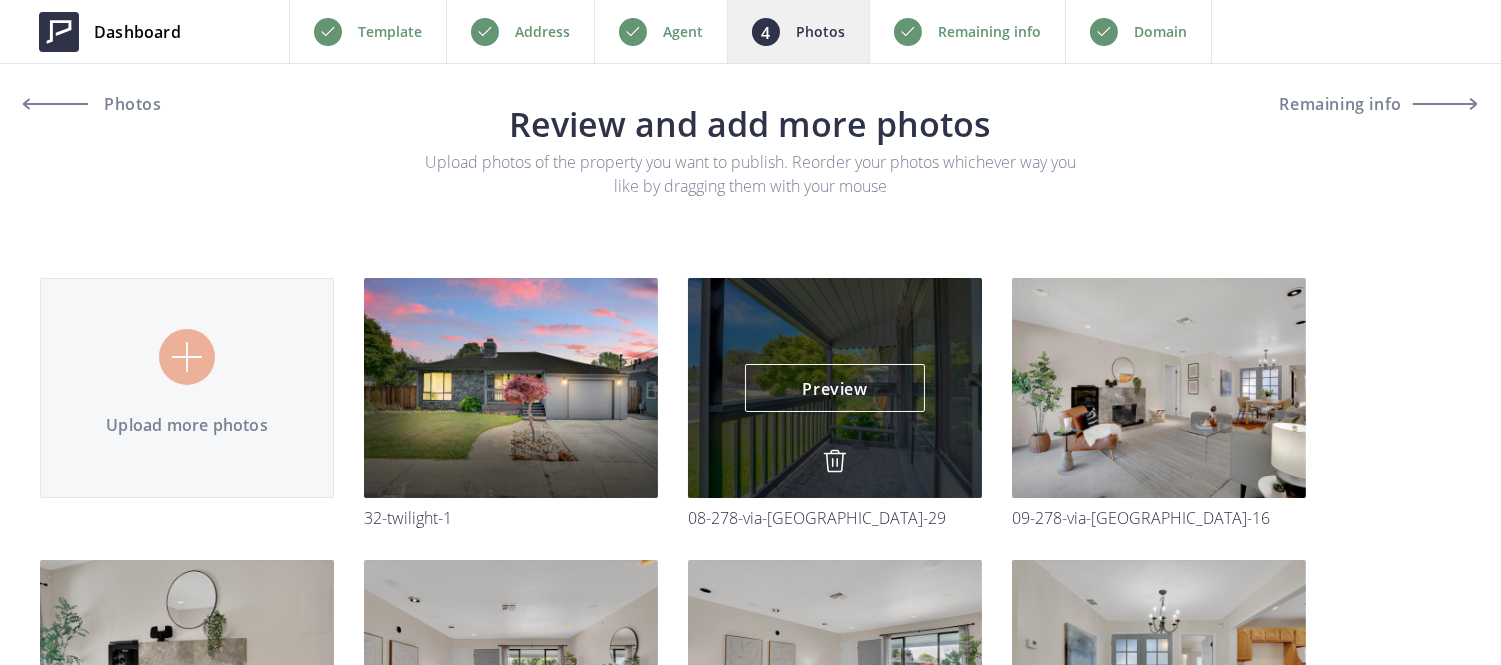click at bounding box center [835, 461] 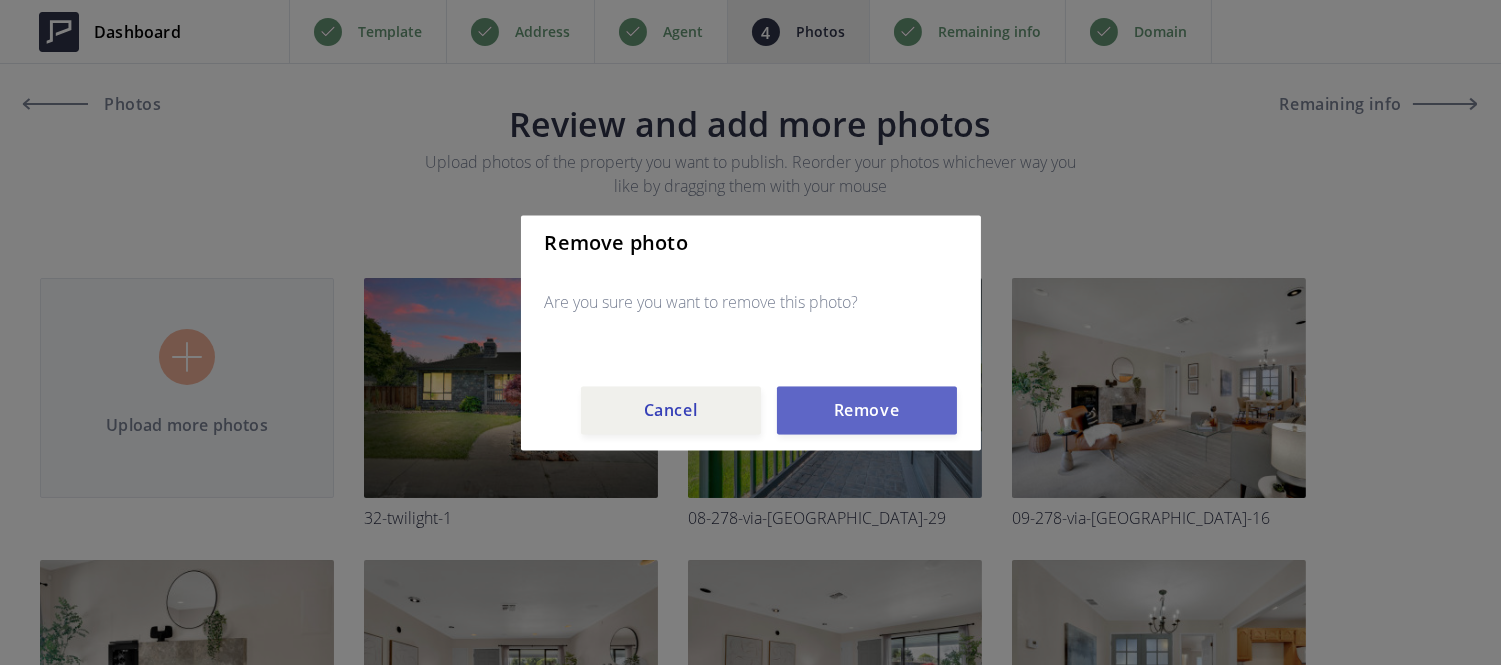 click on "Remove" at bounding box center (867, 410) 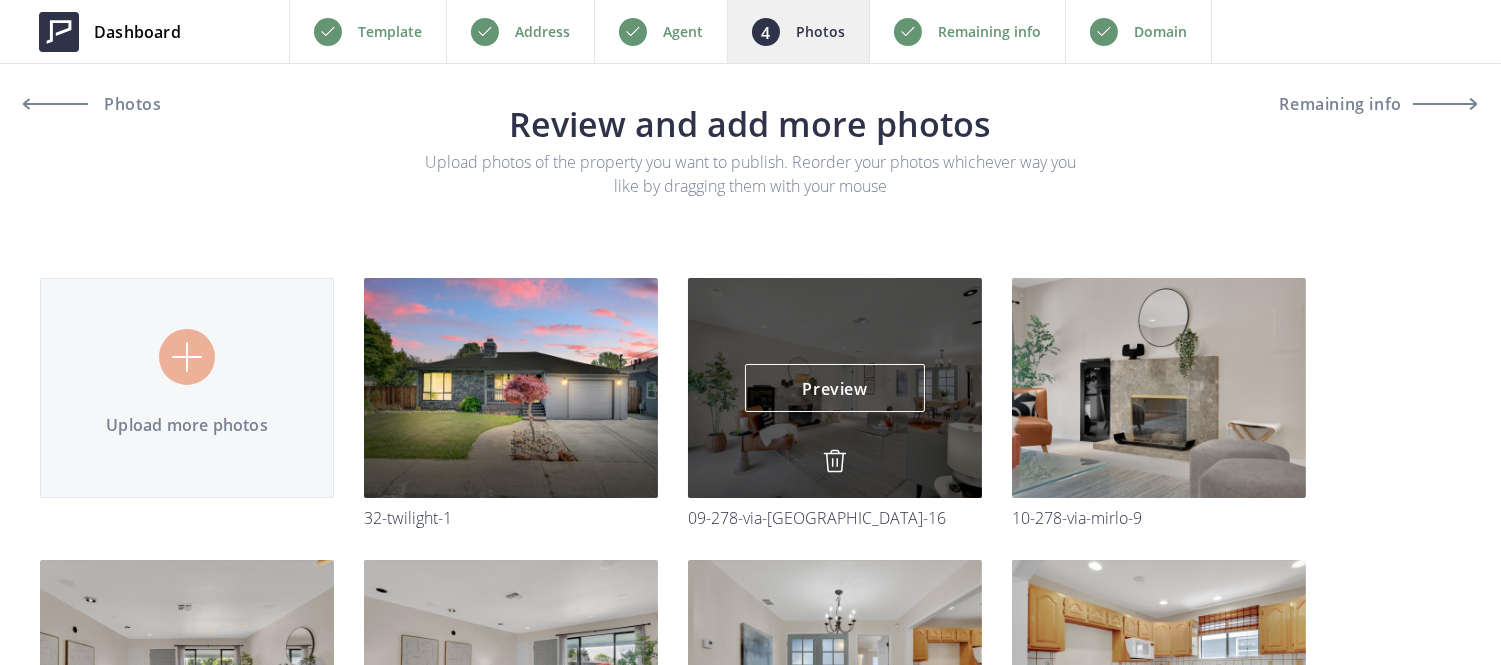 click at bounding box center [835, 461] 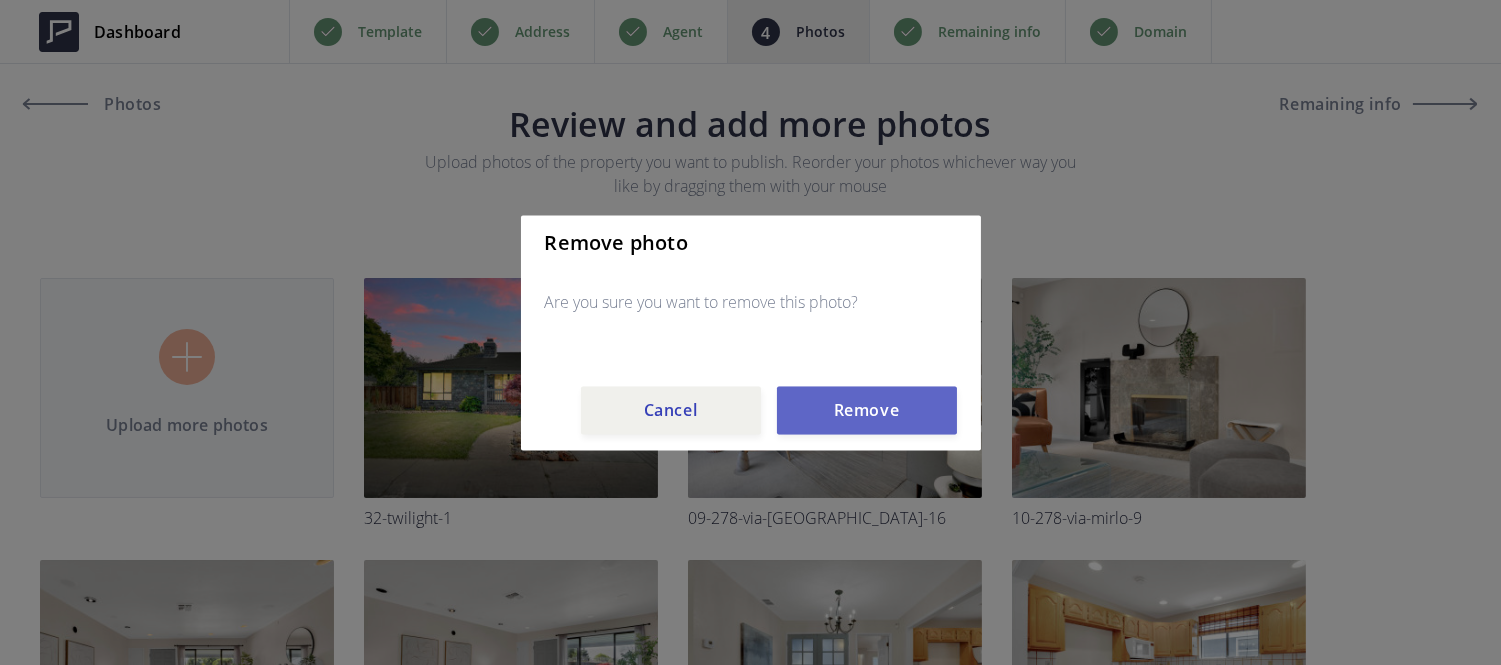 click on "Remove" at bounding box center [867, 410] 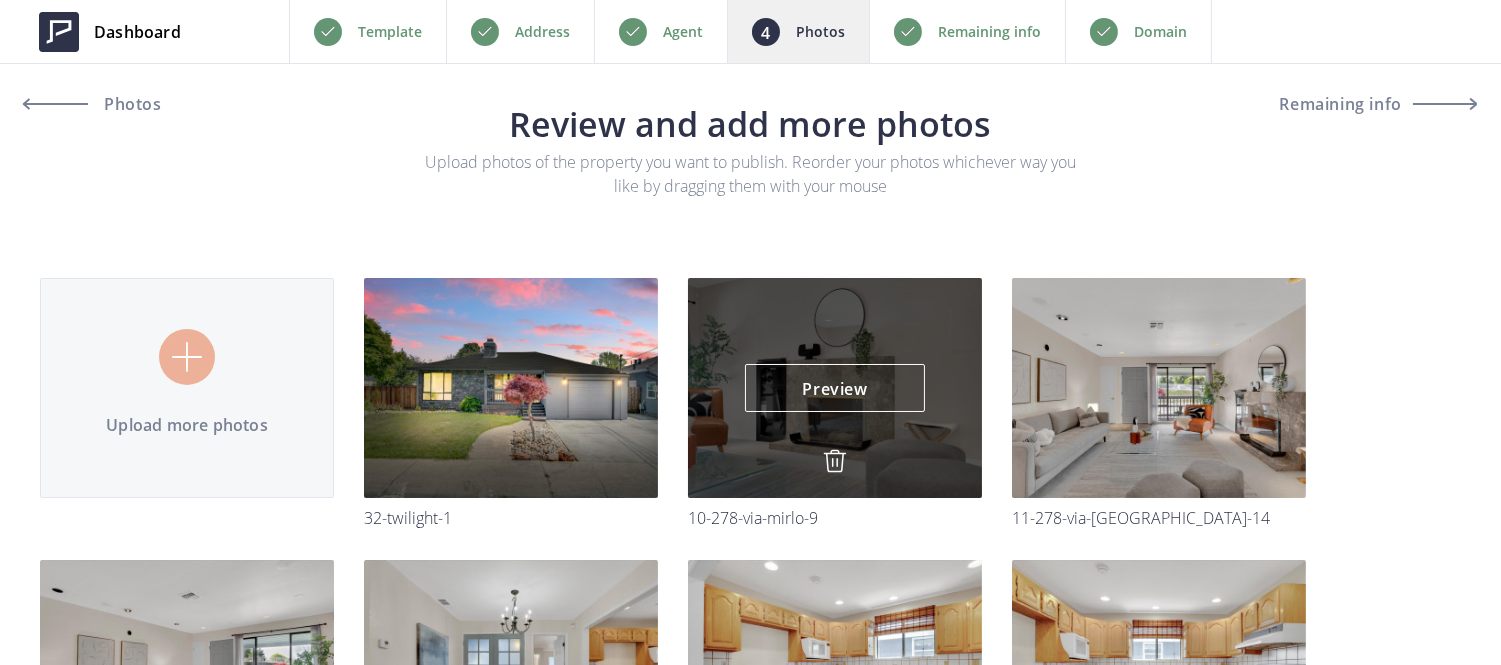 click at bounding box center (835, 461) 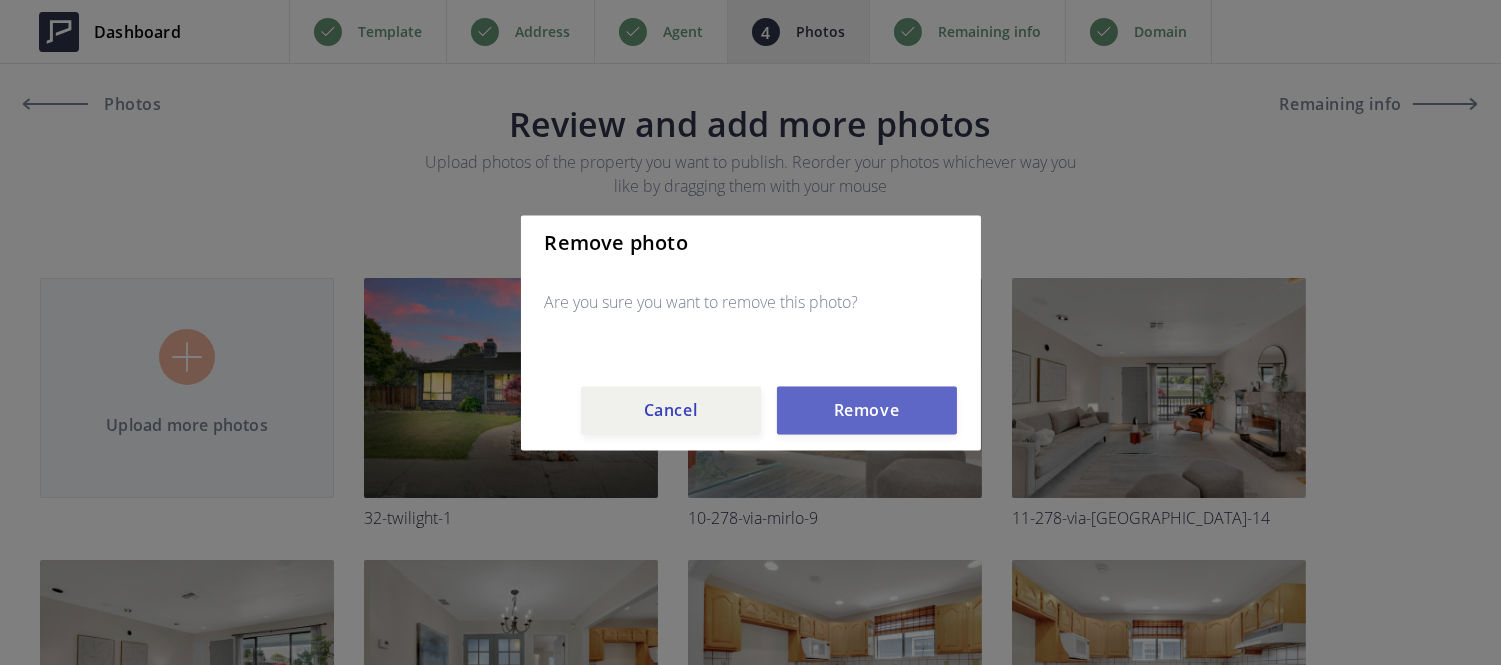 click on "Remove" at bounding box center (867, 410) 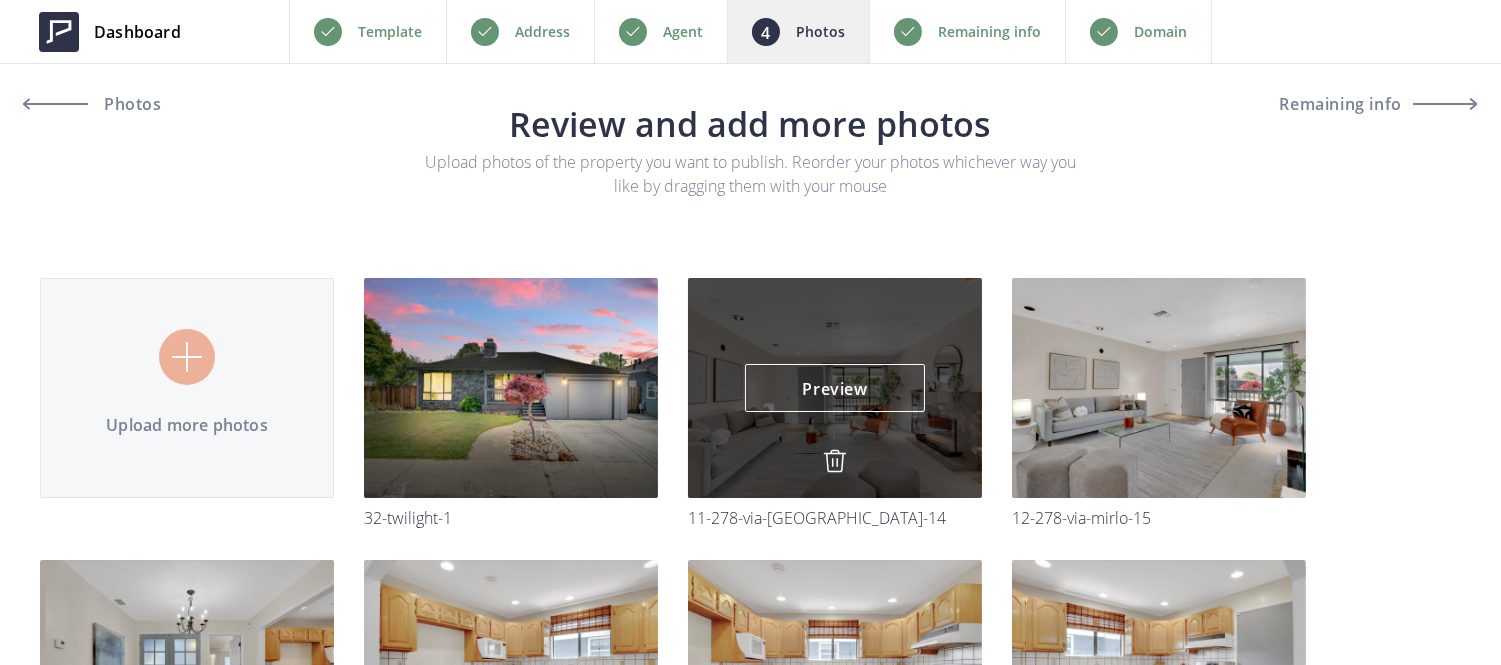 click at bounding box center [835, 461] 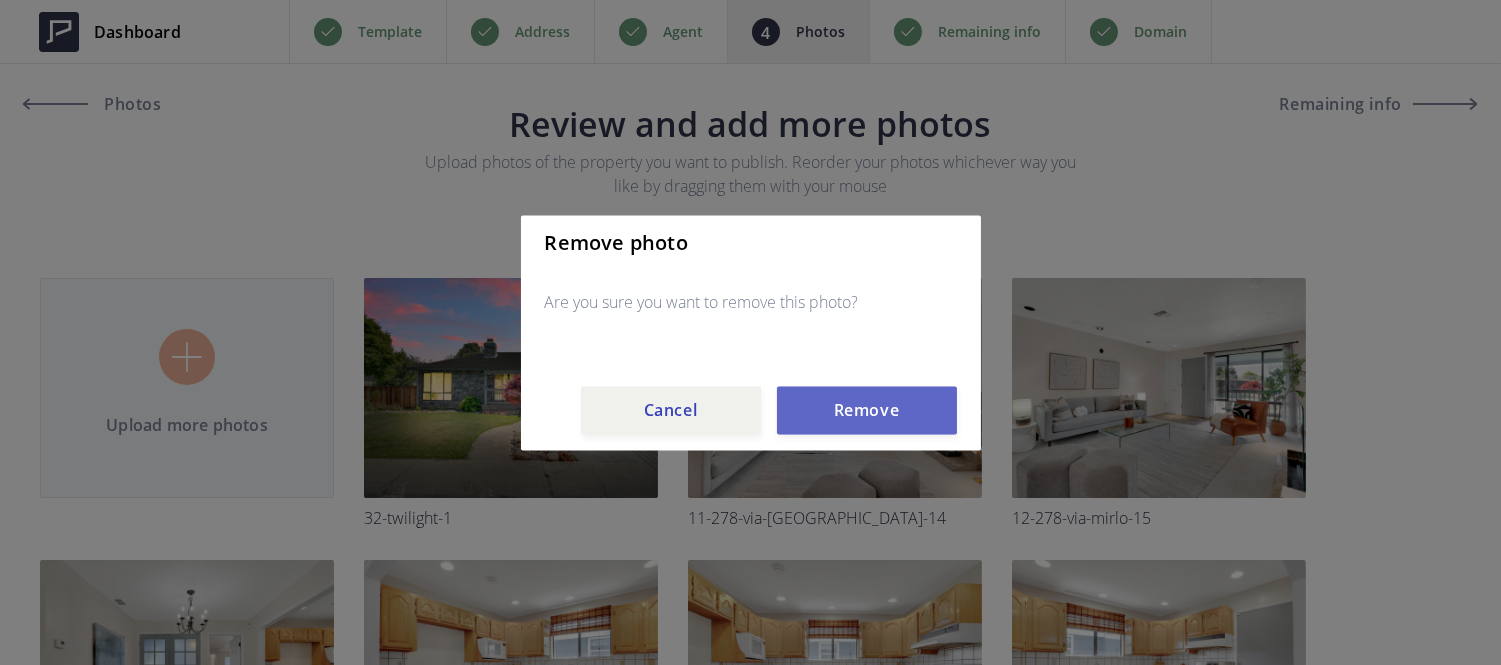 click on "Remove" at bounding box center (867, 410) 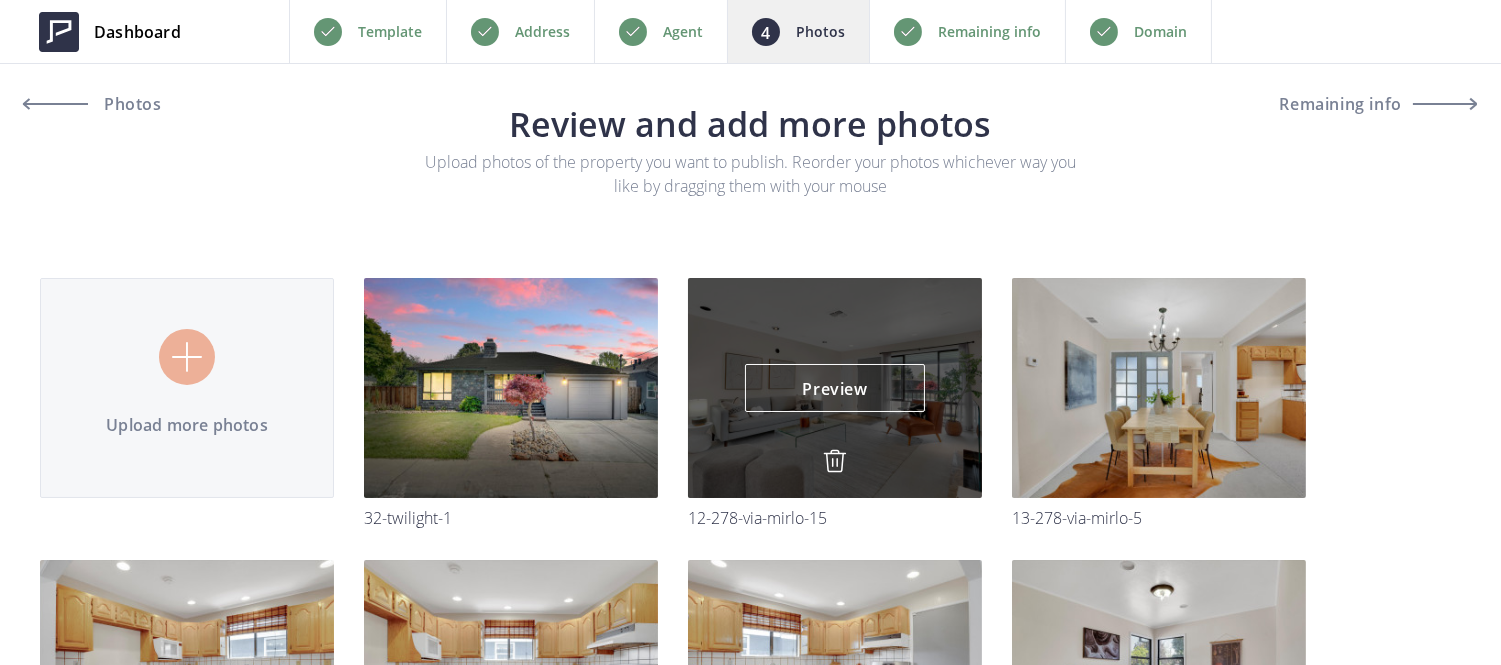 click at bounding box center [835, 461] 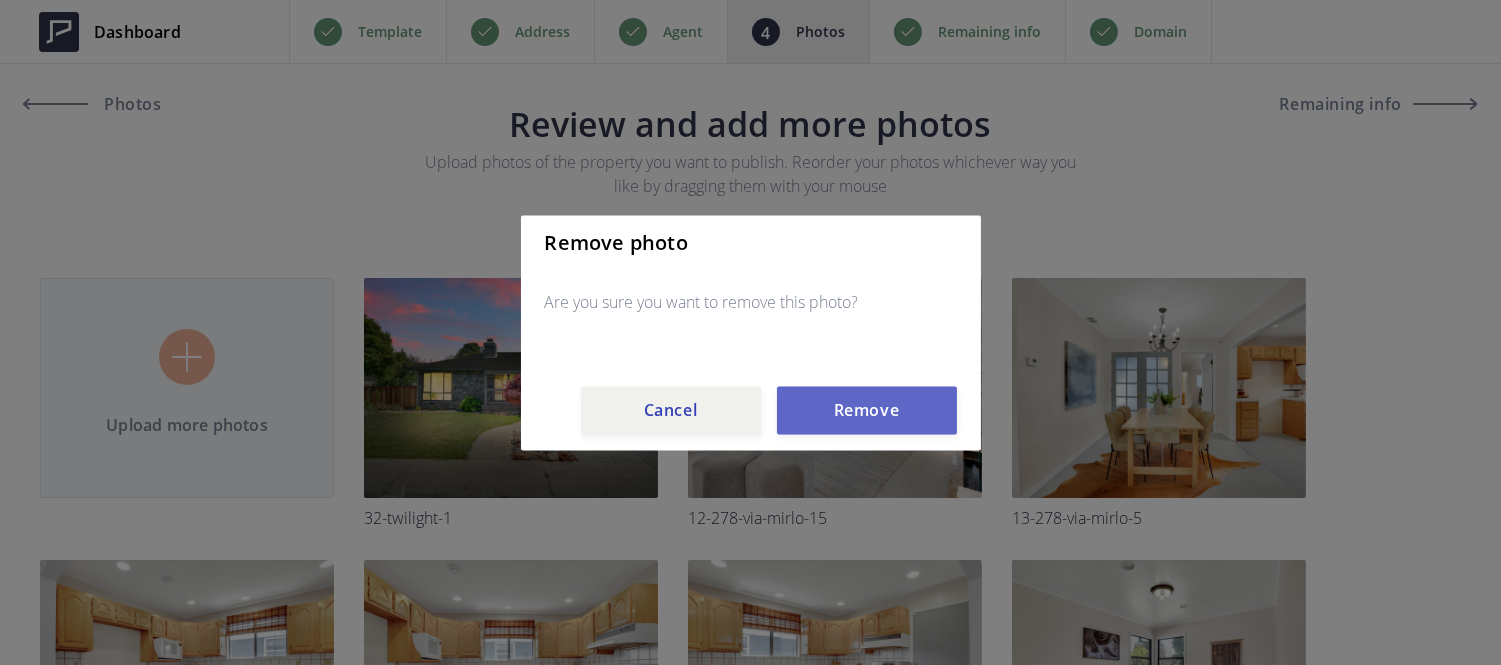 click on "Remove" at bounding box center (867, 410) 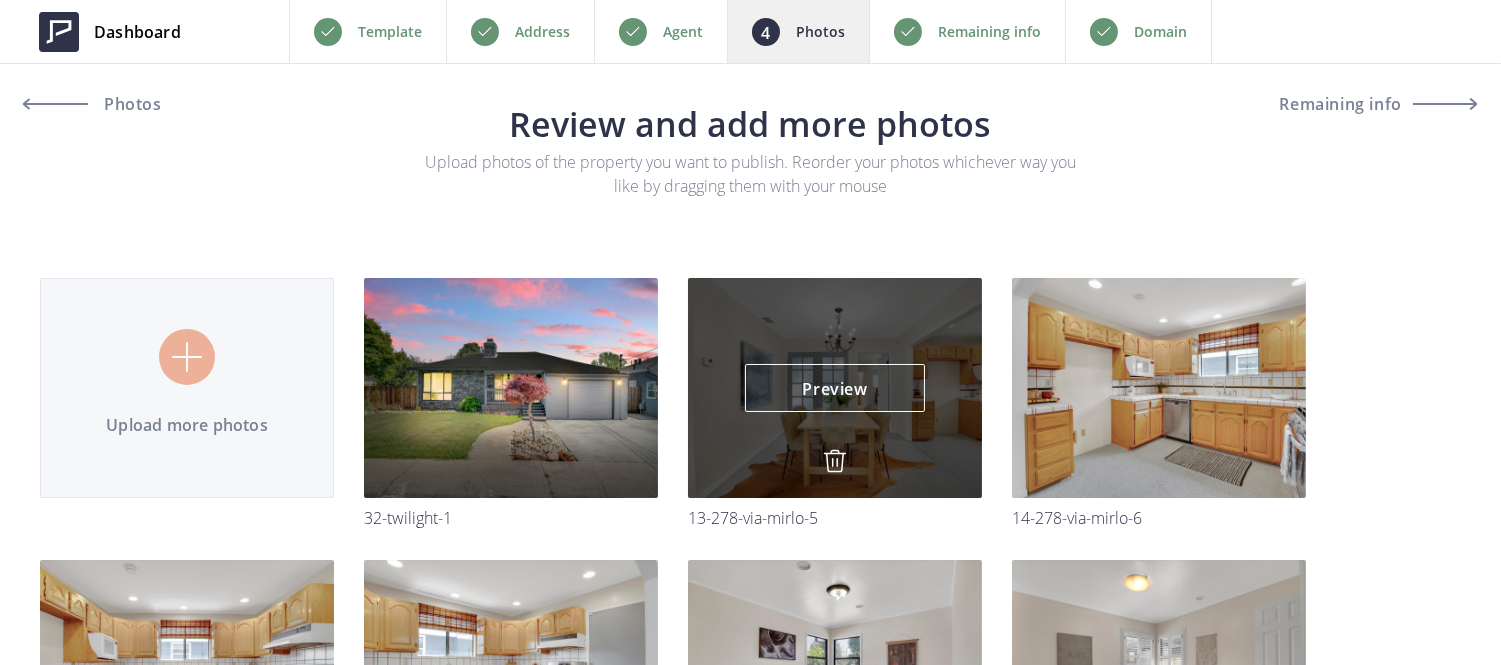 click at bounding box center [835, 461] 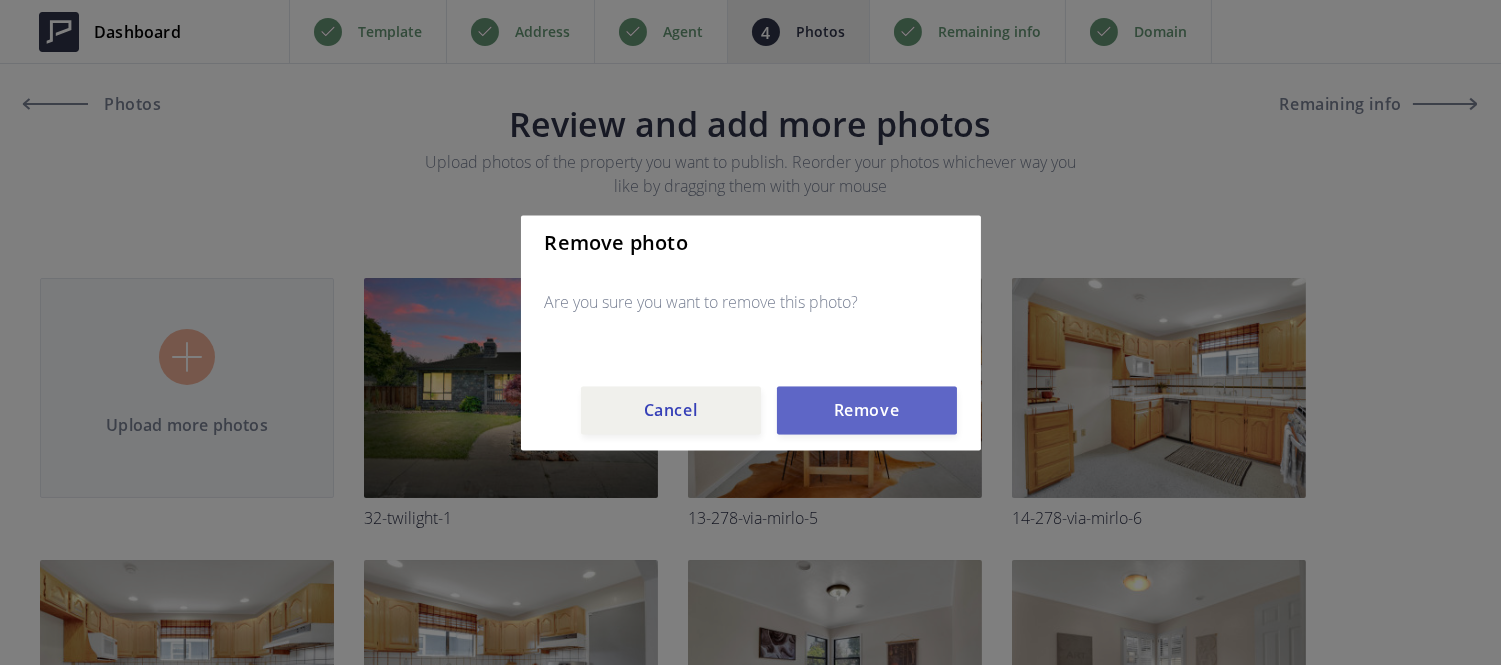 click on "Remove" at bounding box center (867, 410) 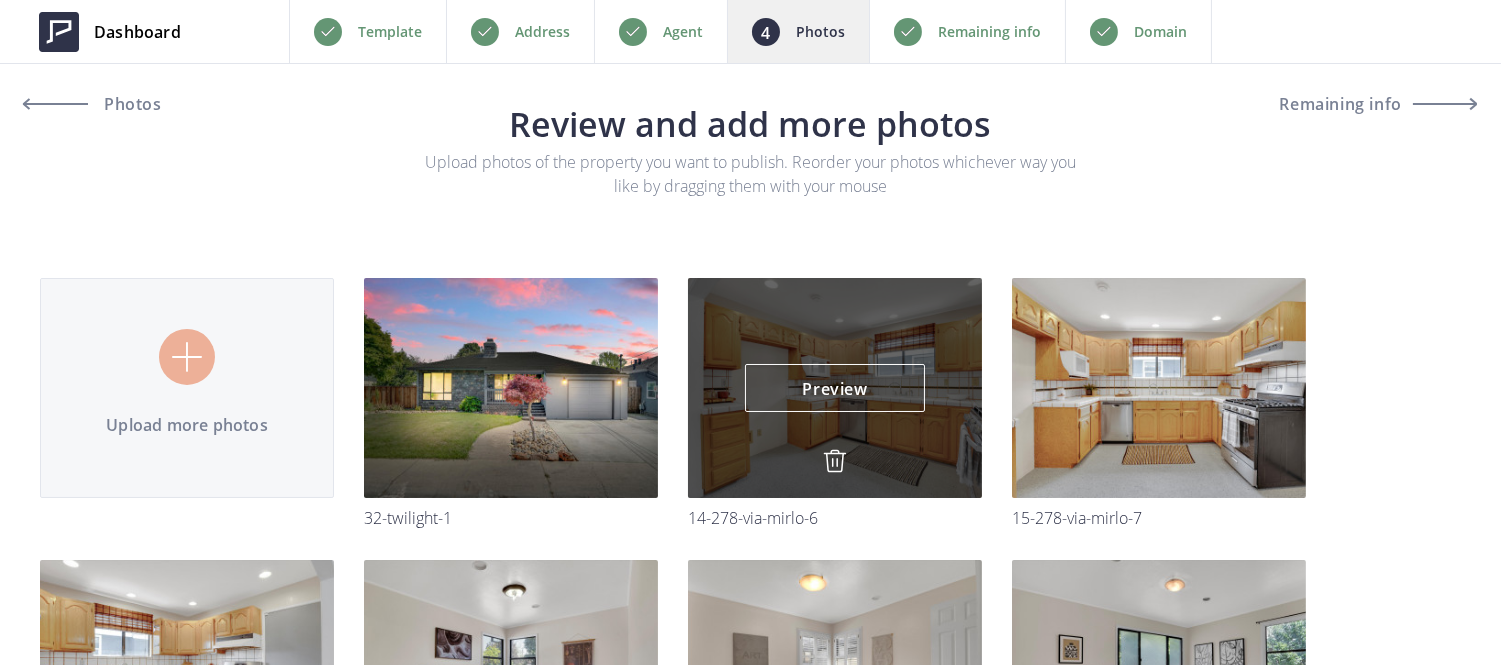 click at bounding box center (835, 461) 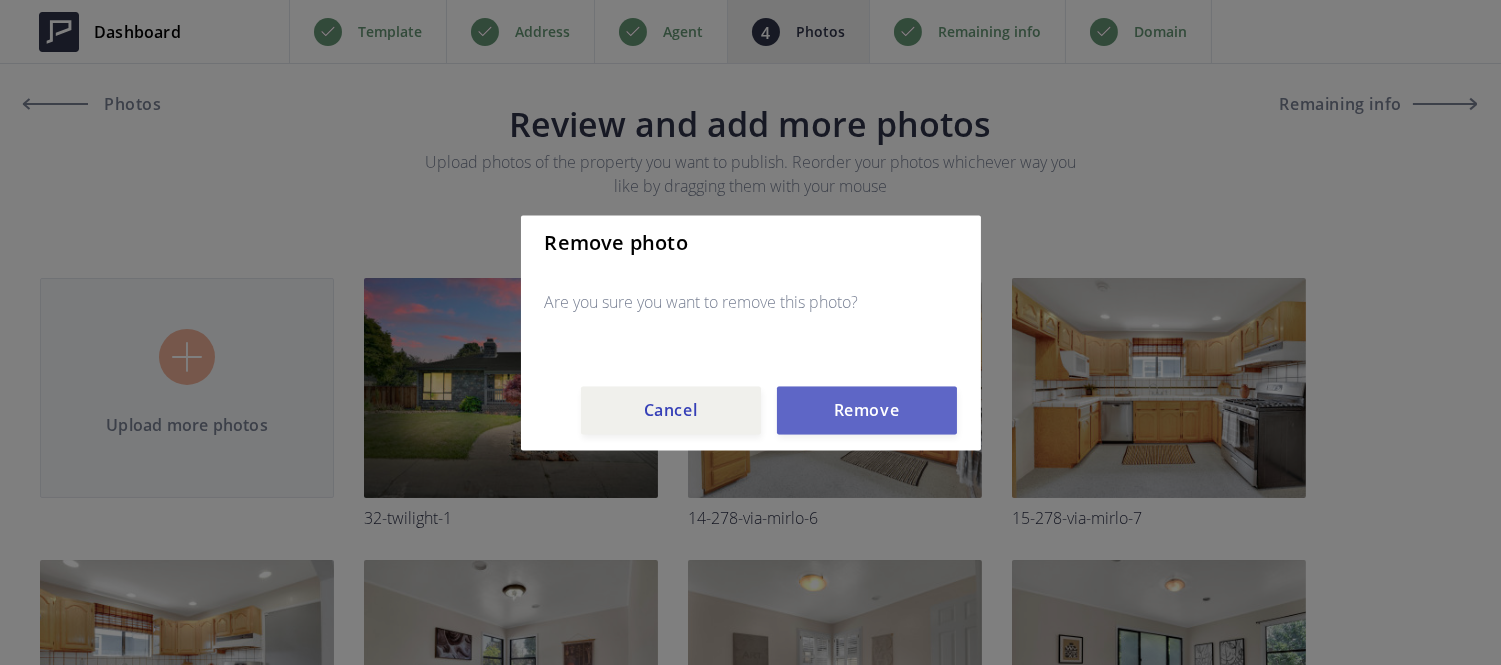 click on "Remove" at bounding box center (867, 410) 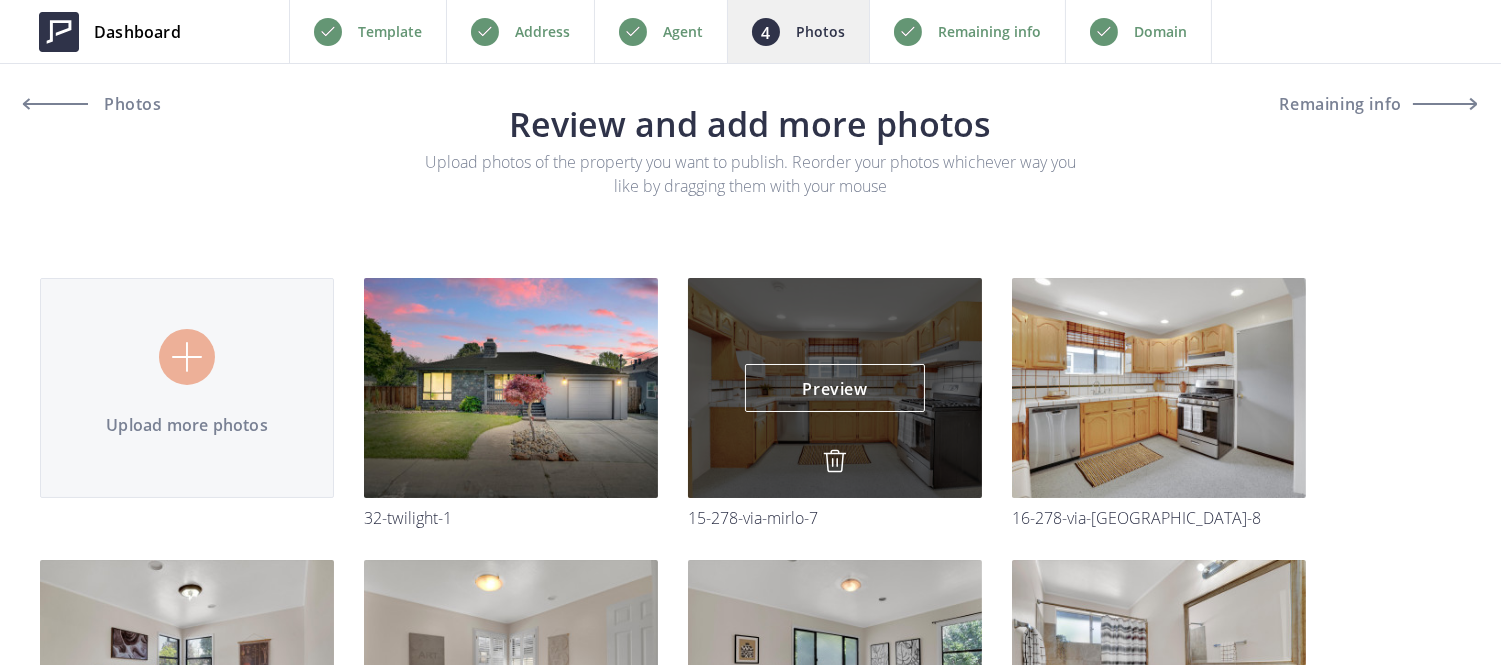 click at bounding box center (835, 461) 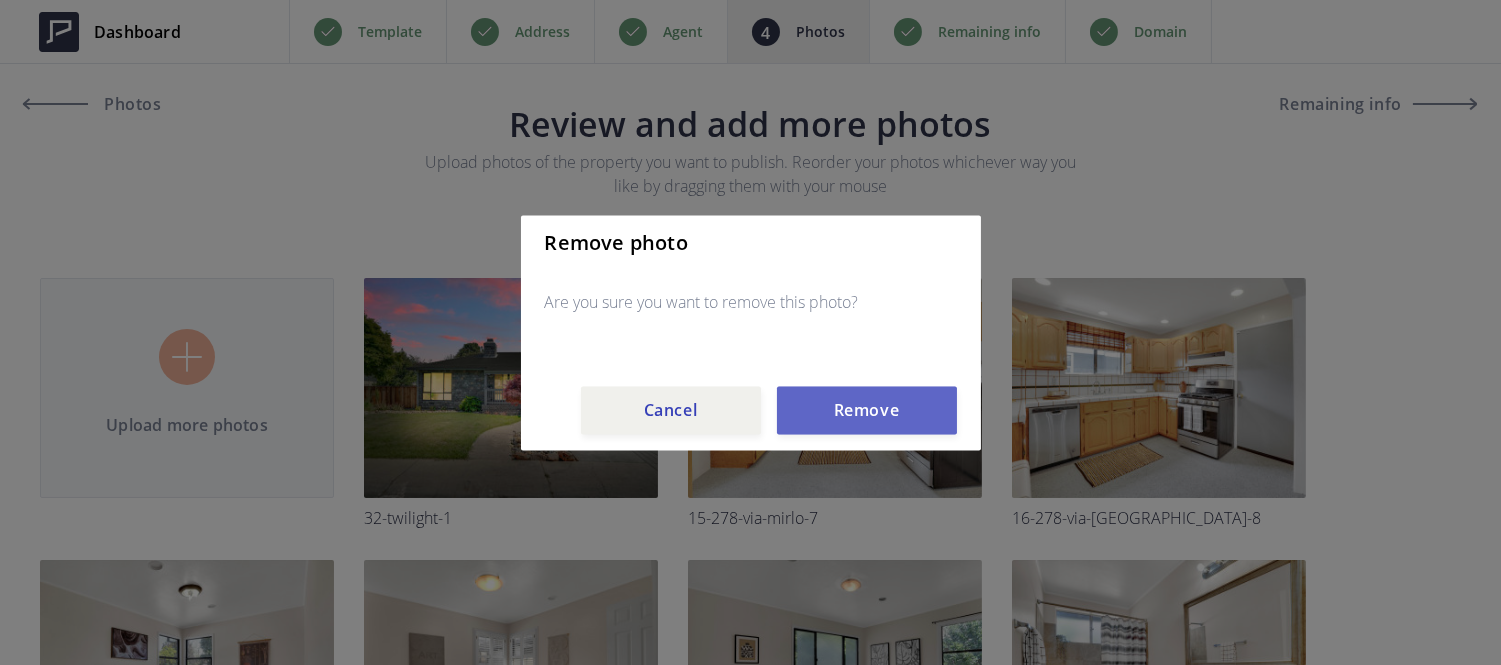 click on "Remove" at bounding box center (867, 410) 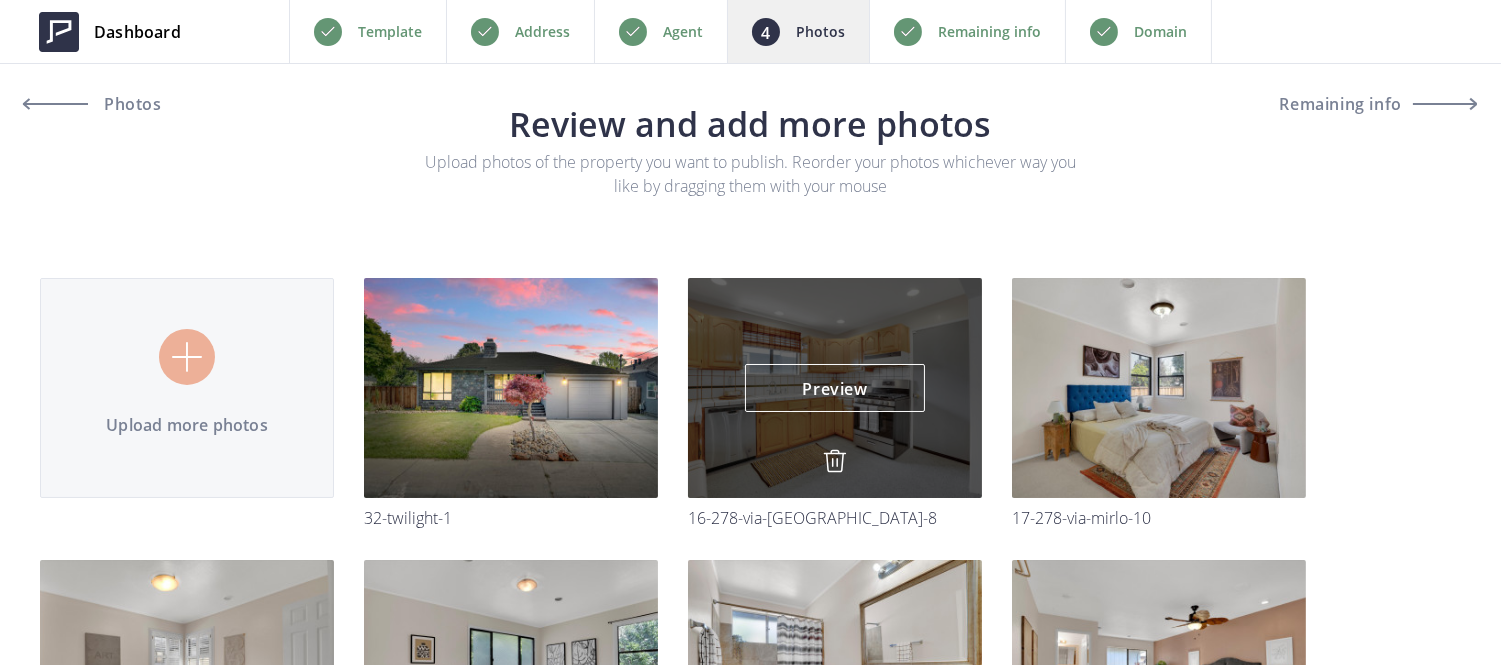 click at bounding box center (835, 461) 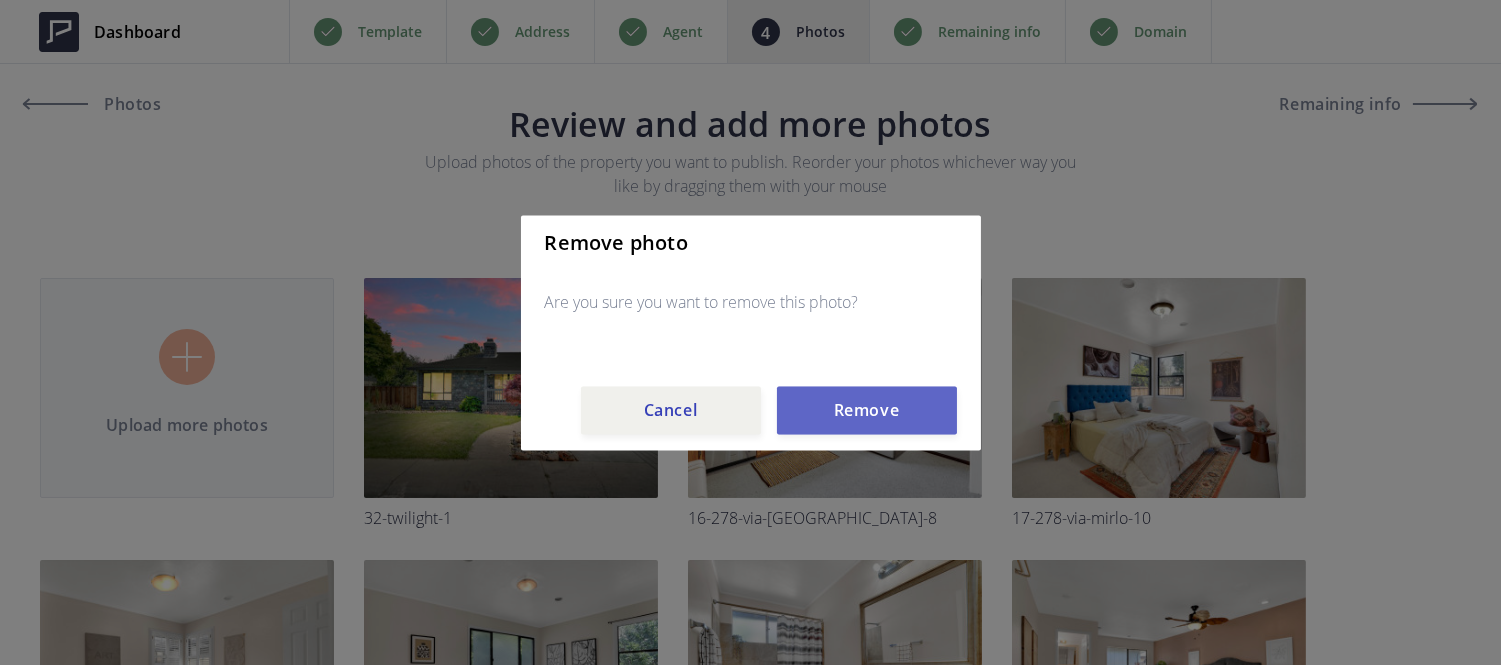 click on "Remove" at bounding box center [867, 410] 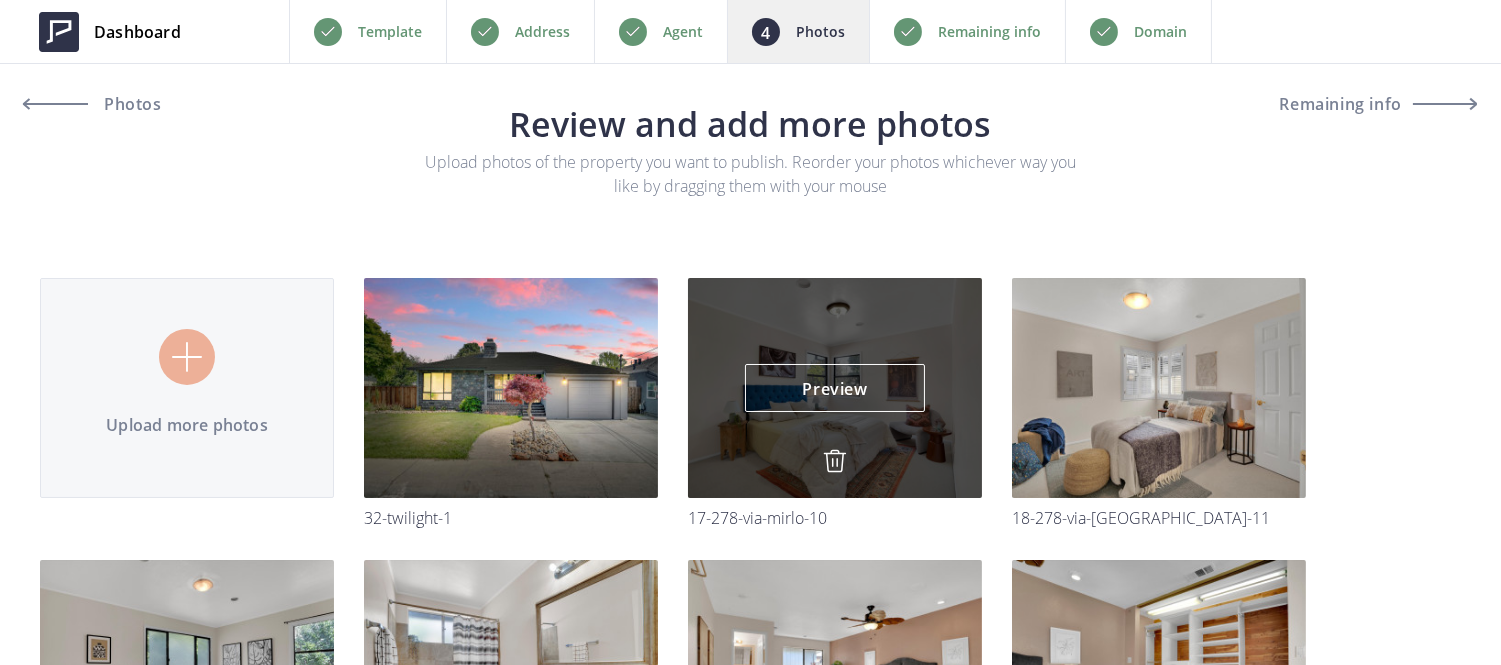 click at bounding box center [835, 461] 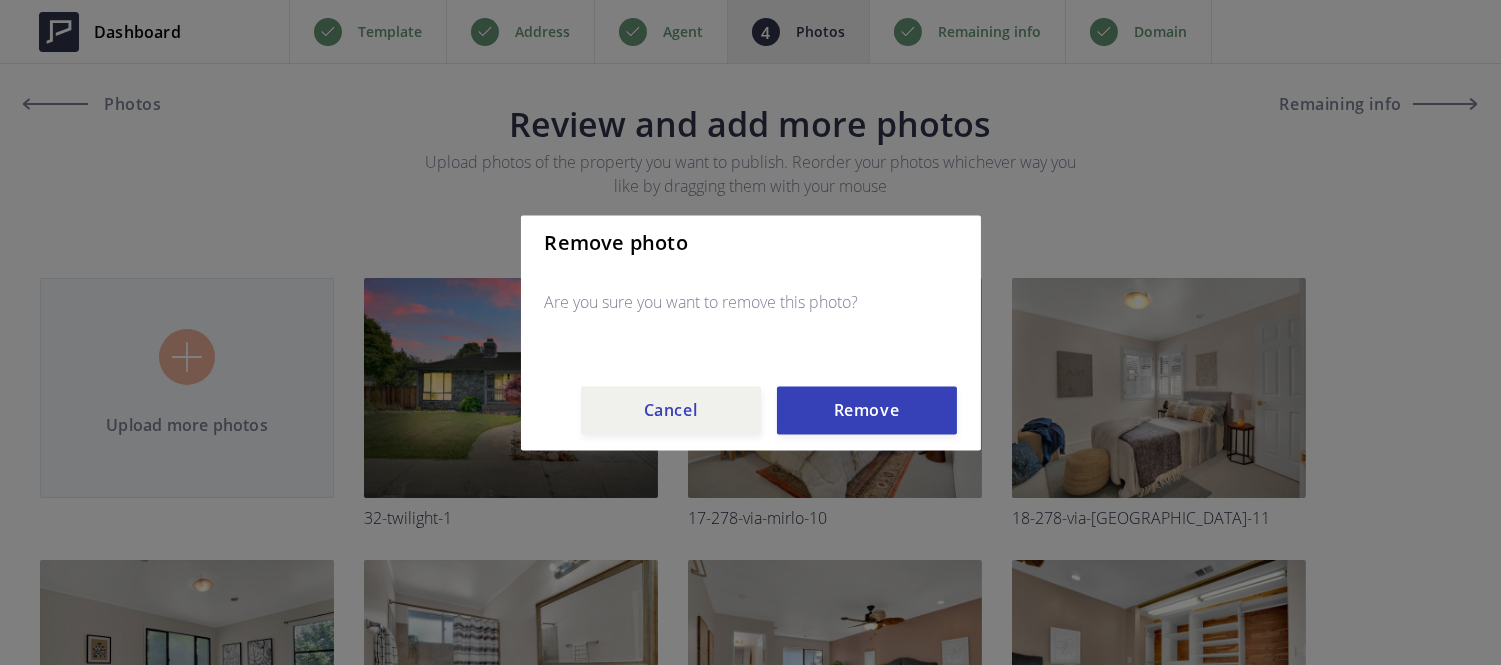 click on "Remove photo   Are you sure you want to remove this photo?   Cancel   Remove" at bounding box center (751, 332) 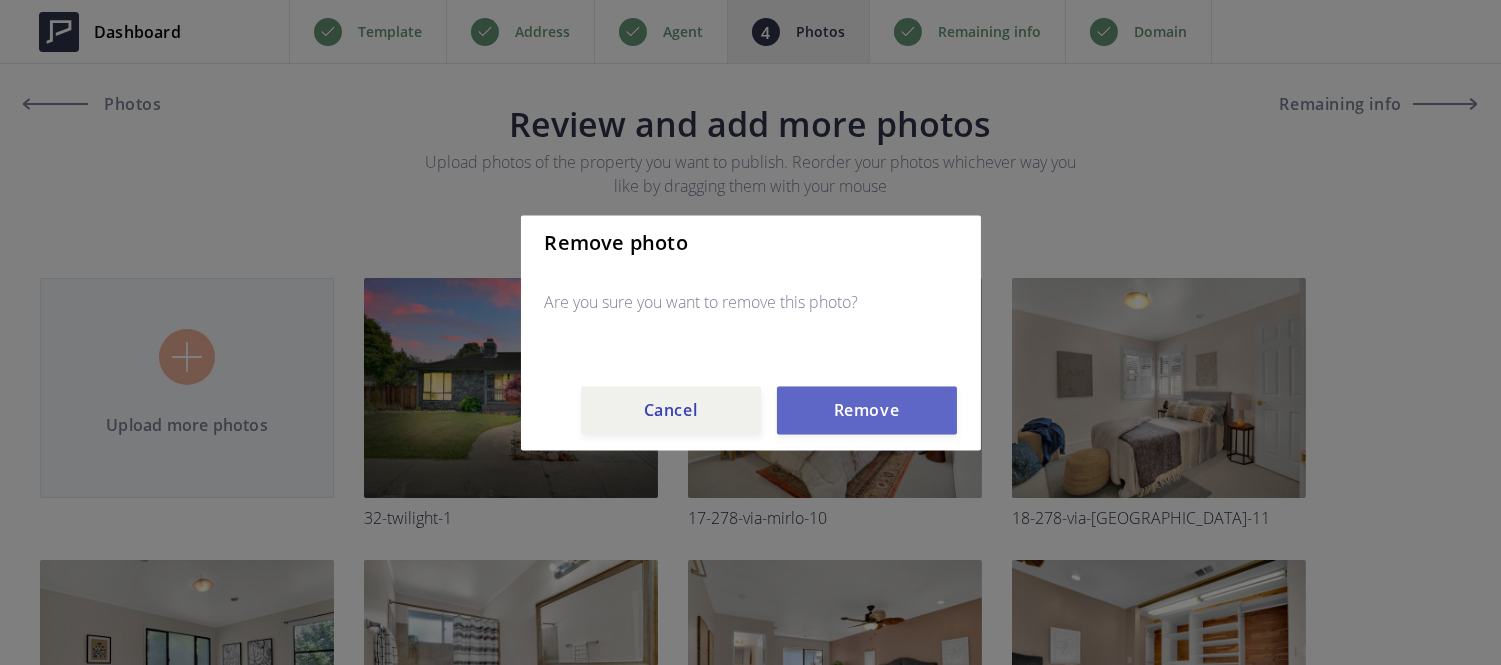 click on "Remove" at bounding box center [867, 410] 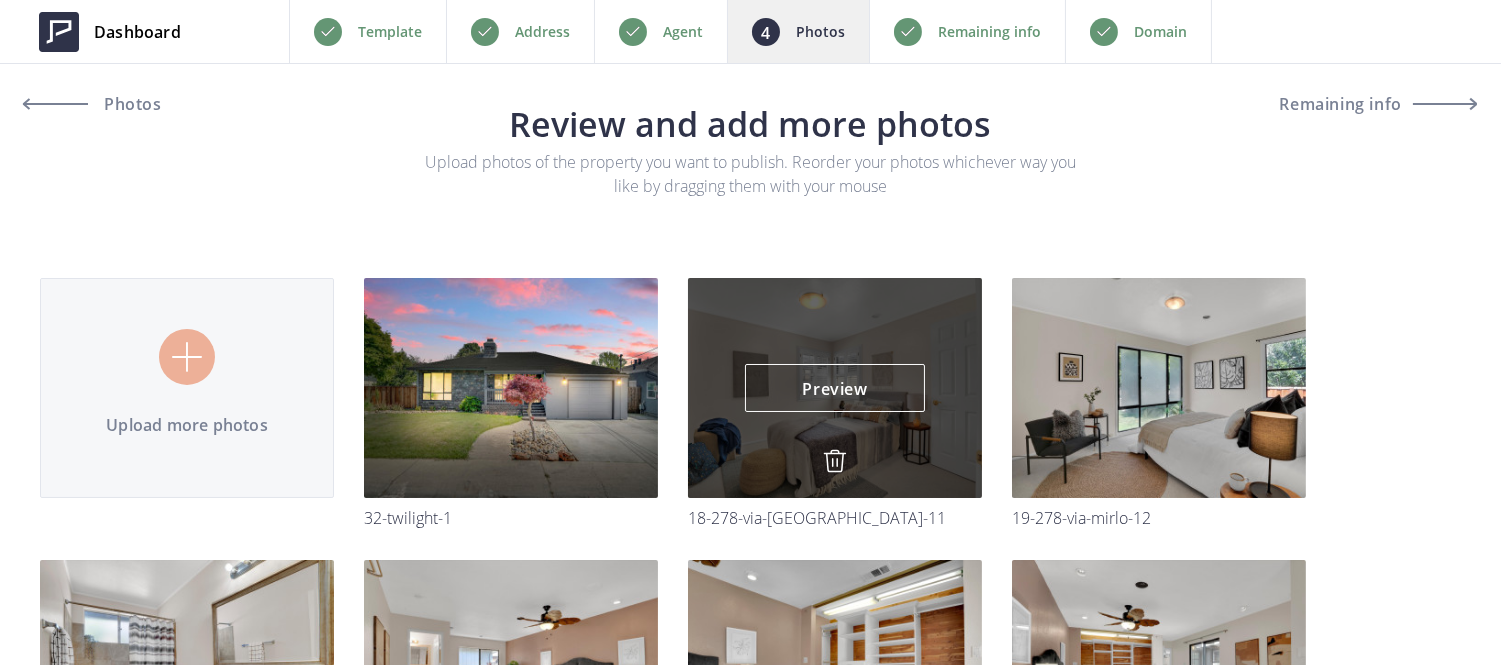 click at bounding box center (835, 461) 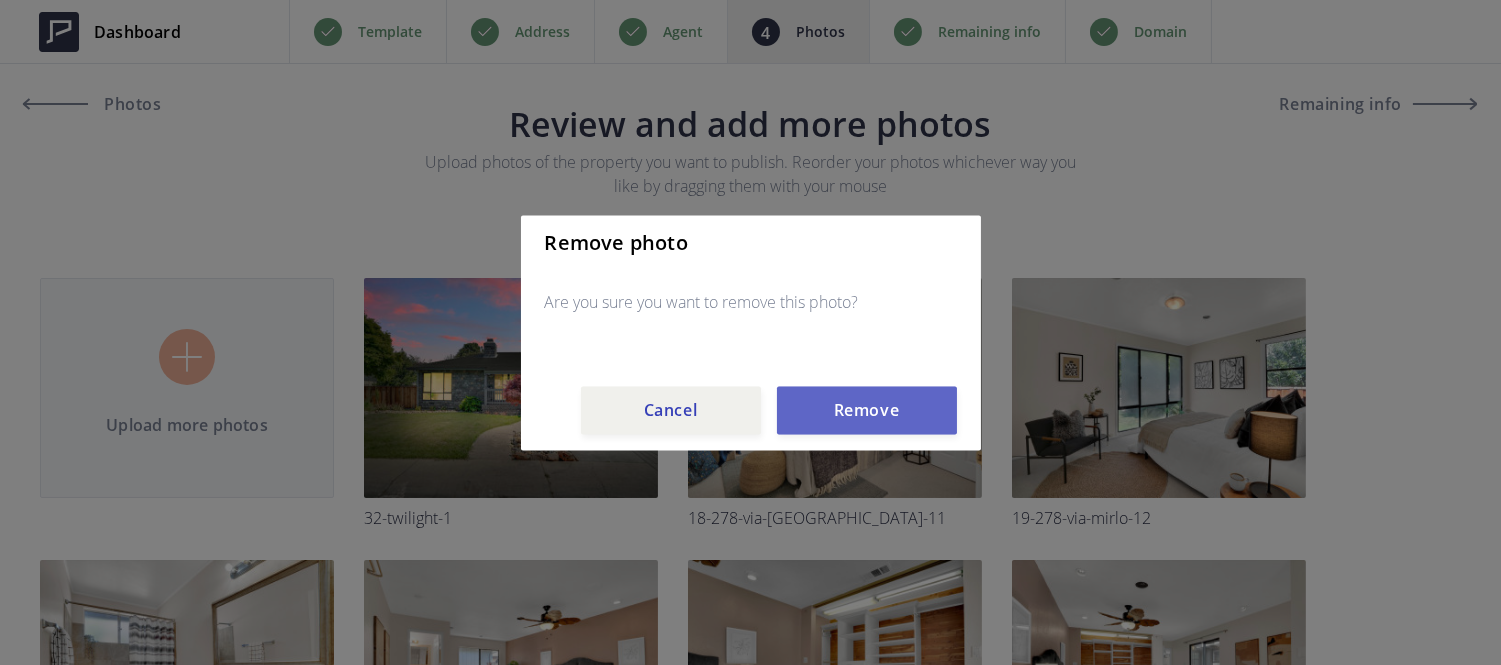 click on "Remove" at bounding box center [867, 410] 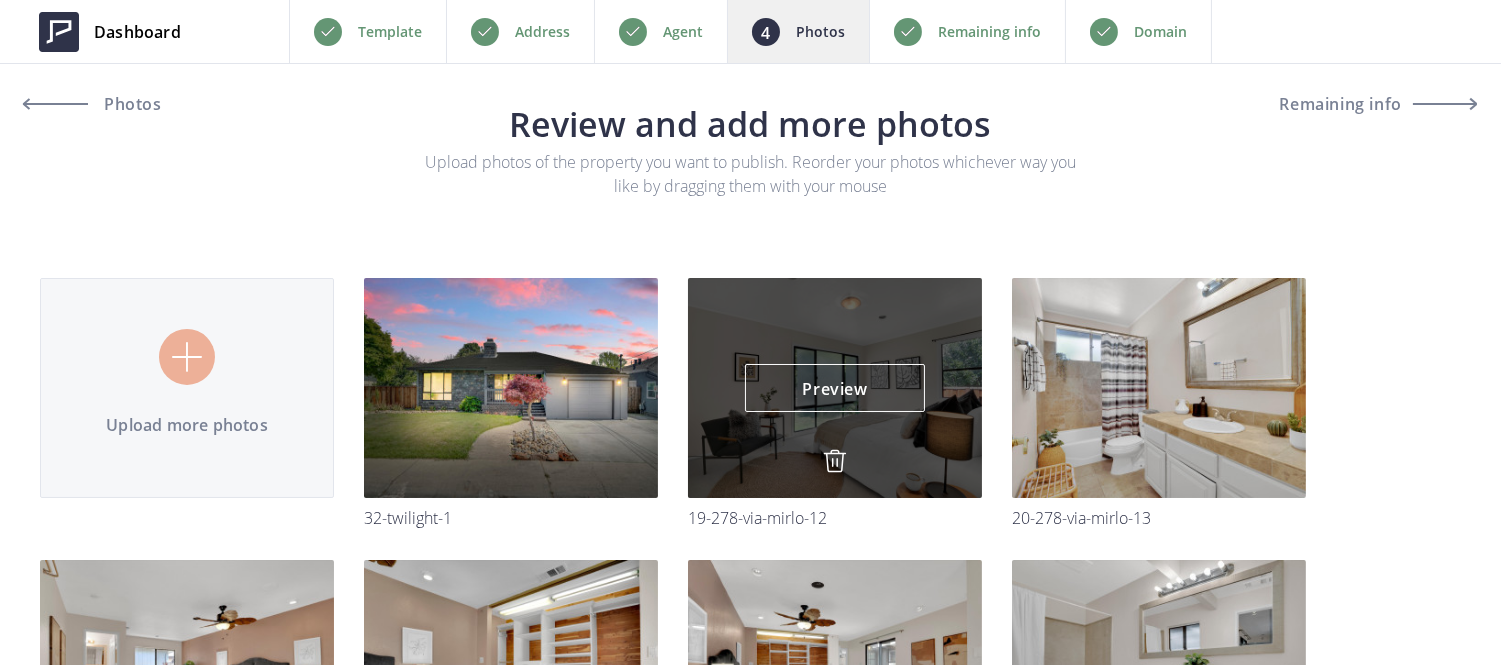 click at bounding box center [835, 461] 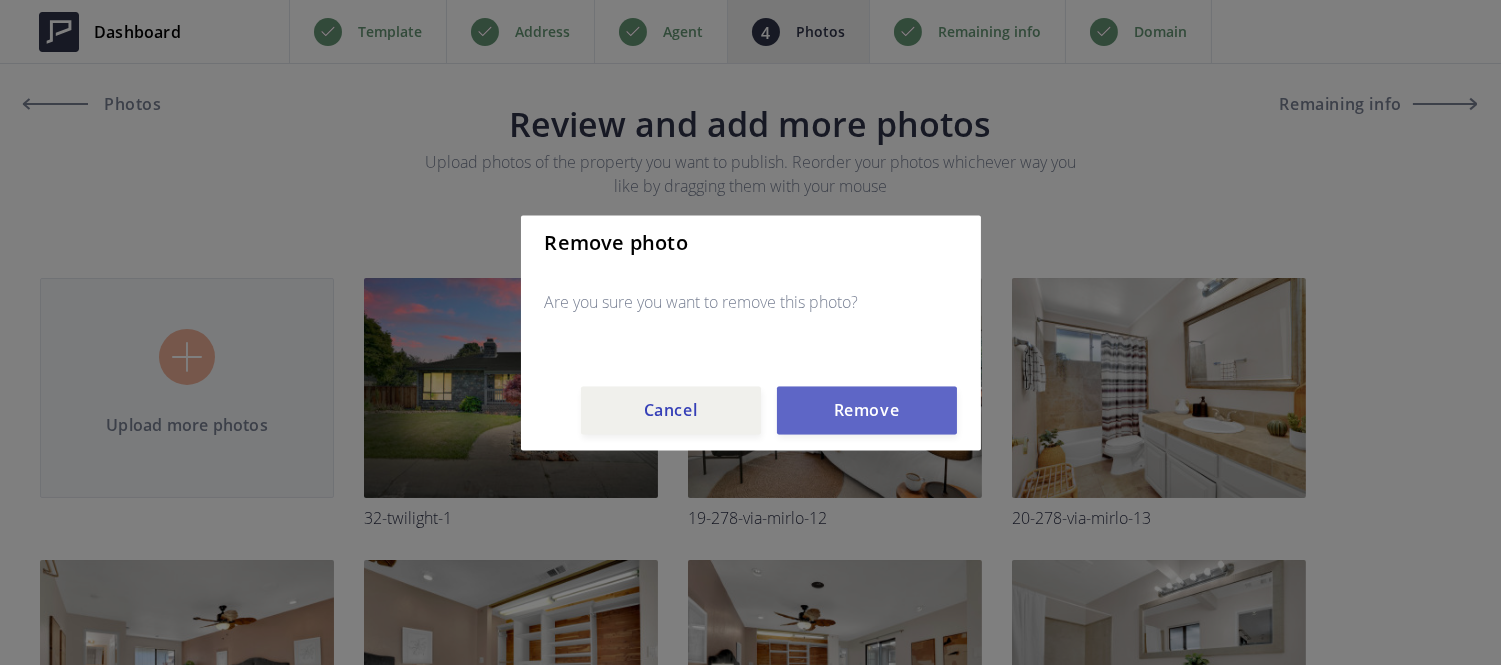 click on "Remove" at bounding box center [867, 410] 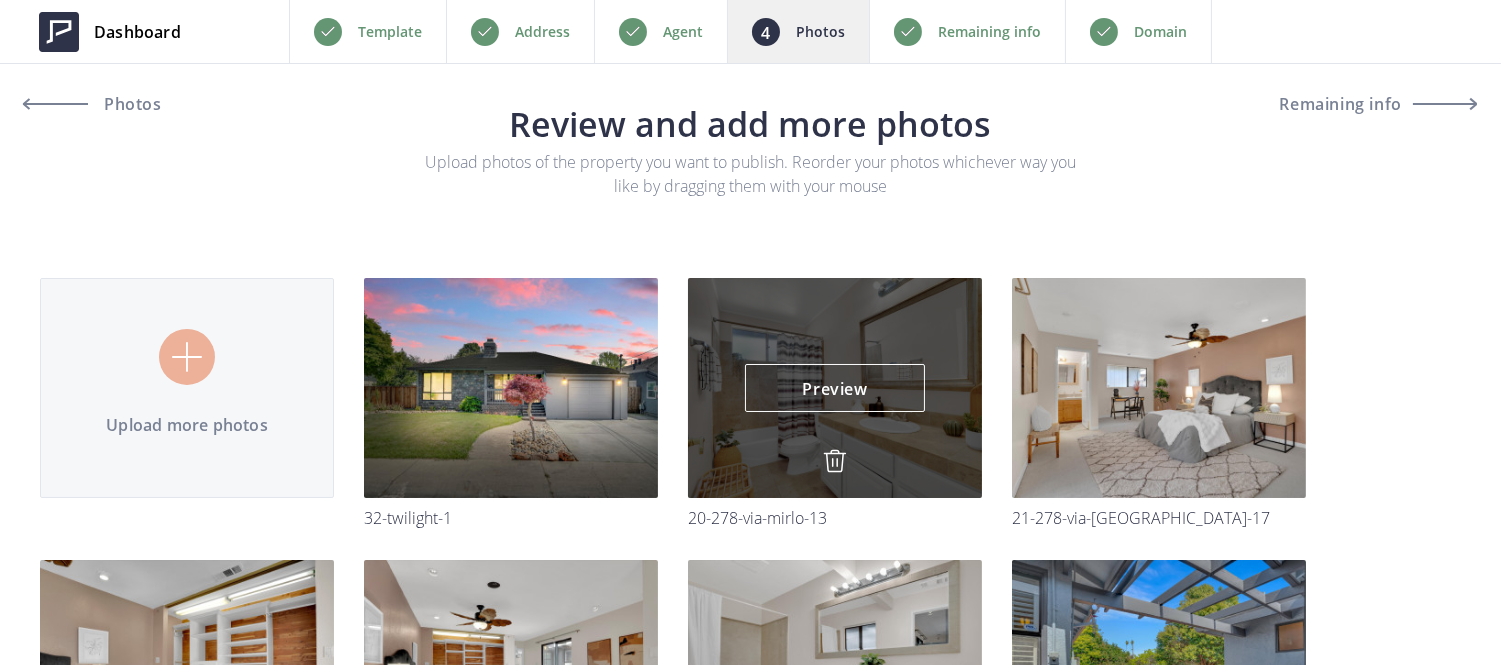 click at bounding box center (835, 461) 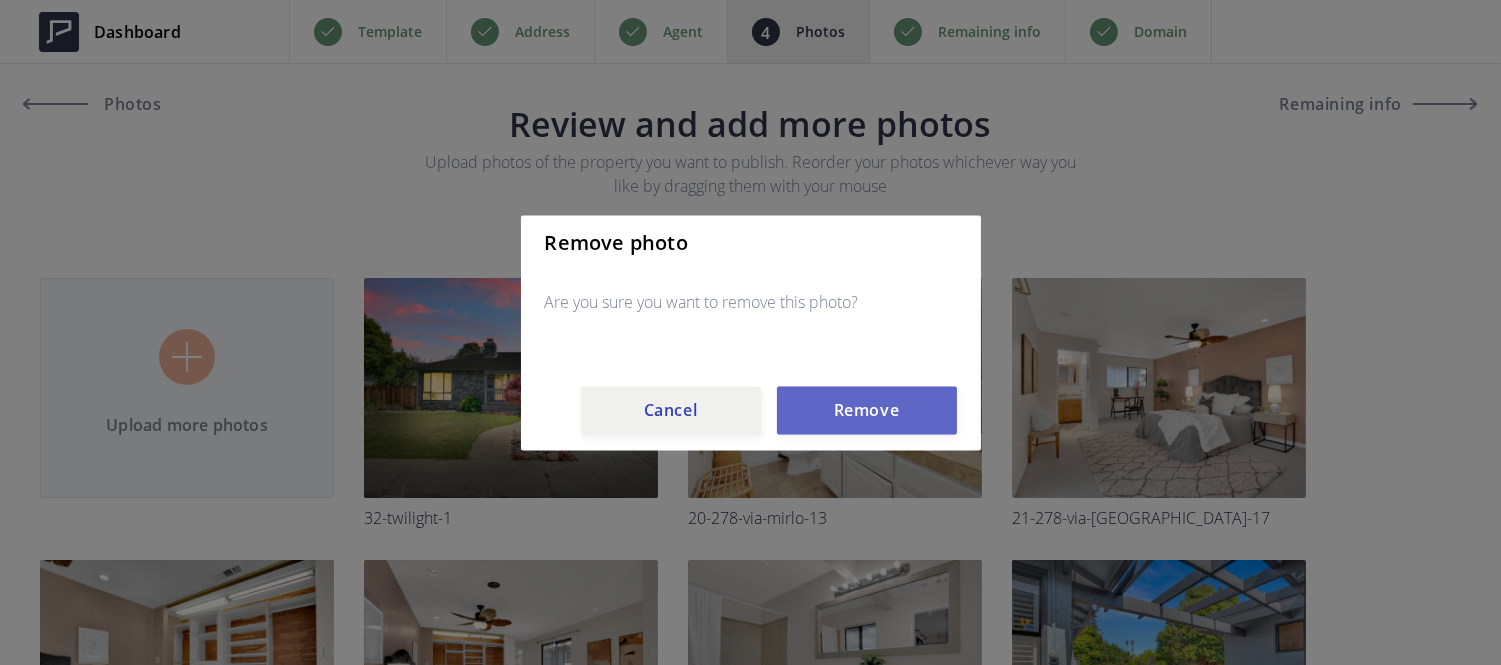 click on "Remove" at bounding box center [867, 410] 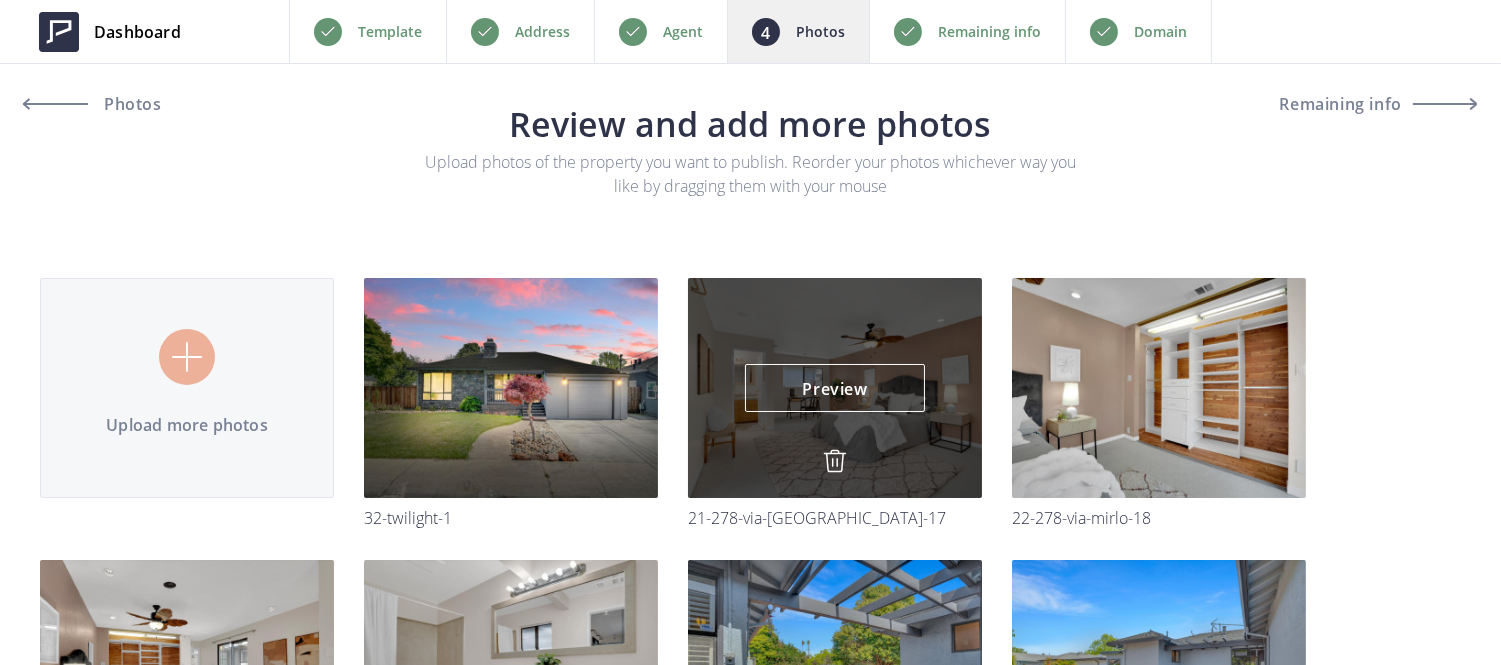 click at bounding box center [835, 461] 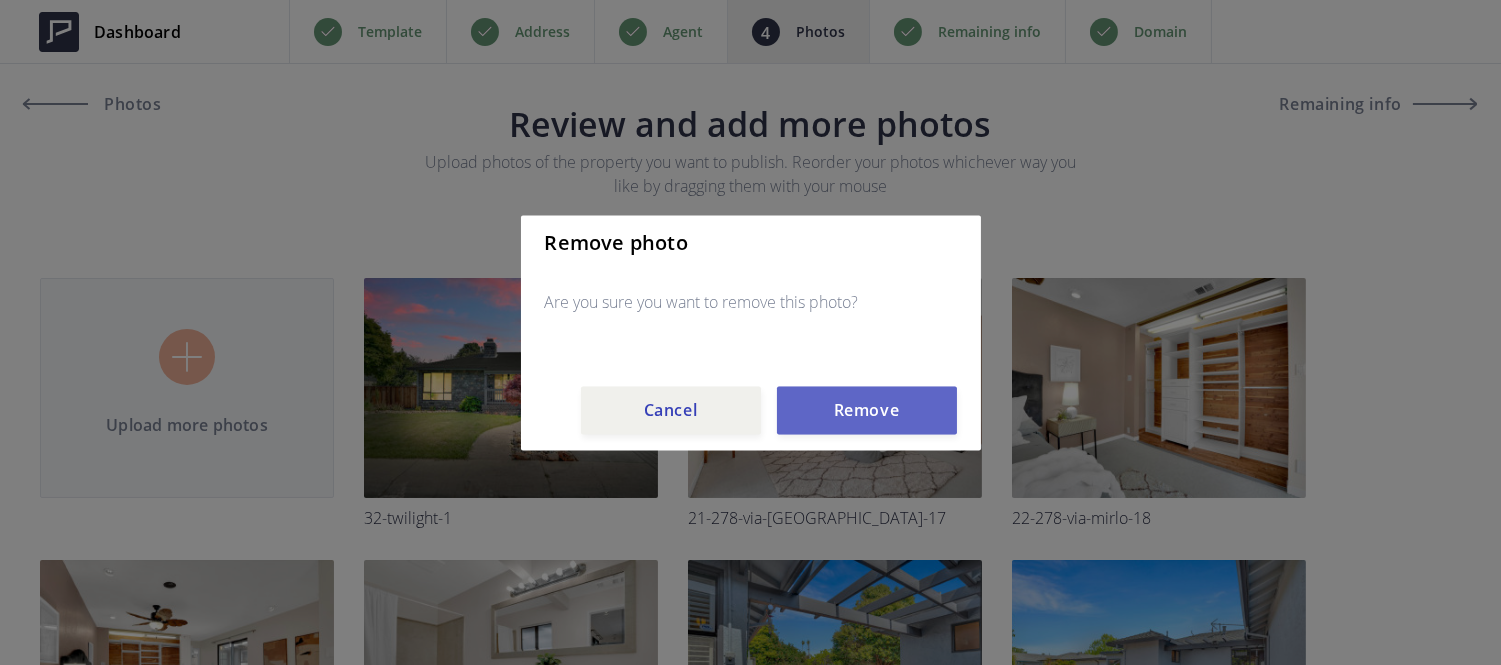 click on "Remove" at bounding box center [867, 410] 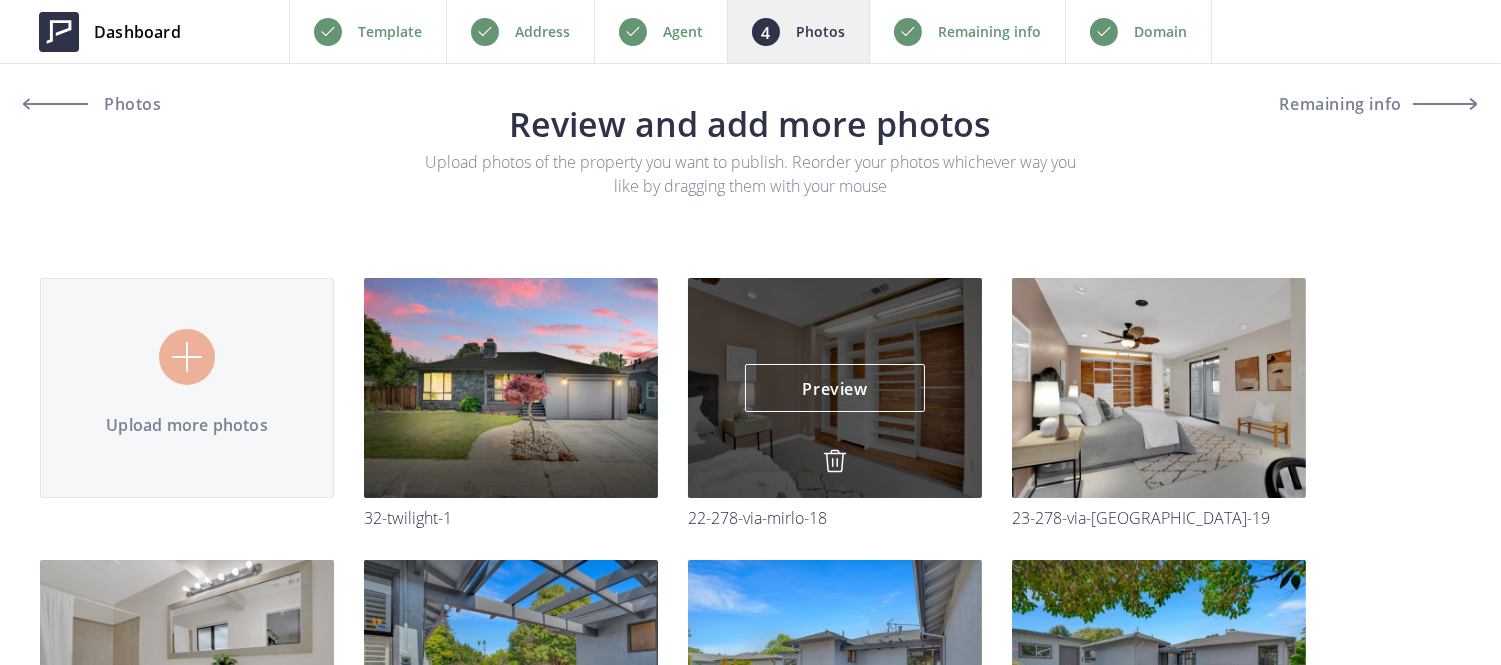 click at bounding box center (835, 461) 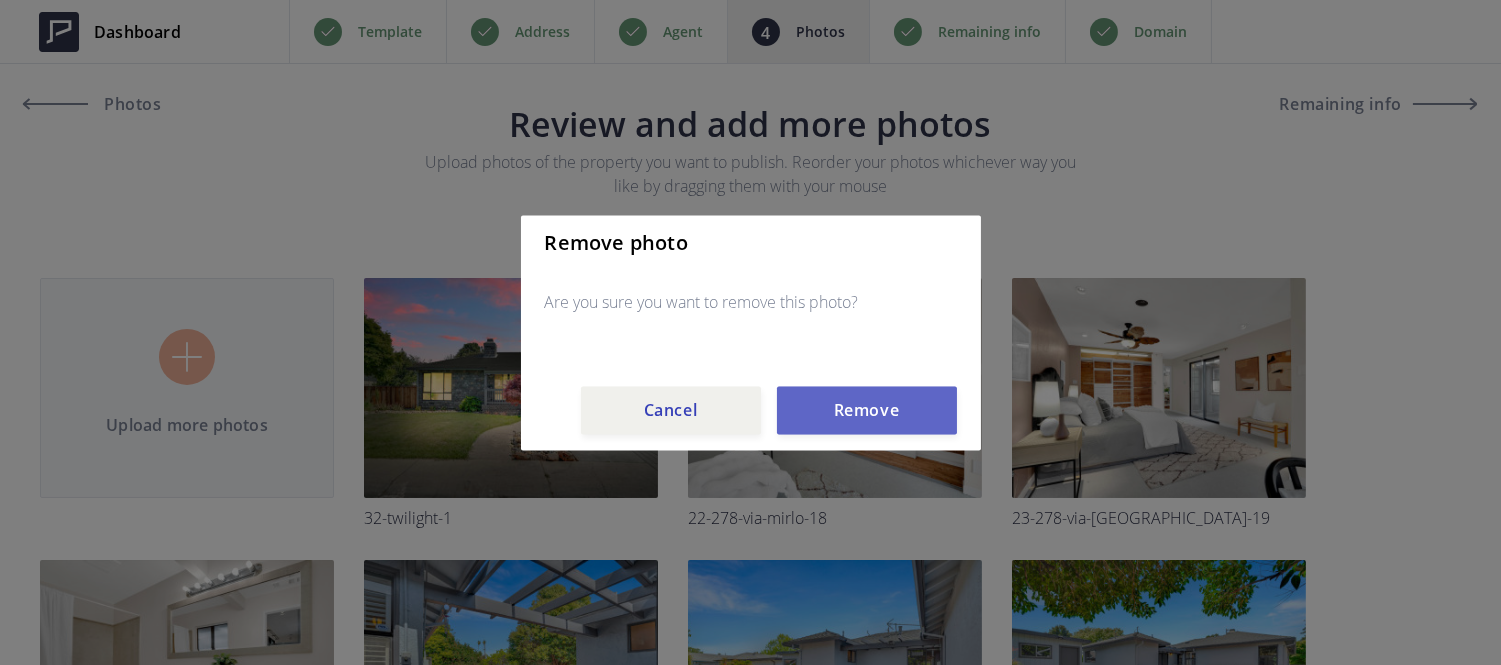 click on "Remove" at bounding box center (867, 410) 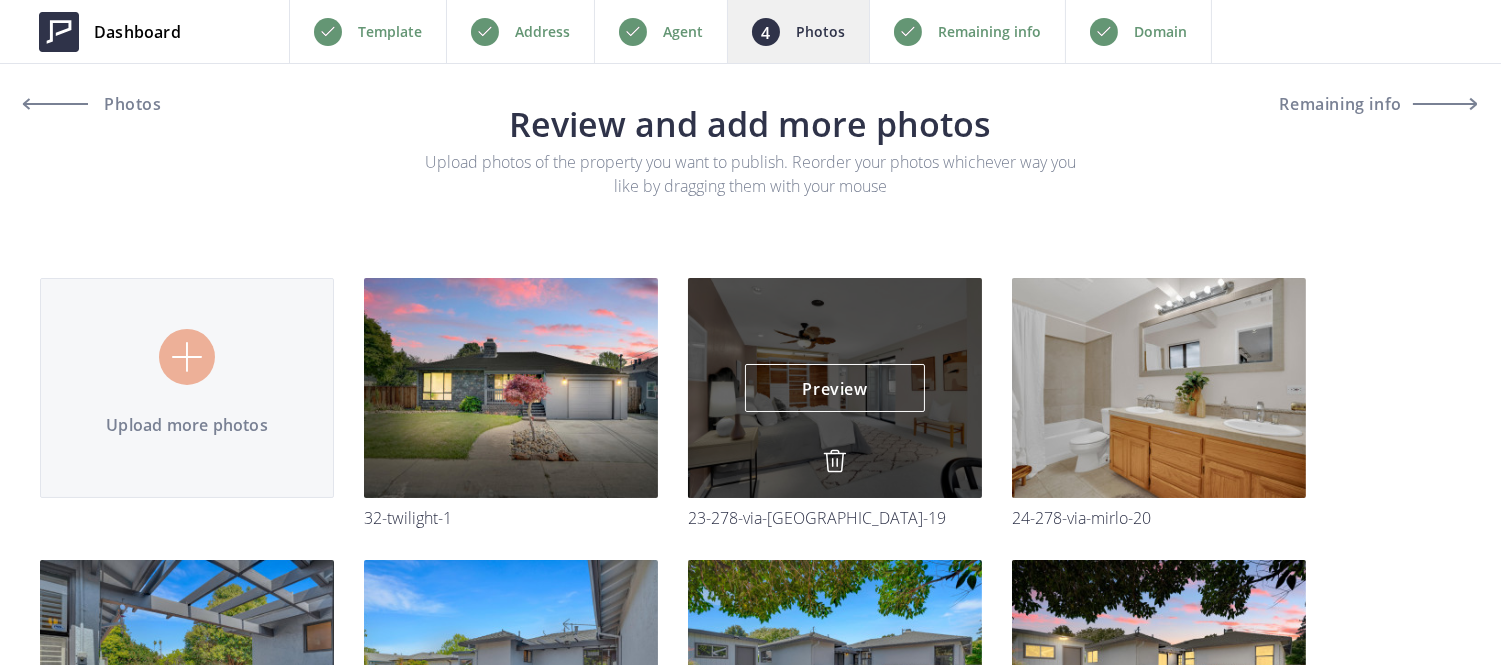 click at bounding box center (835, 461) 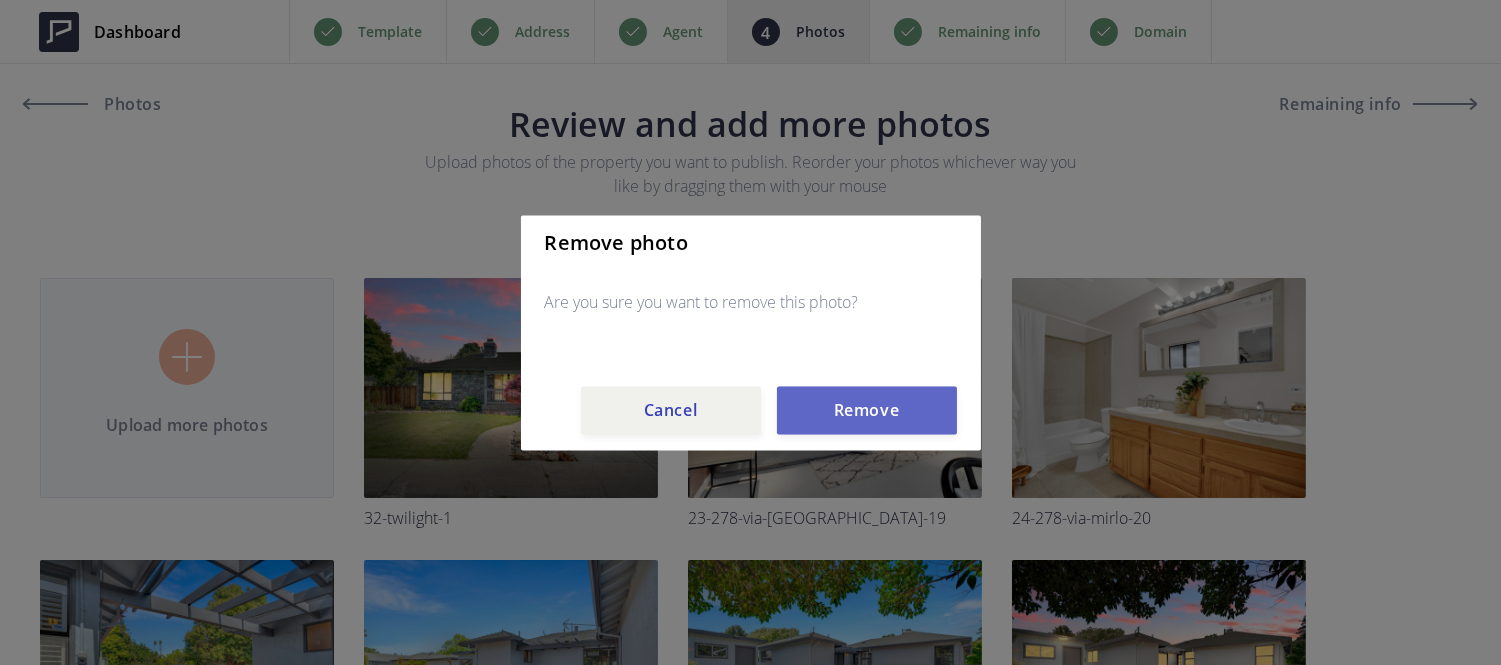 click on "Remove" at bounding box center (867, 410) 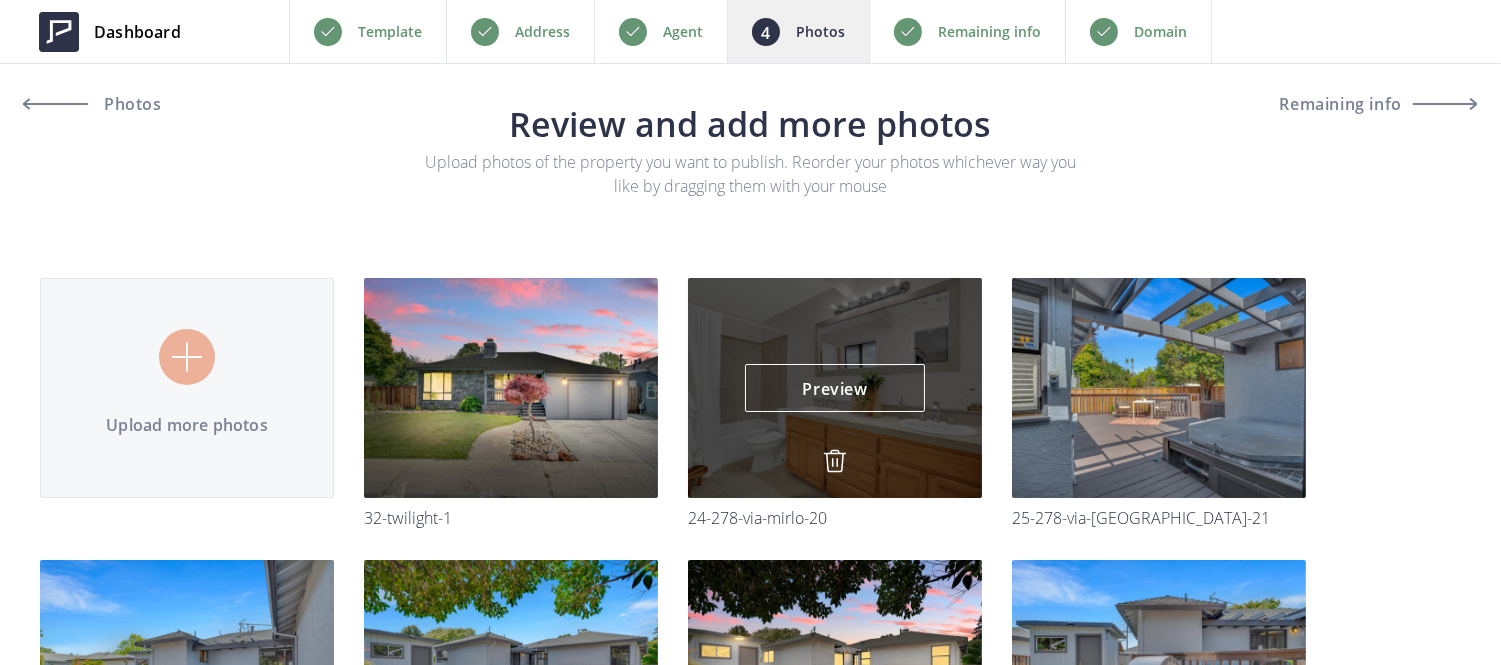 click at bounding box center [835, 461] 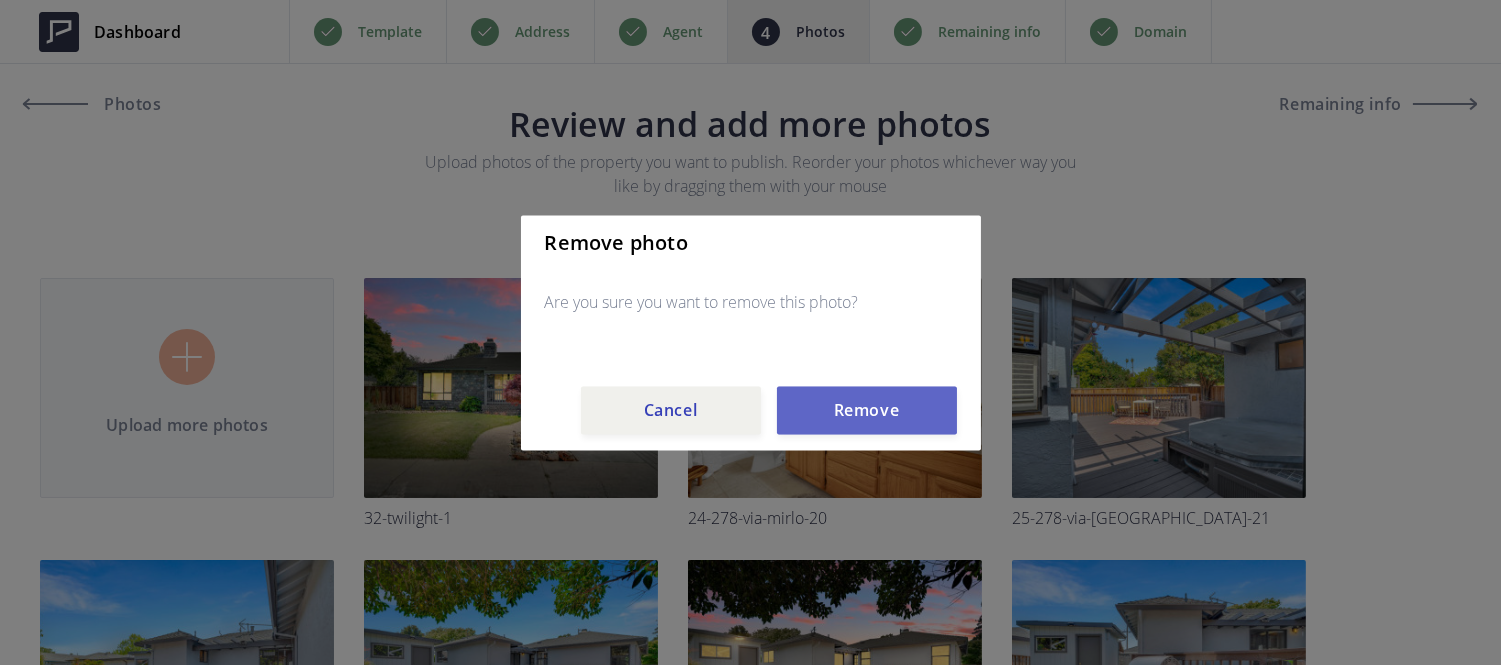 click on "Remove" at bounding box center (867, 410) 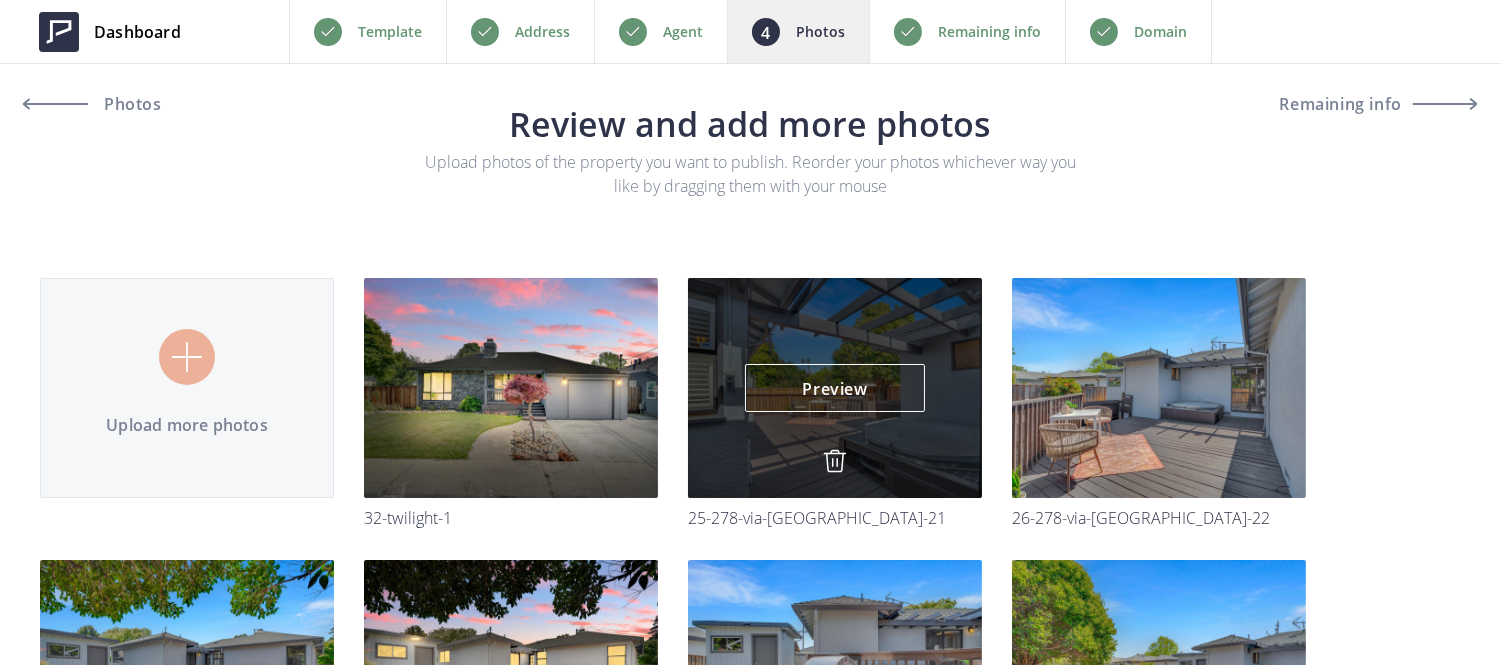 click at bounding box center [835, 461] 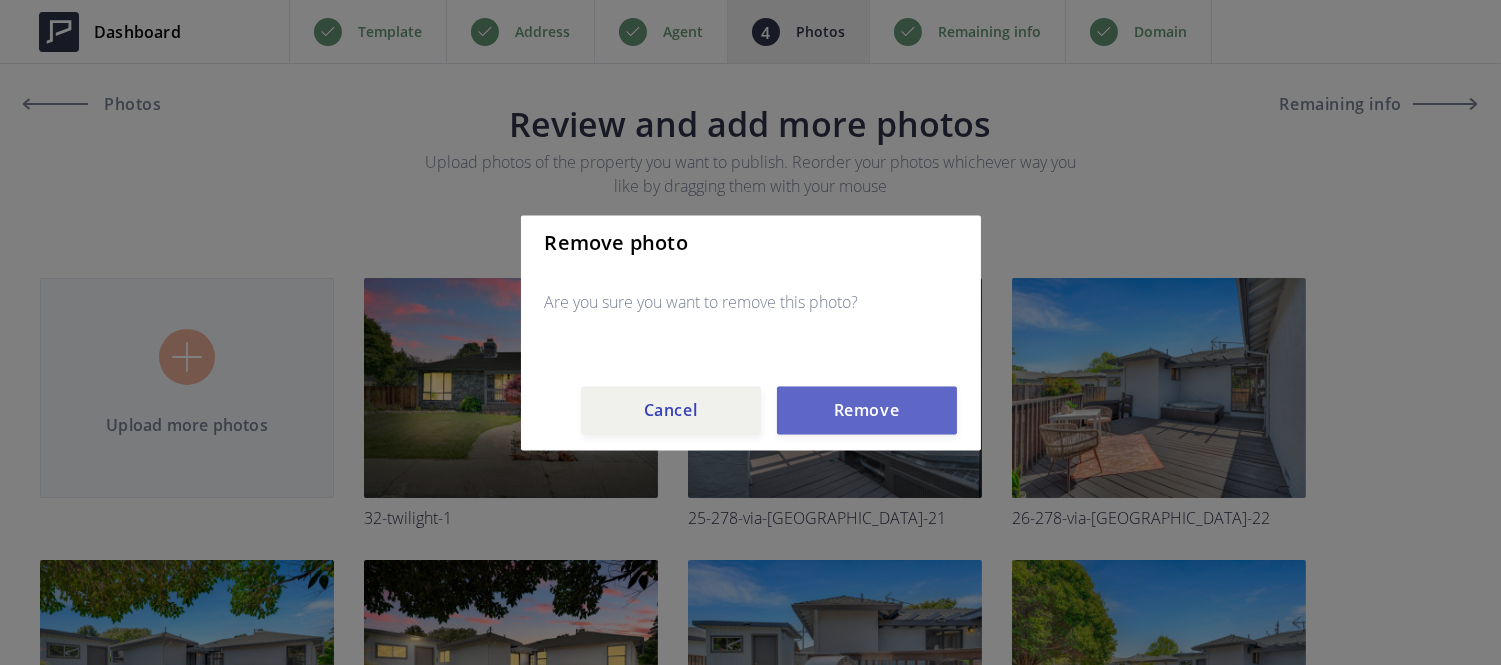 click on "Remove" at bounding box center (867, 410) 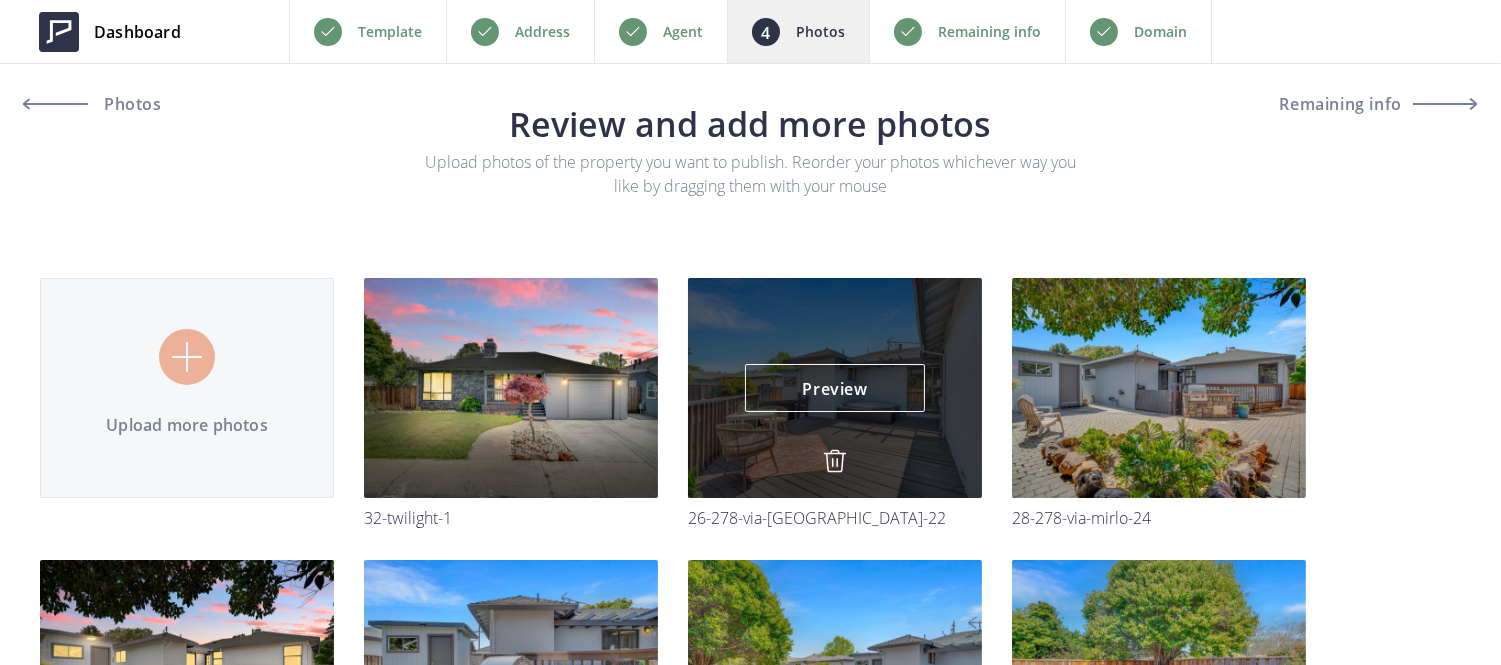 click at bounding box center [835, 461] 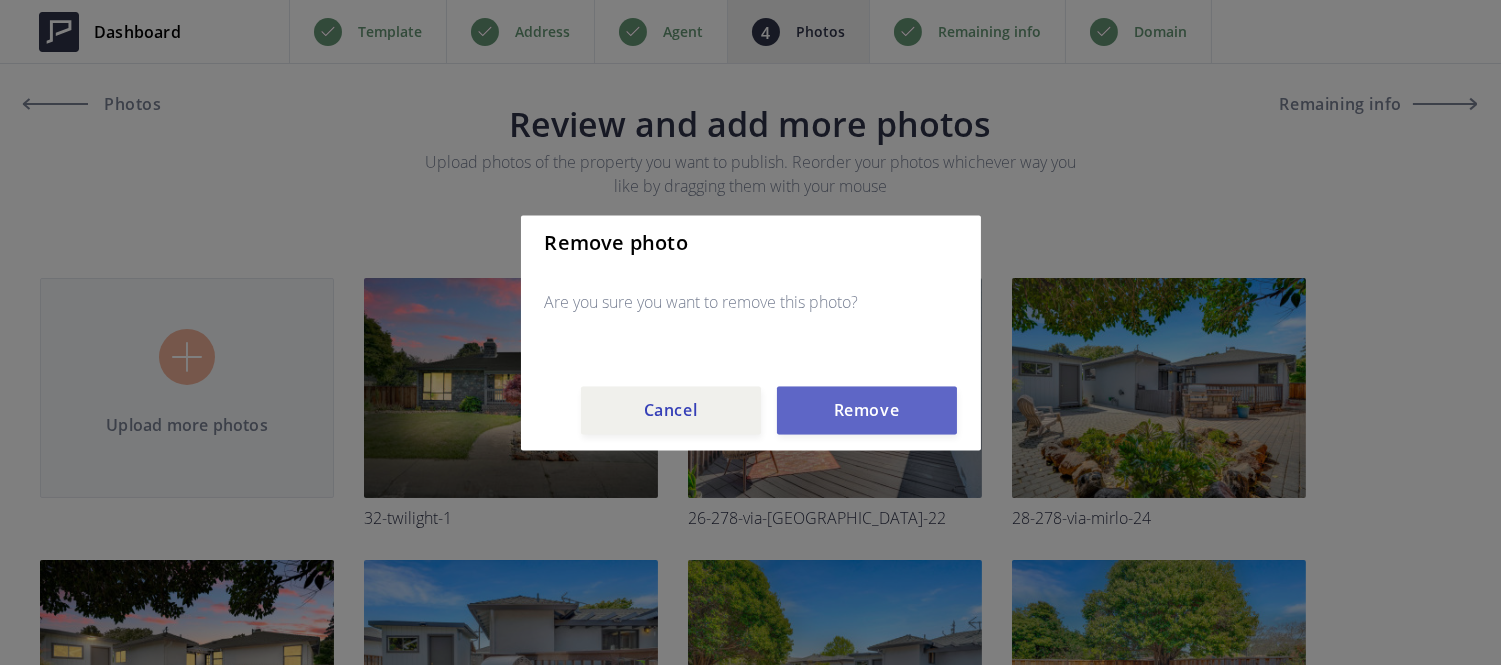 click on "Remove" at bounding box center (867, 410) 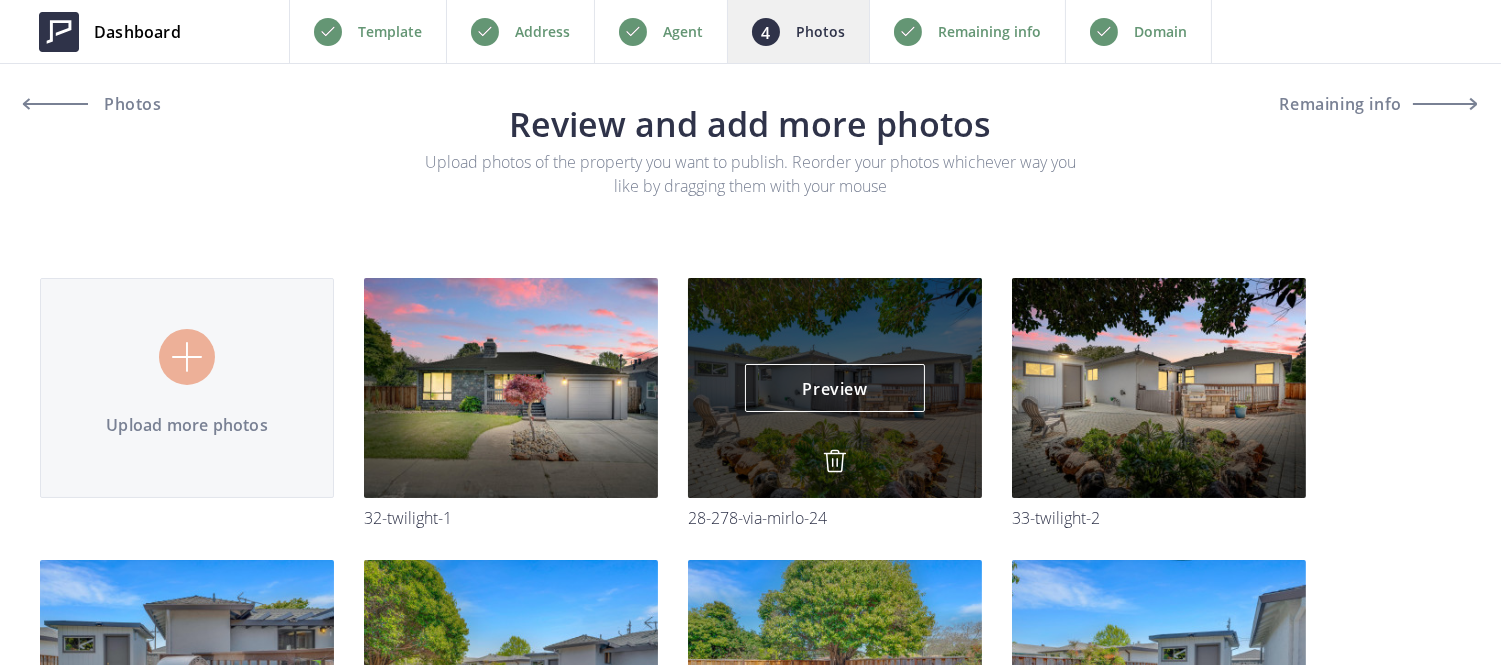 click at bounding box center (835, 461) 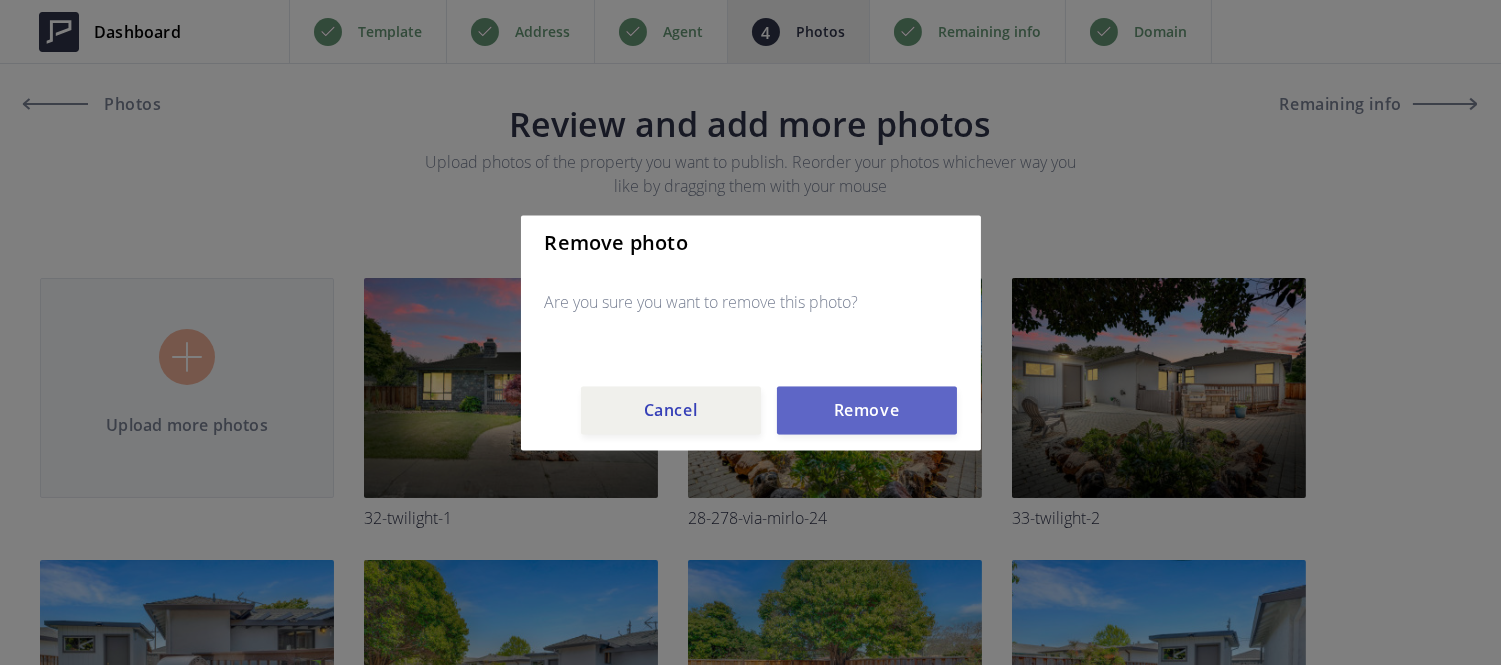 click on "Remove" at bounding box center [867, 410] 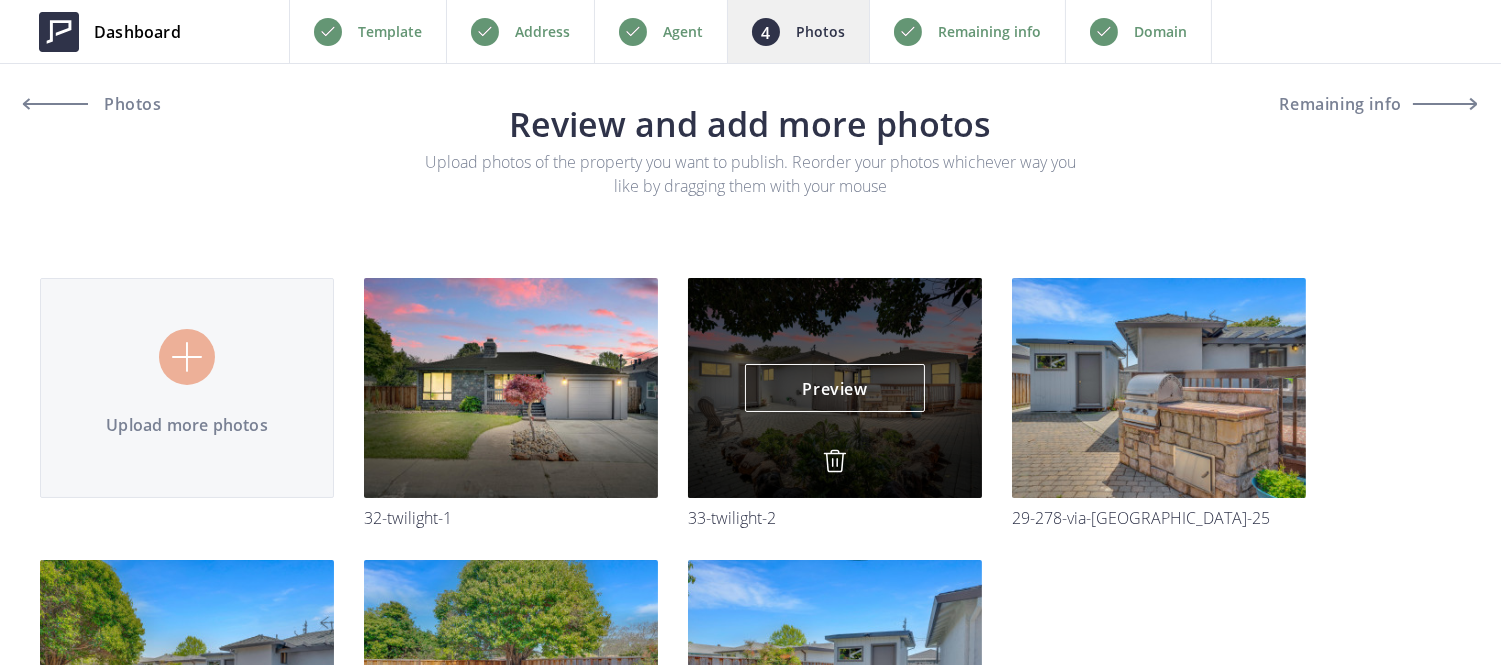 click at bounding box center (835, 461) 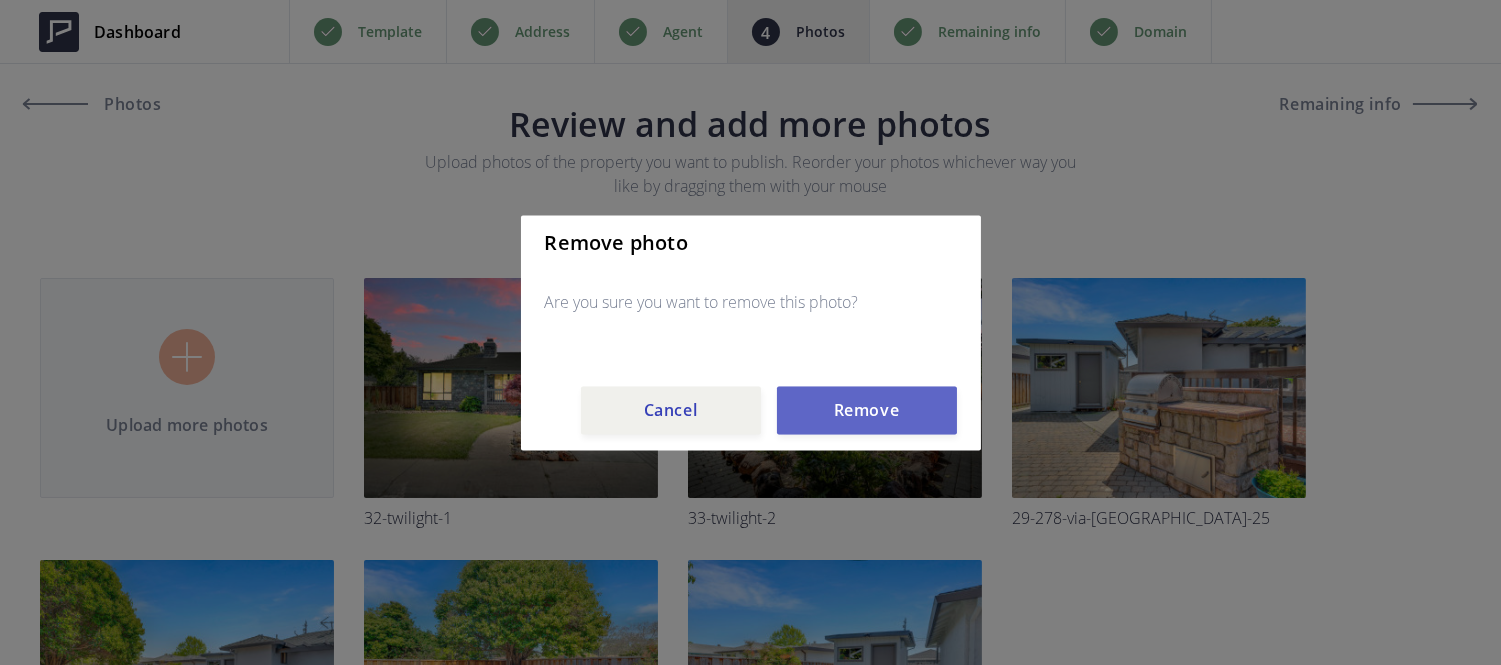 click on "Remove" at bounding box center [867, 410] 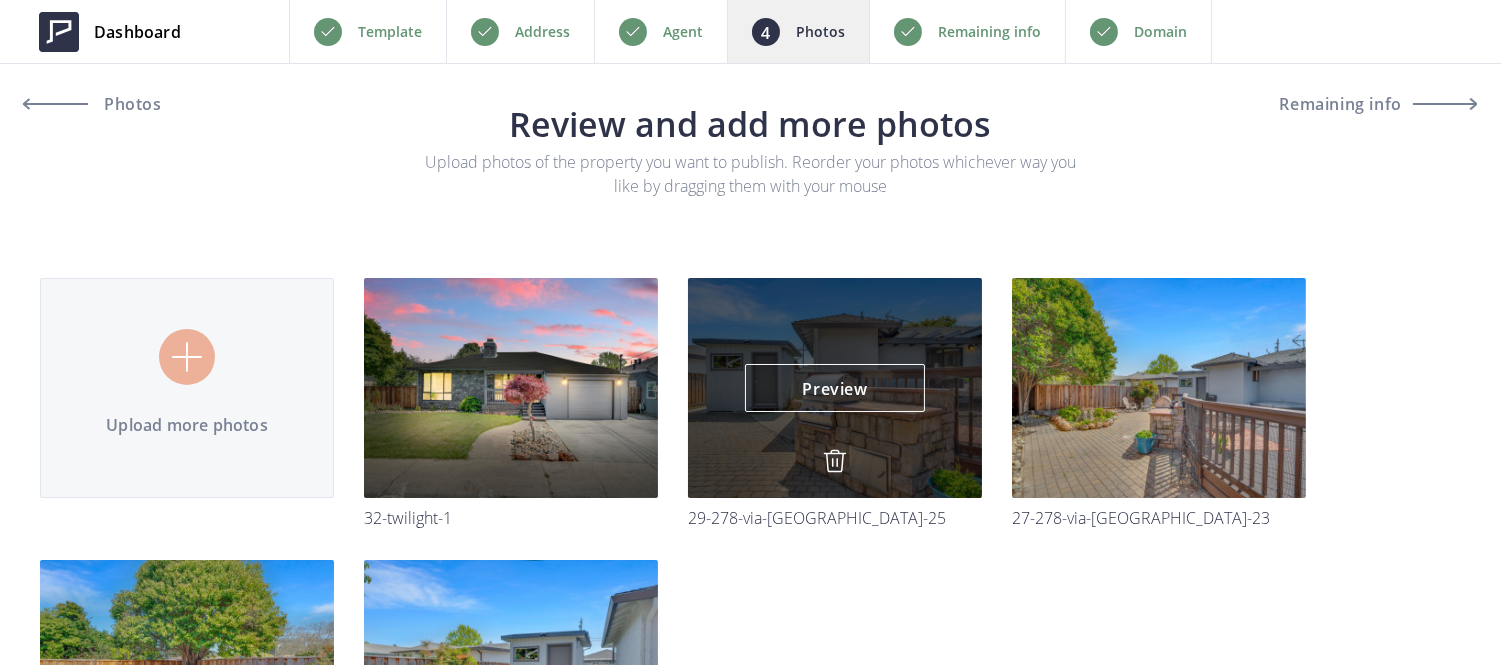 click at bounding box center [835, 461] 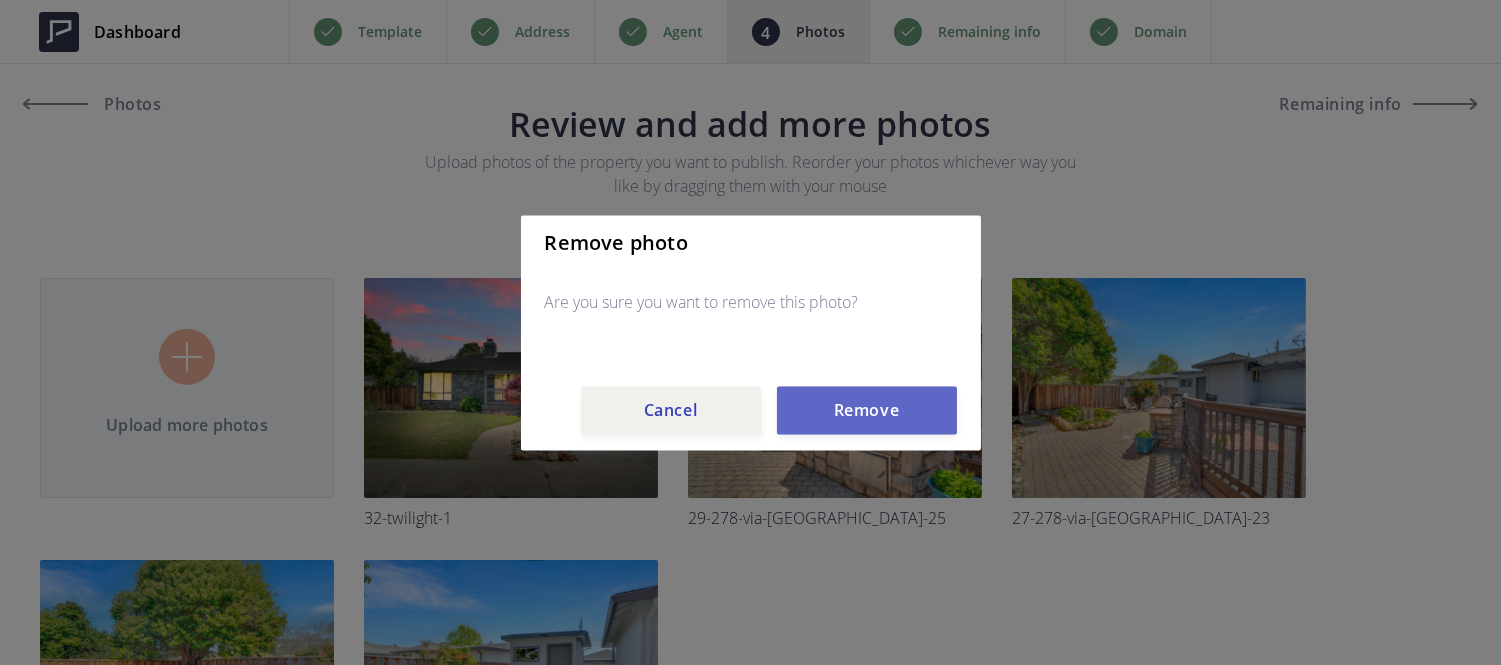 click on "Remove" at bounding box center (867, 410) 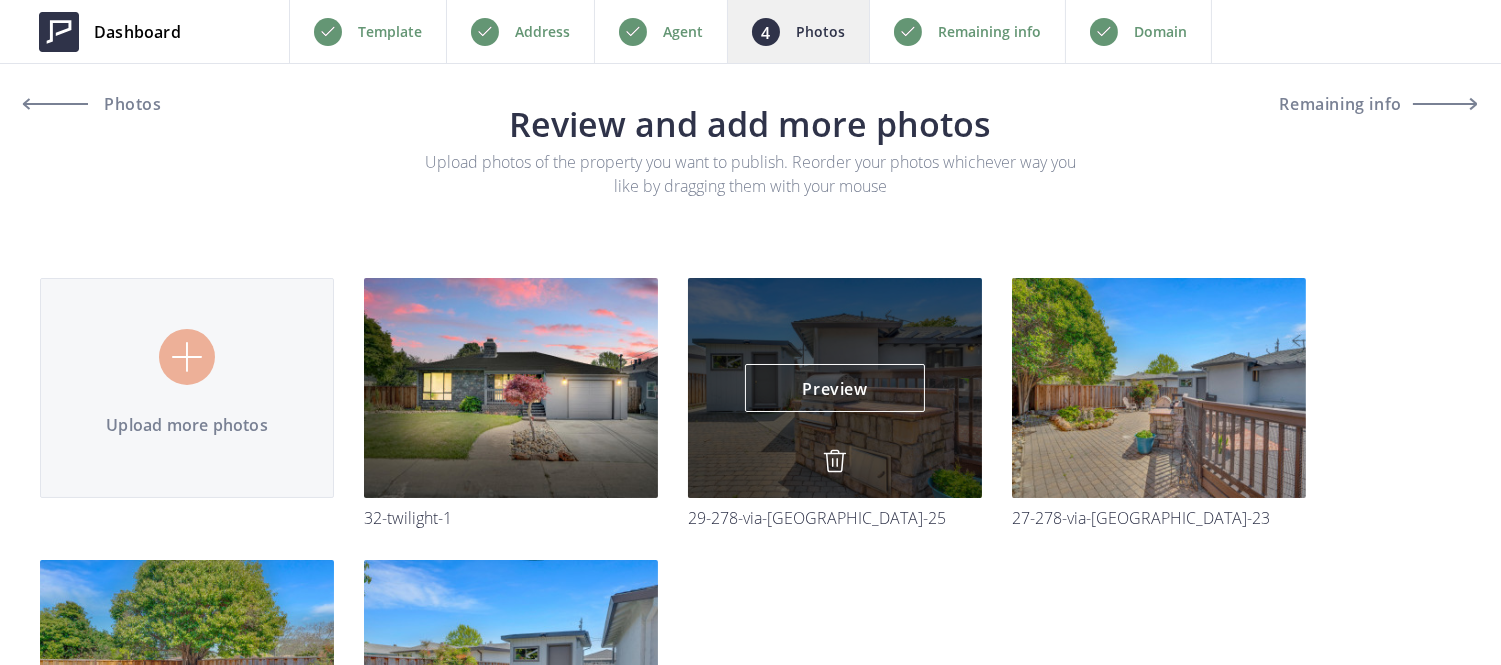click at bounding box center (835, 461) 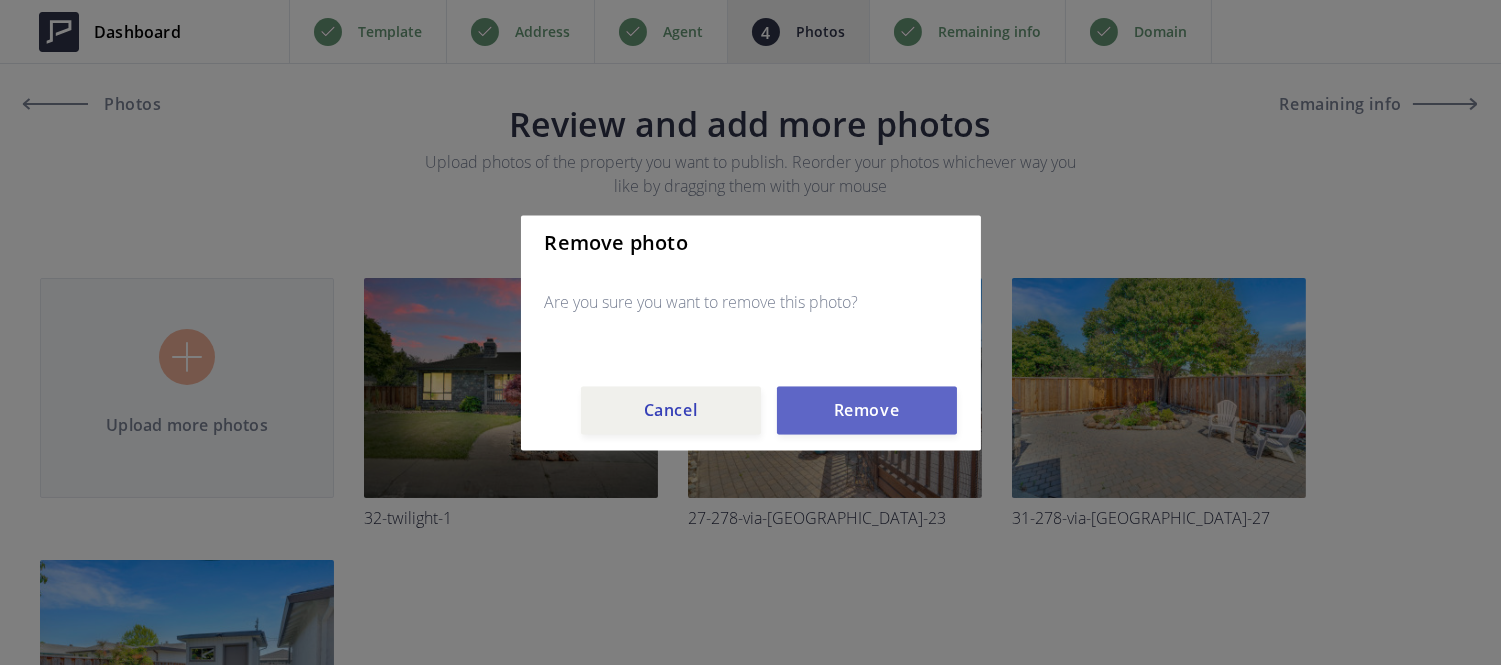 click on "Remove" at bounding box center (867, 410) 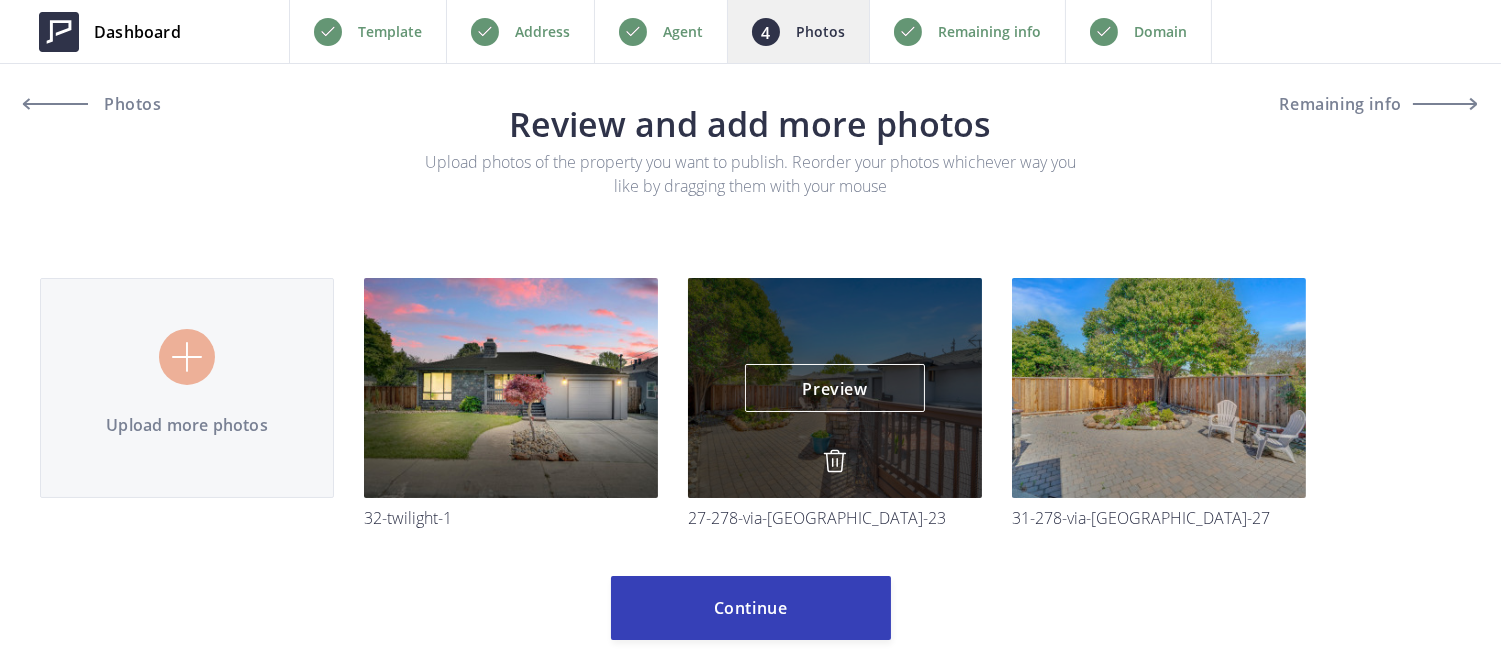 click at bounding box center [835, 461] 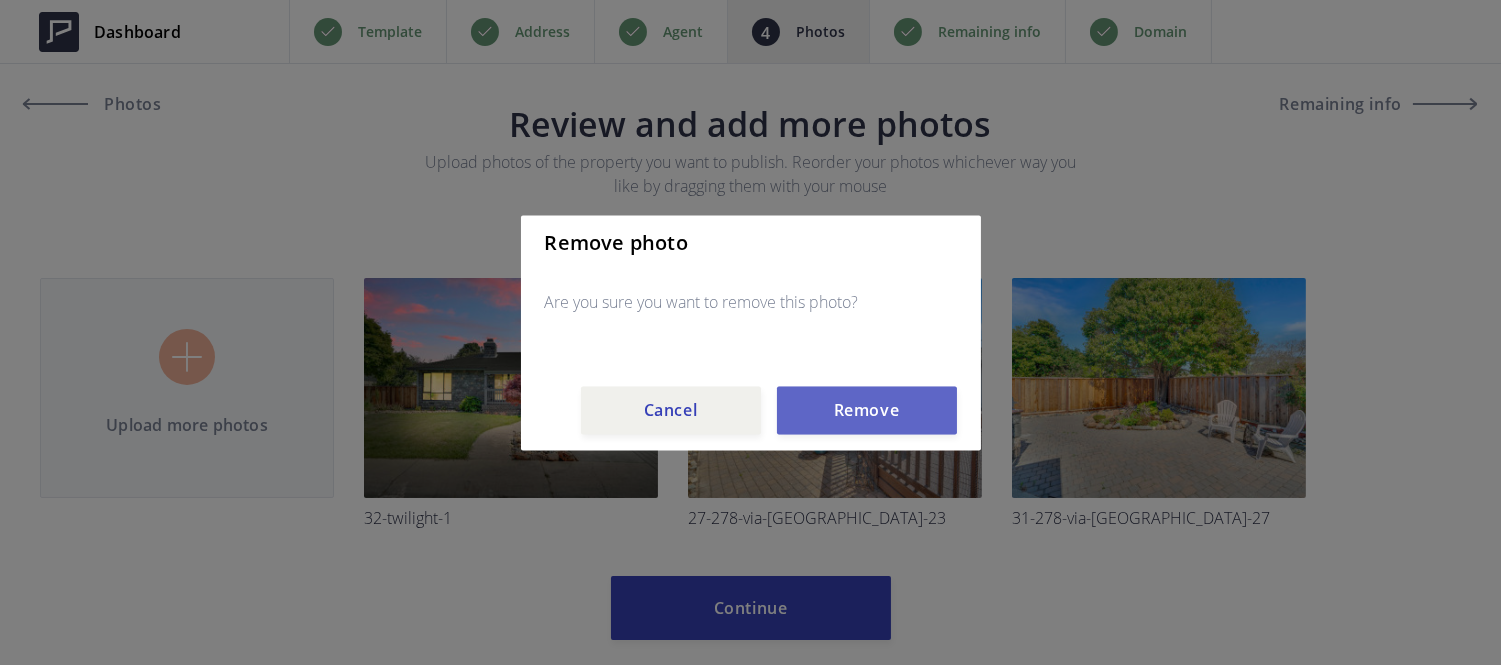 click on "Remove" at bounding box center (867, 410) 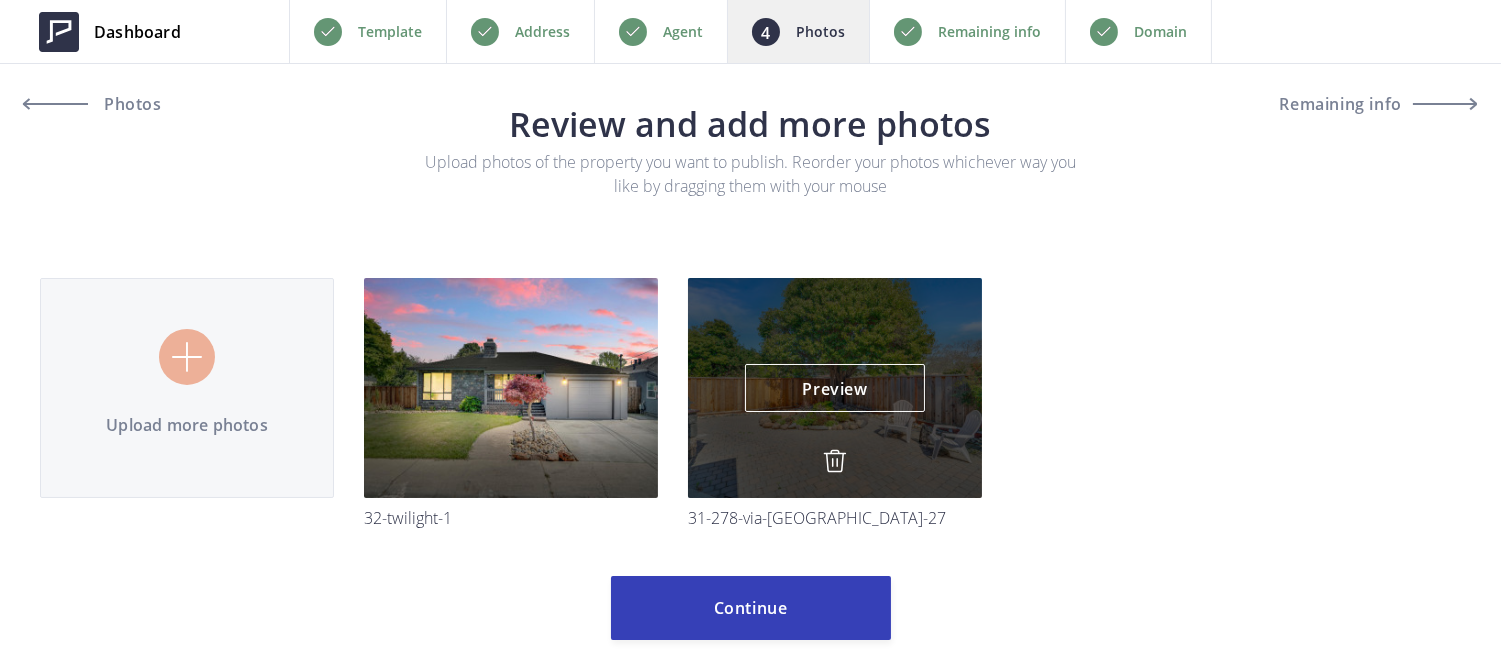 click at bounding box center (835, 461) 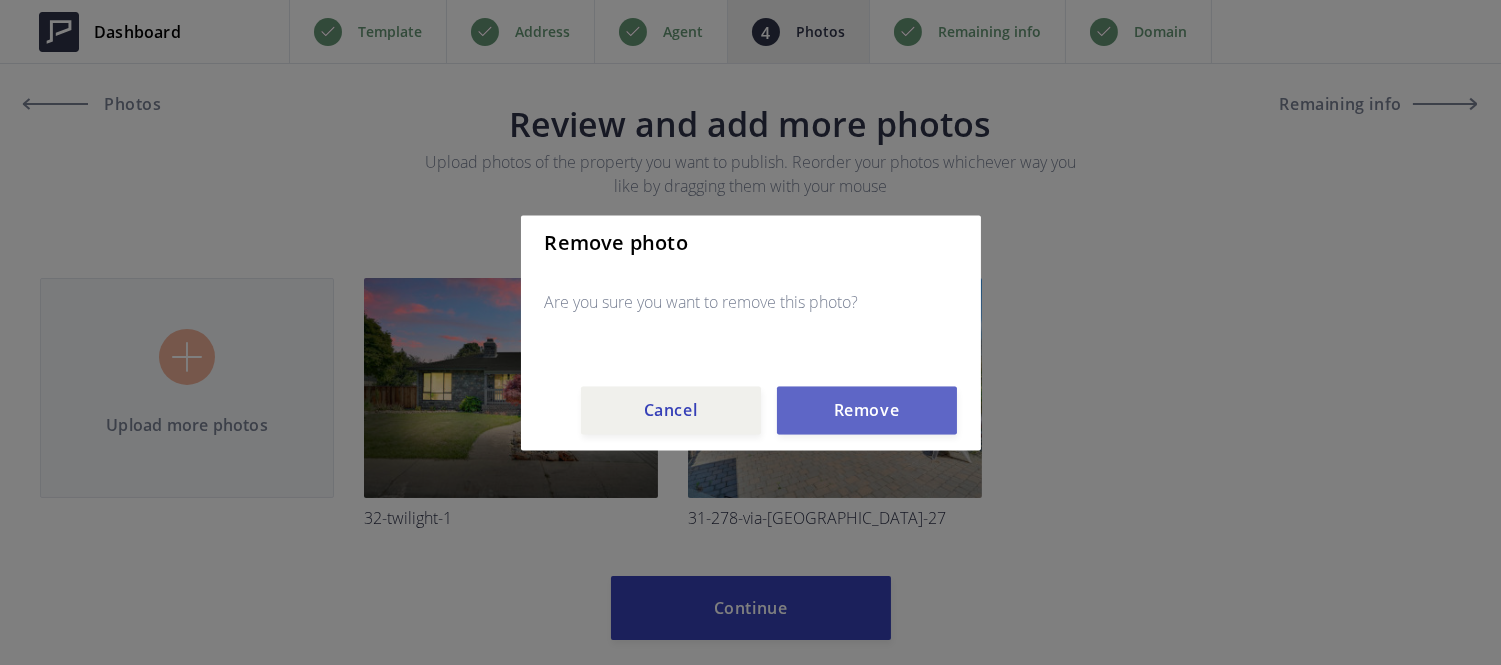 click on "Remove" at bounding box center [867, 410] 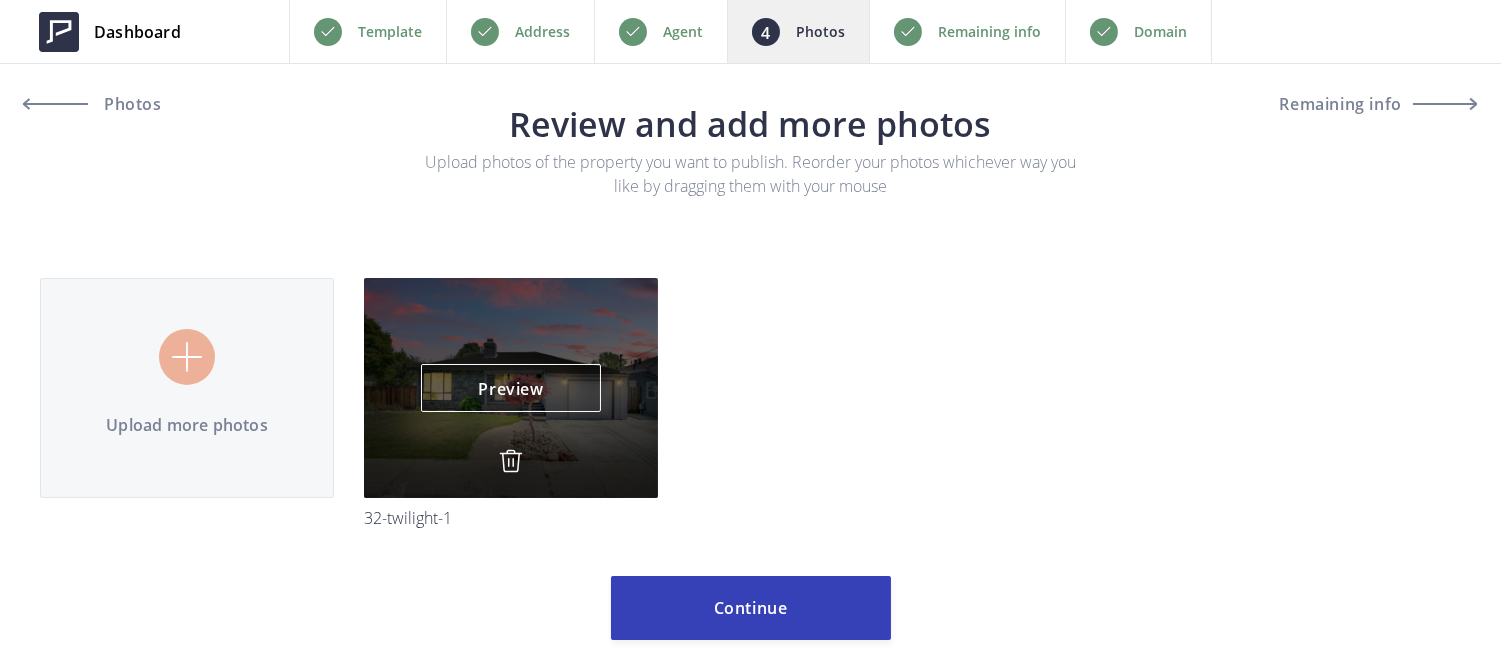 click at bounding box center (511, 461) 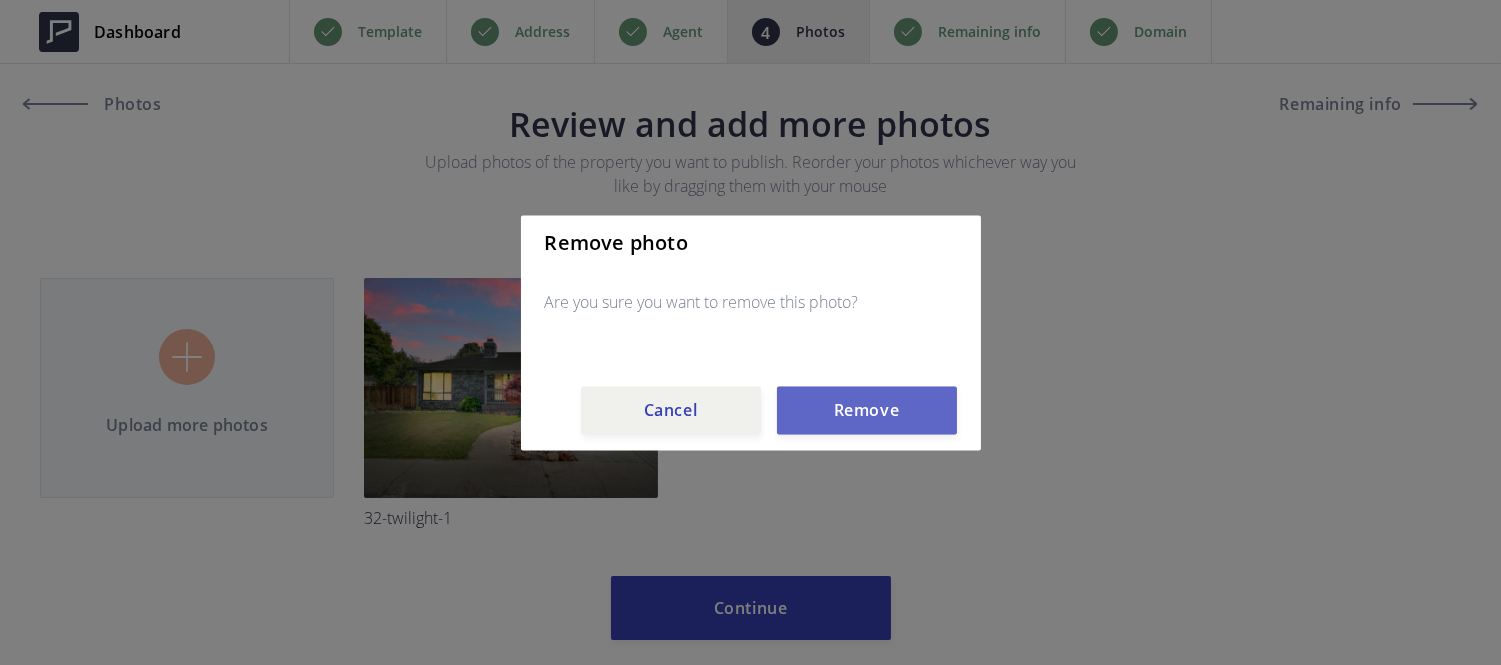 click on "Remove" at bounding box center (867, 410) 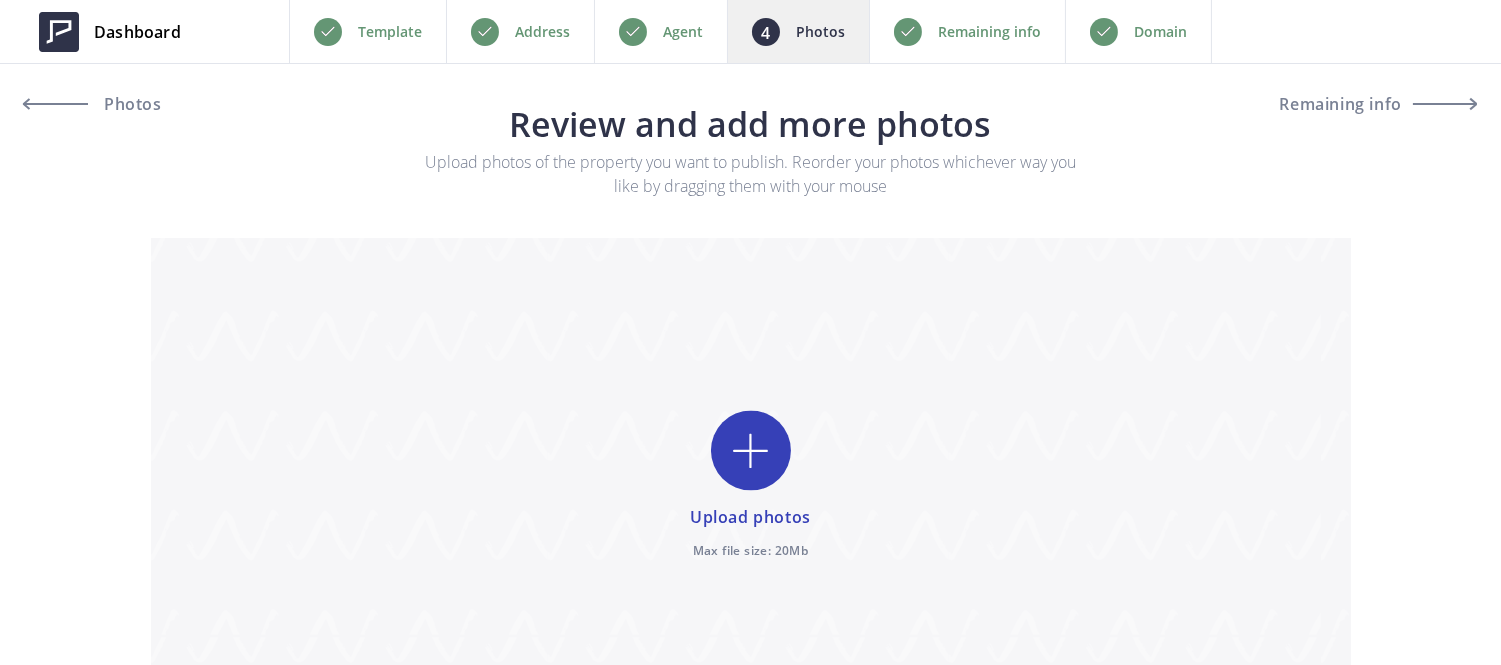 click on "Remaining info" at bounding box center [989, 32] 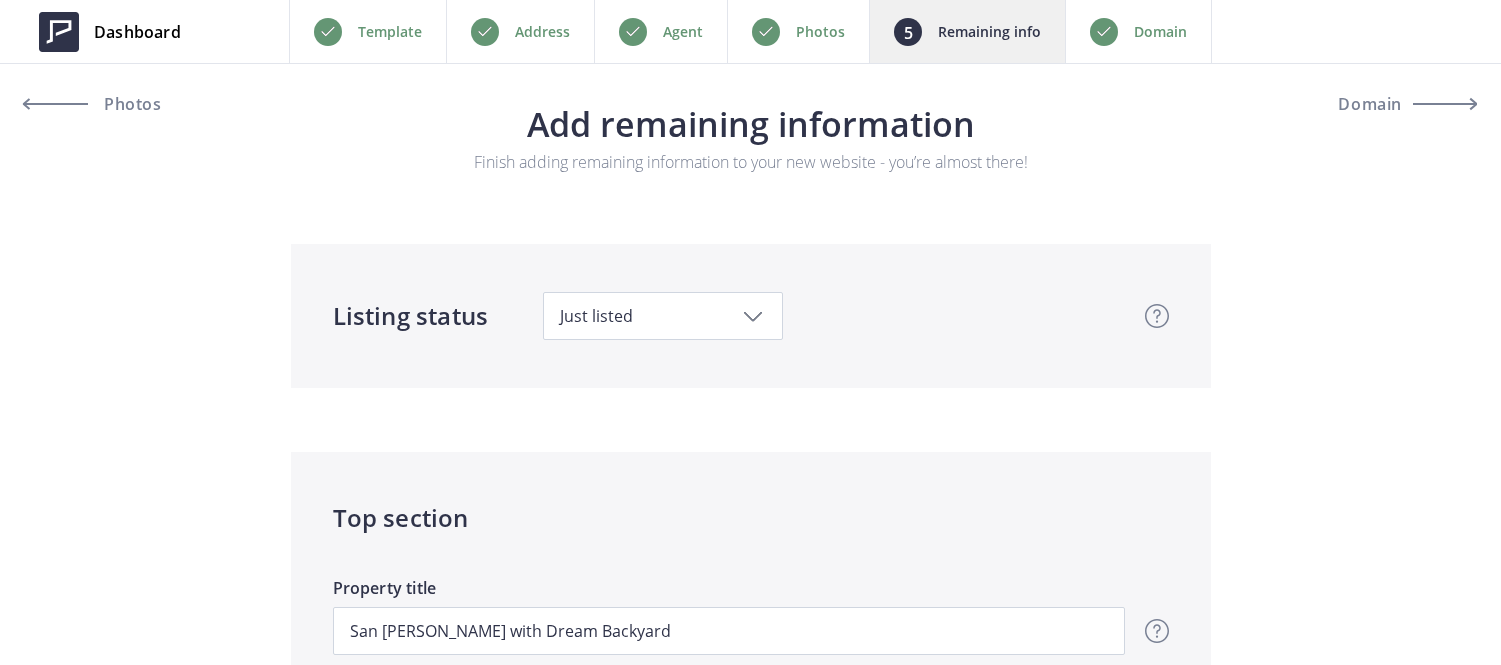 scroll, scrollTop: 0, scrollLeft: 0, axis: both 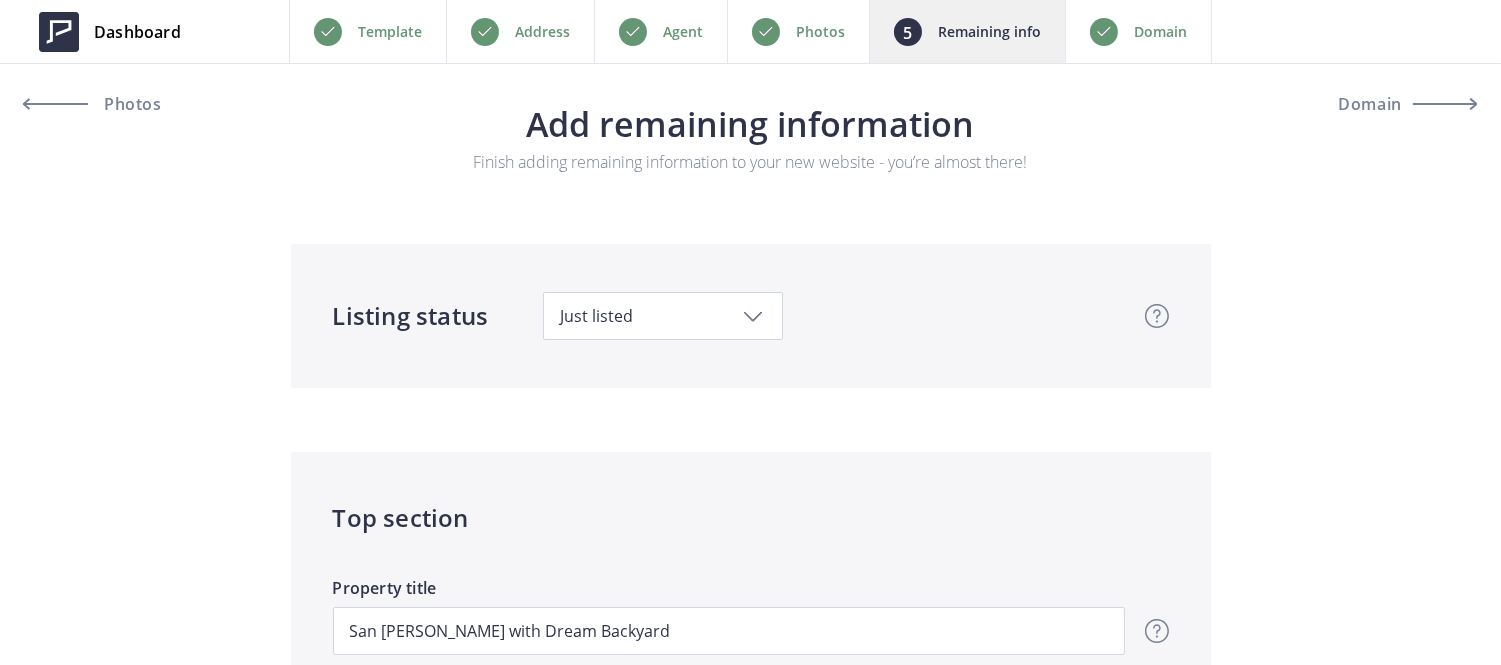 click on "Photos" at bounding box center (798, 31) 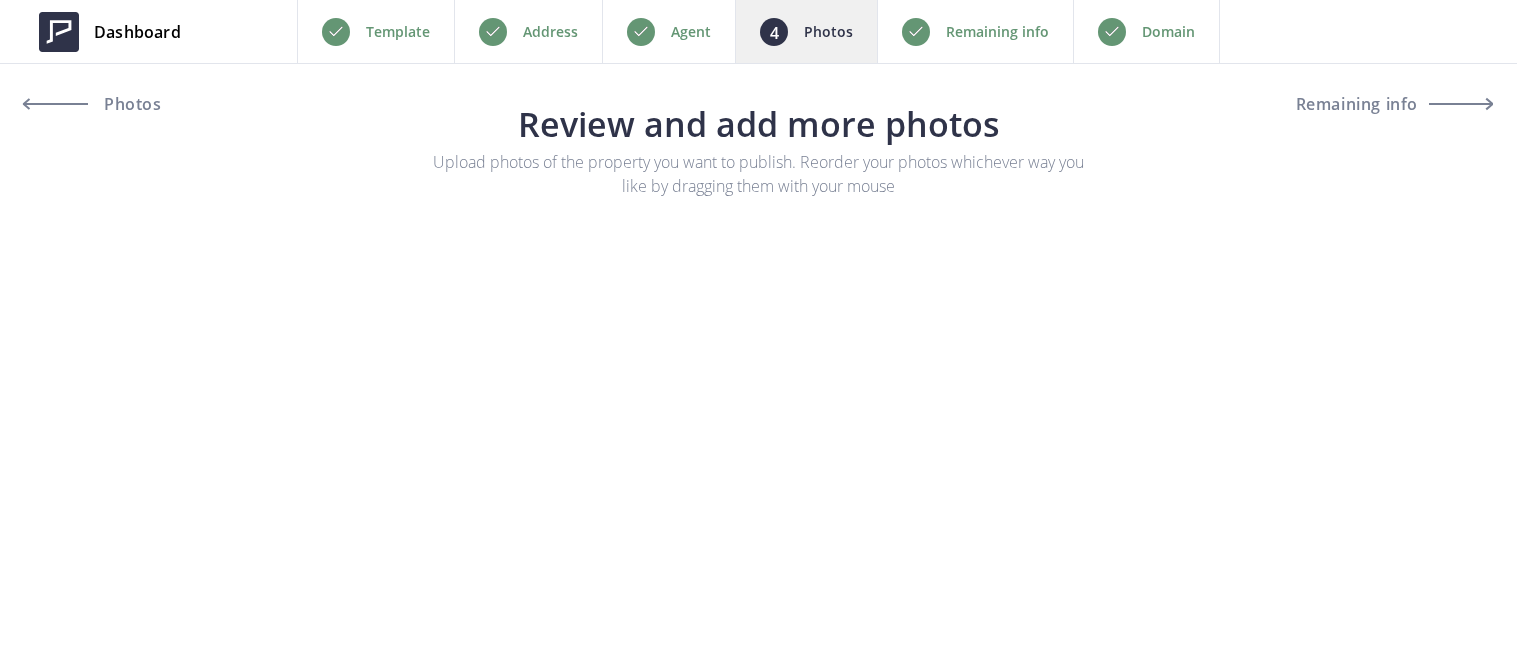 scroll, scrollTop: 0, scrollLeft: 0, axis: both 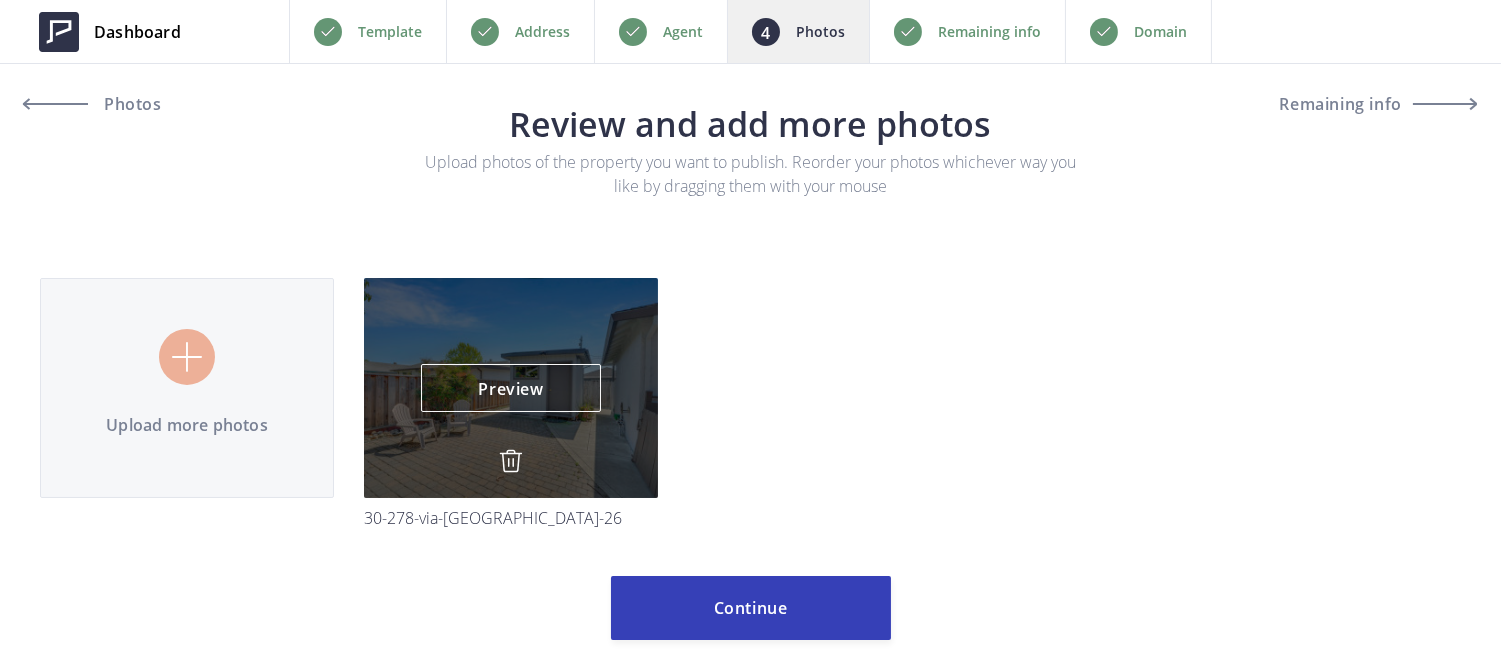 click at bounding box center [511, 461] 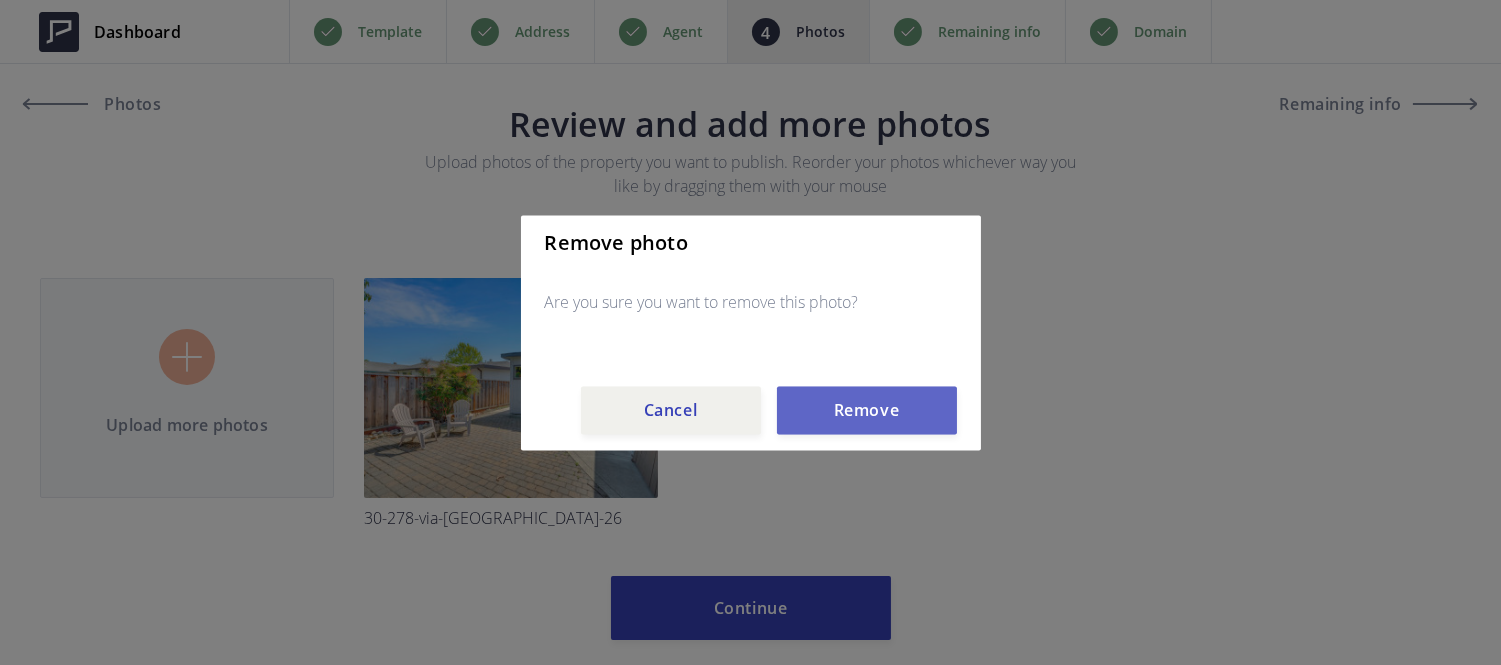 click on "Remove" at bounding box center [867, 410] 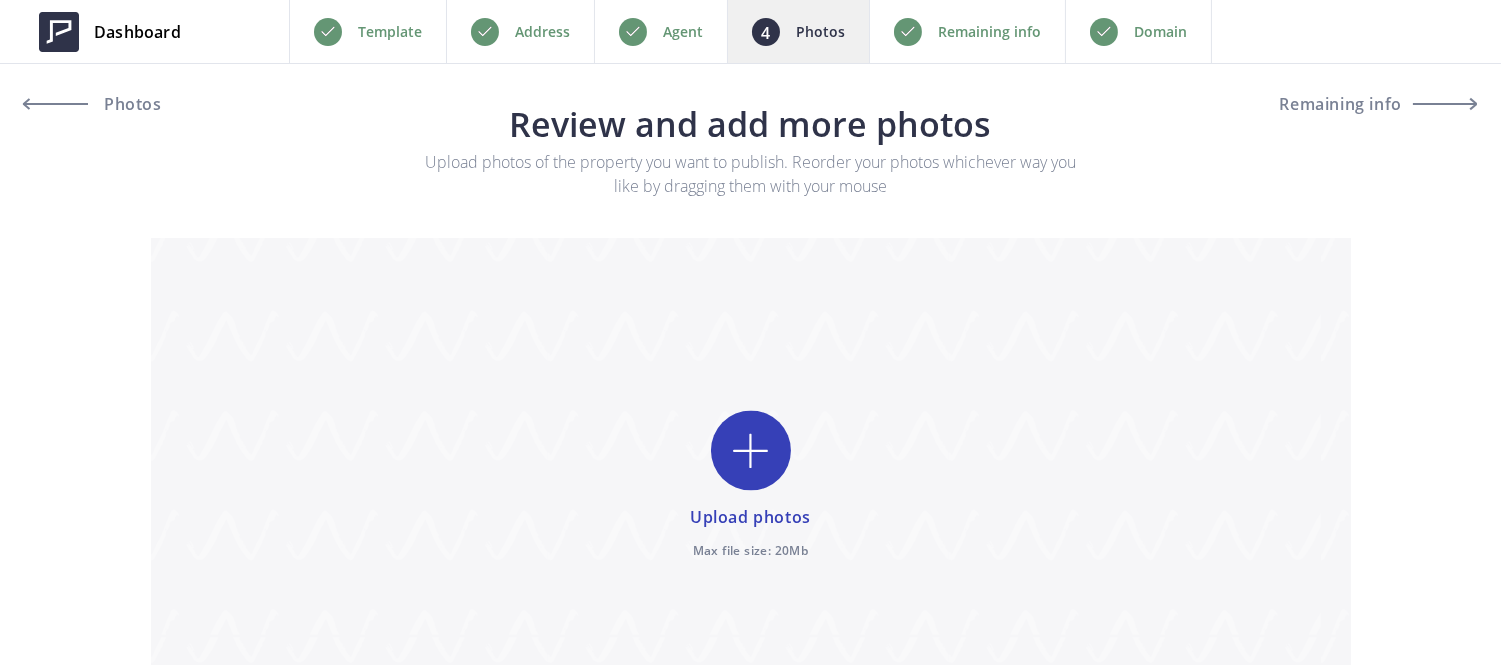 click on "Remaining info" at bounding box center (967, 31) 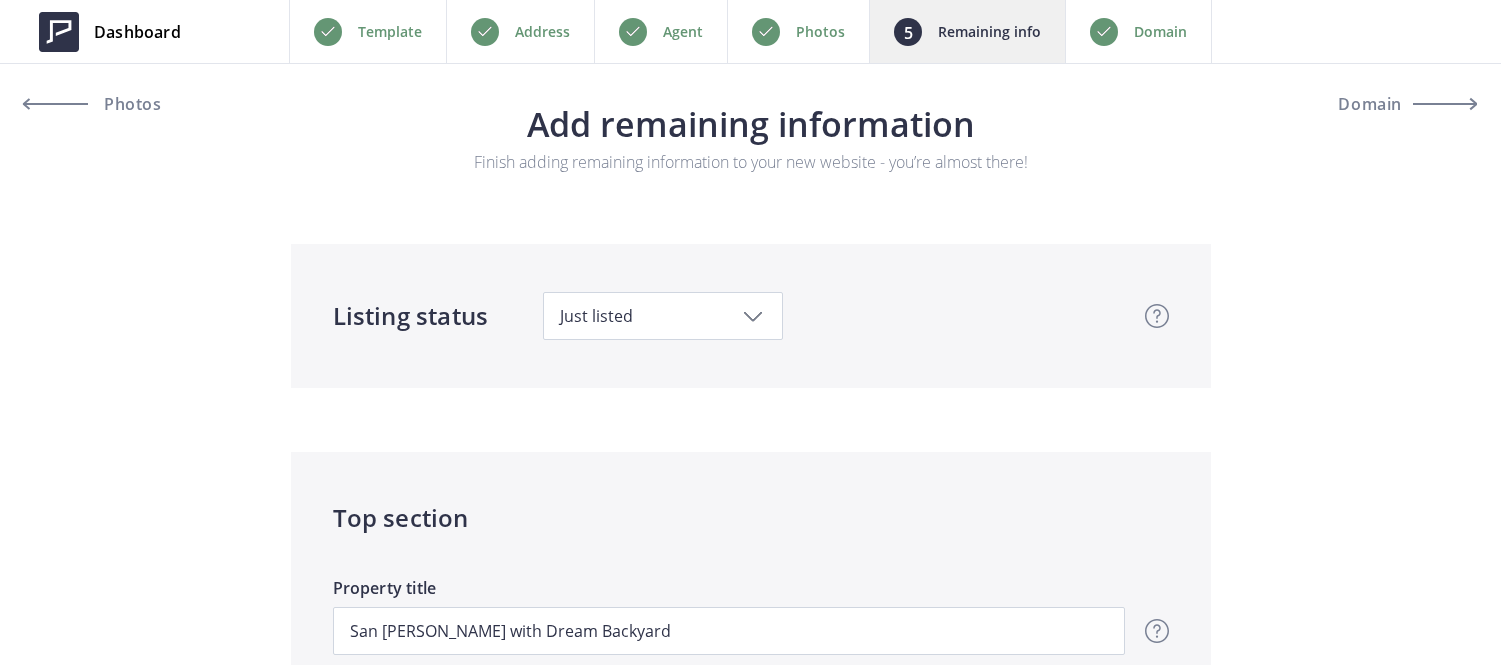 scroll, scrollTop: 0, scrollLeft: 0, axis: both 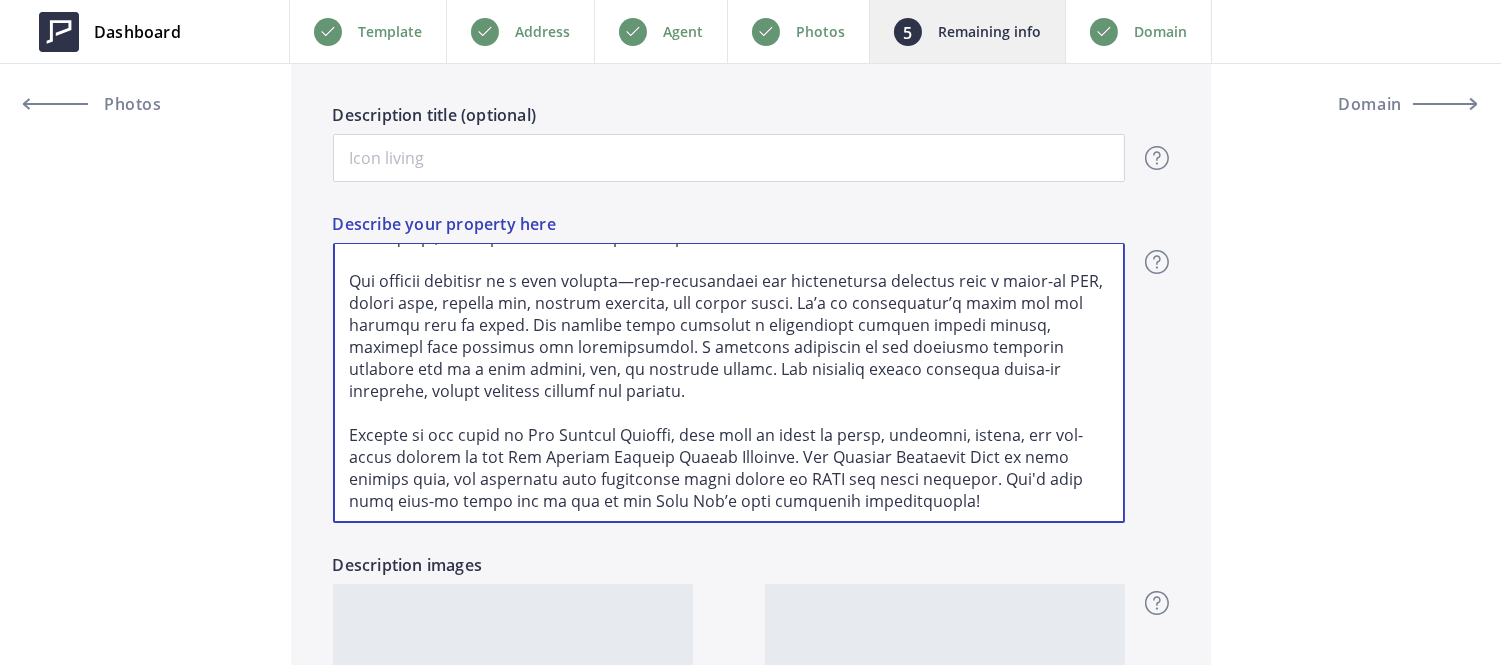 drag, startPoint x: 352, startPoint y: 270, endPoint x: 754, endPoint y: 600, distance: 520.1 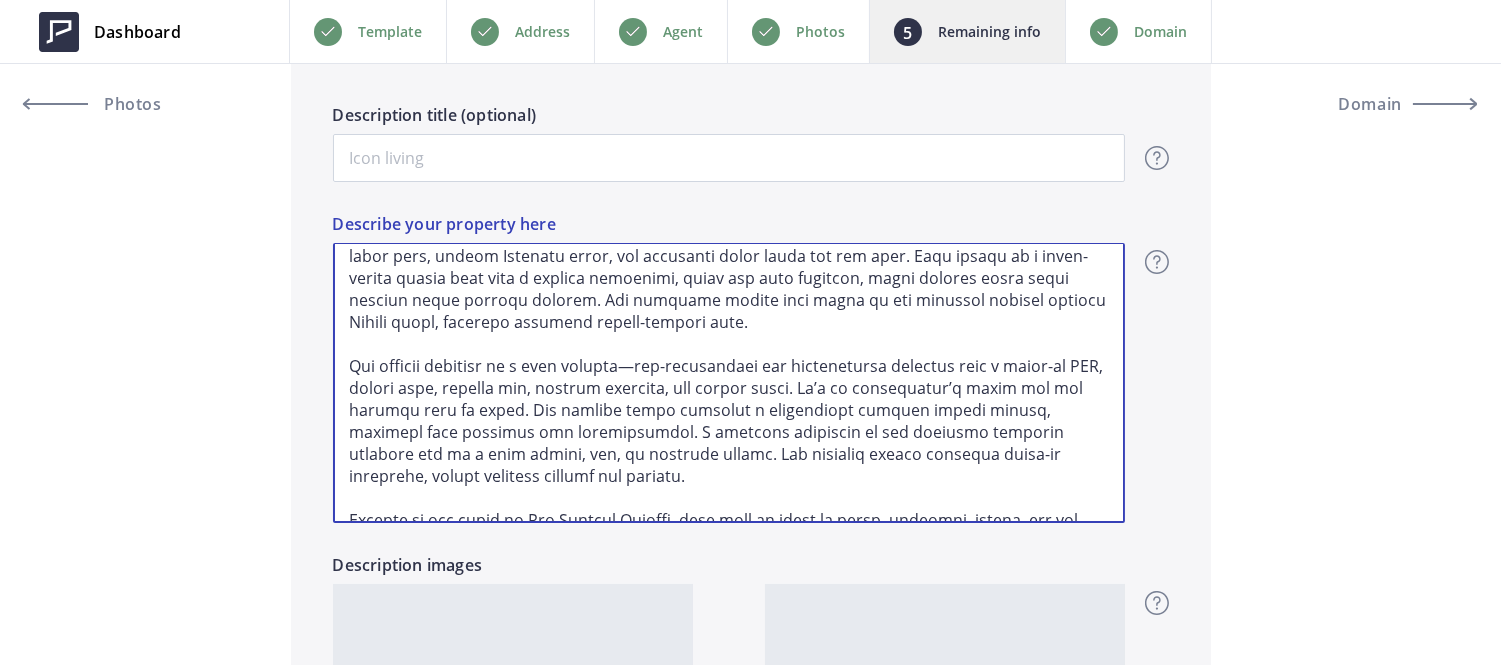 scroll, scrollTop: 0, scrollLeft: 0, axis: both 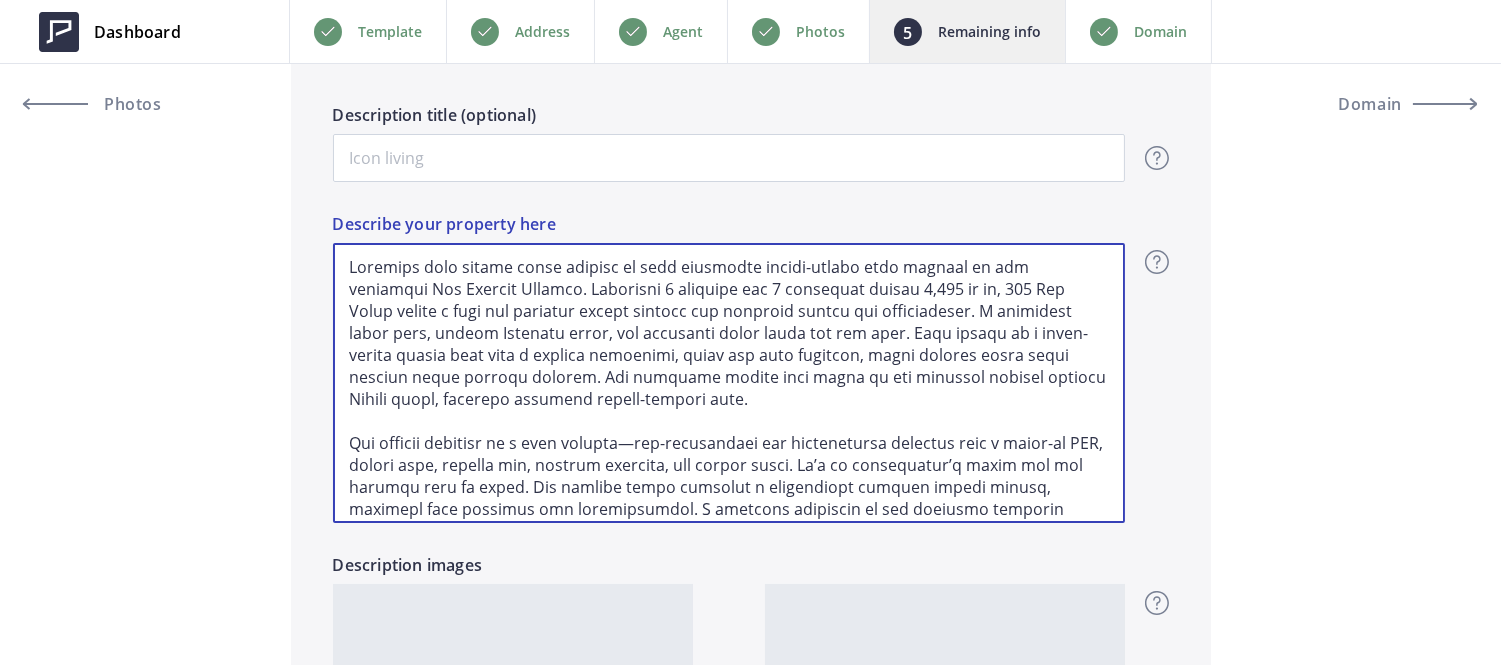 drag, startPoint x: 958, startPoint y: 505, endPoint x: 348, endPoint y: 271, distance: 653.34216 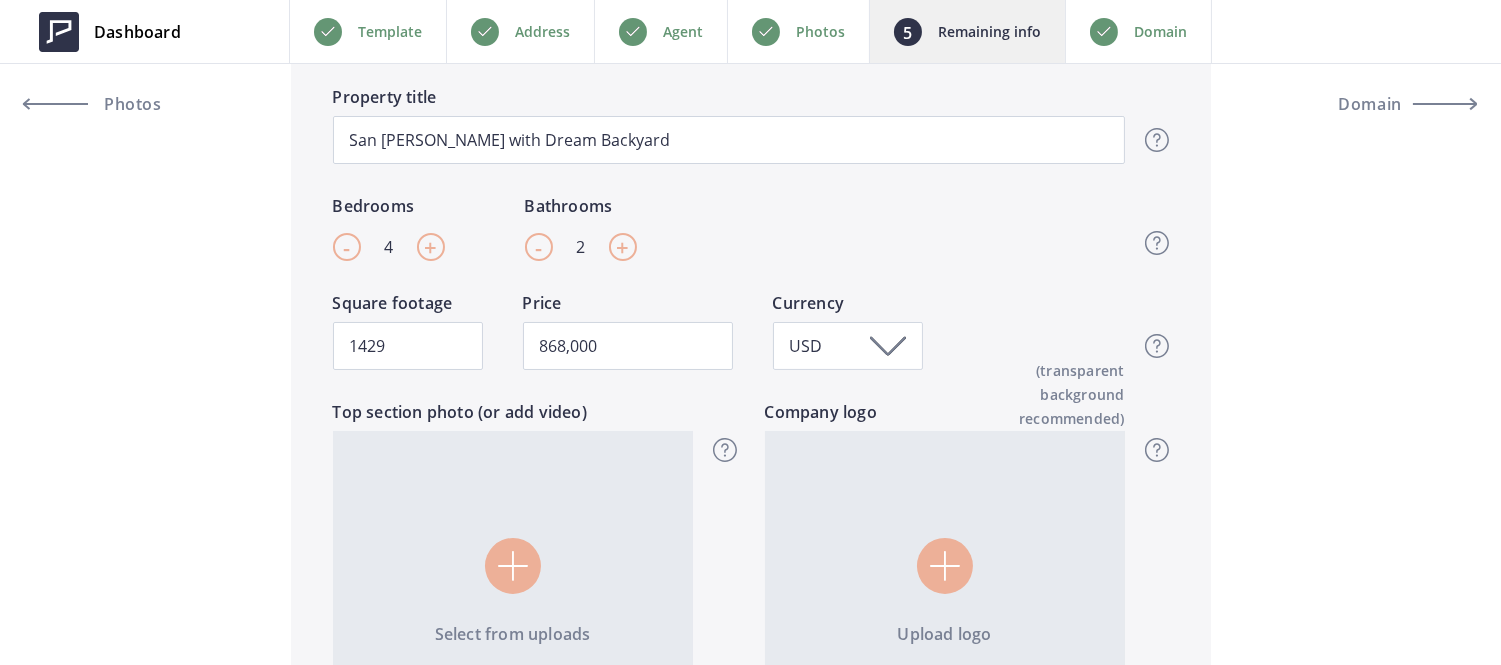 scroll, scrollTop: 490, scrollLeft: 0, axis: vertical 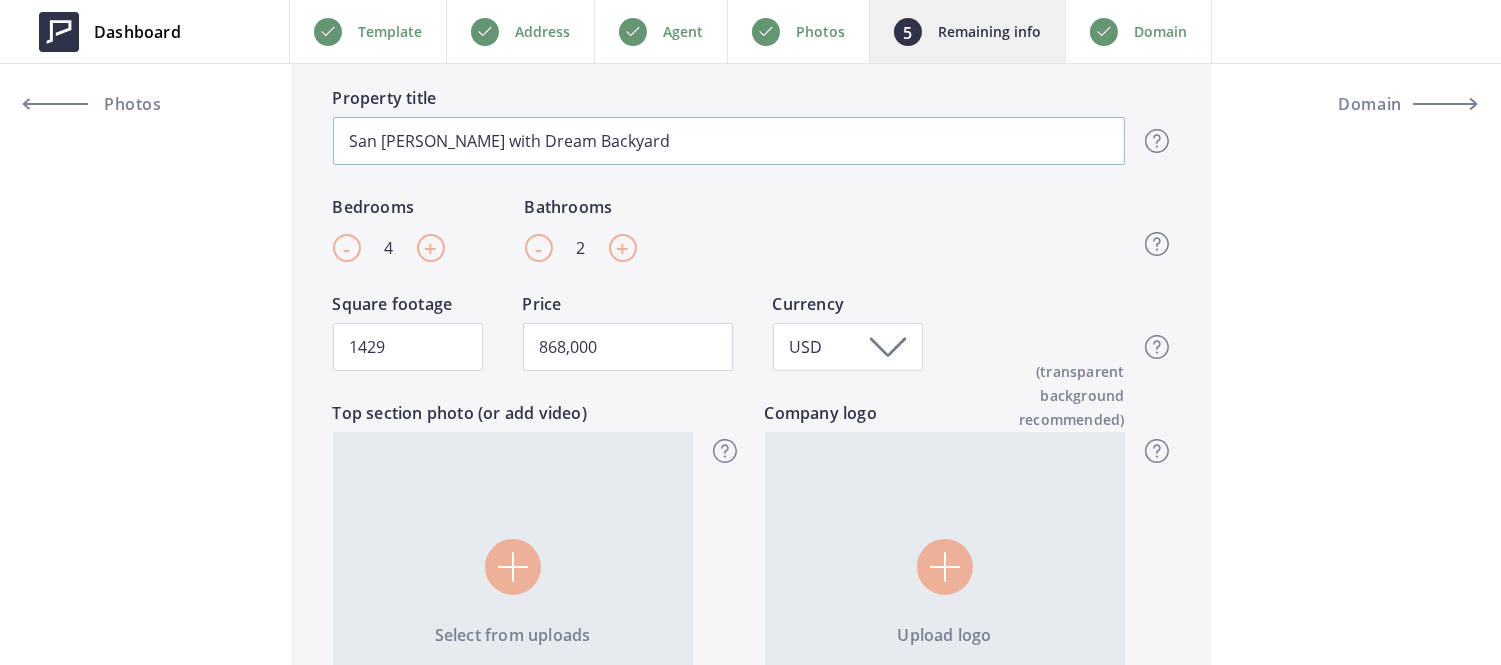 type 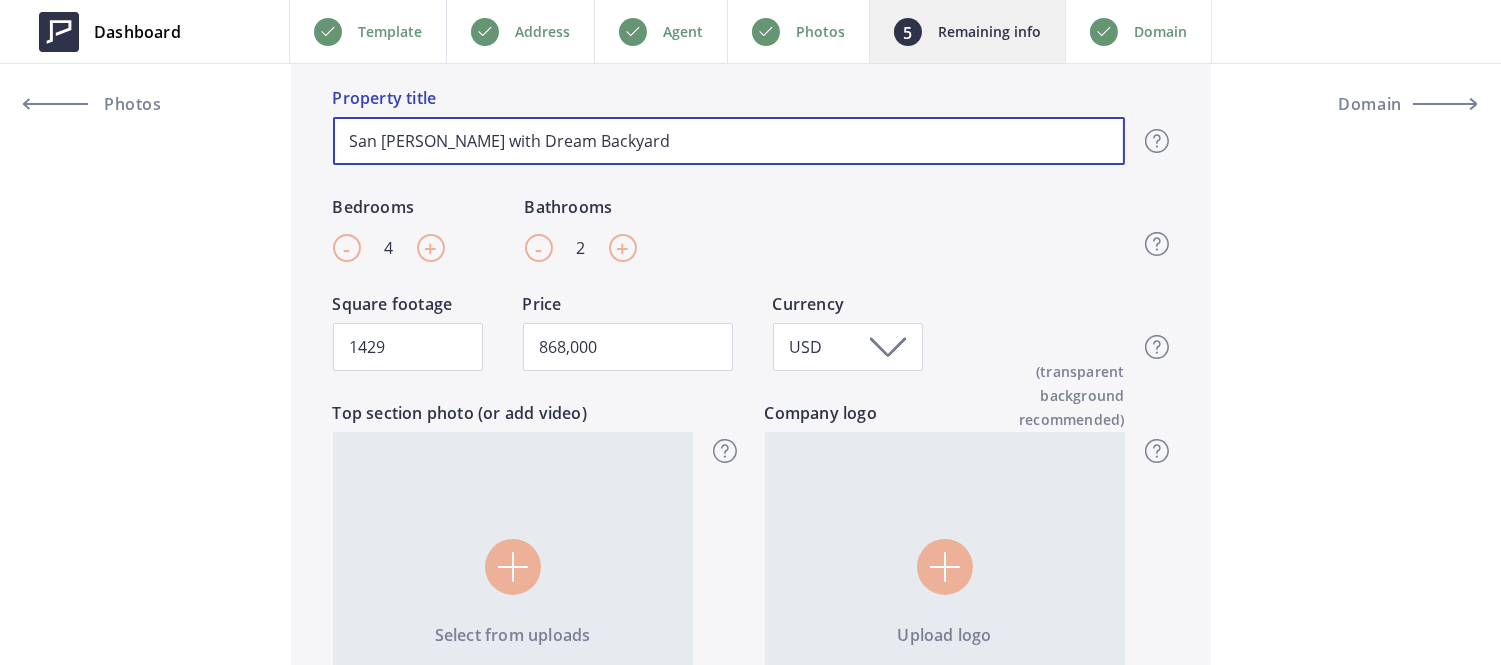 click on "San Lorenzo Charmer with Dream Backyard" at bounding box center [729, 141] 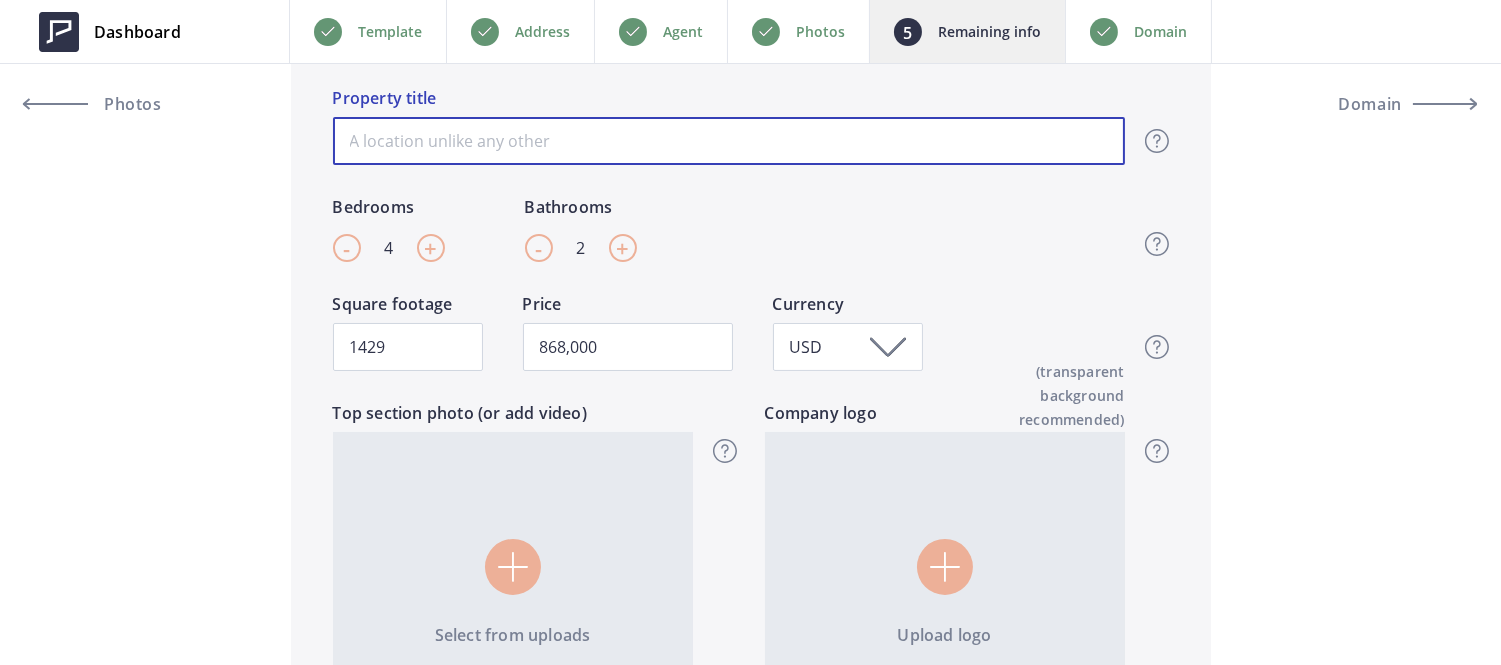 type 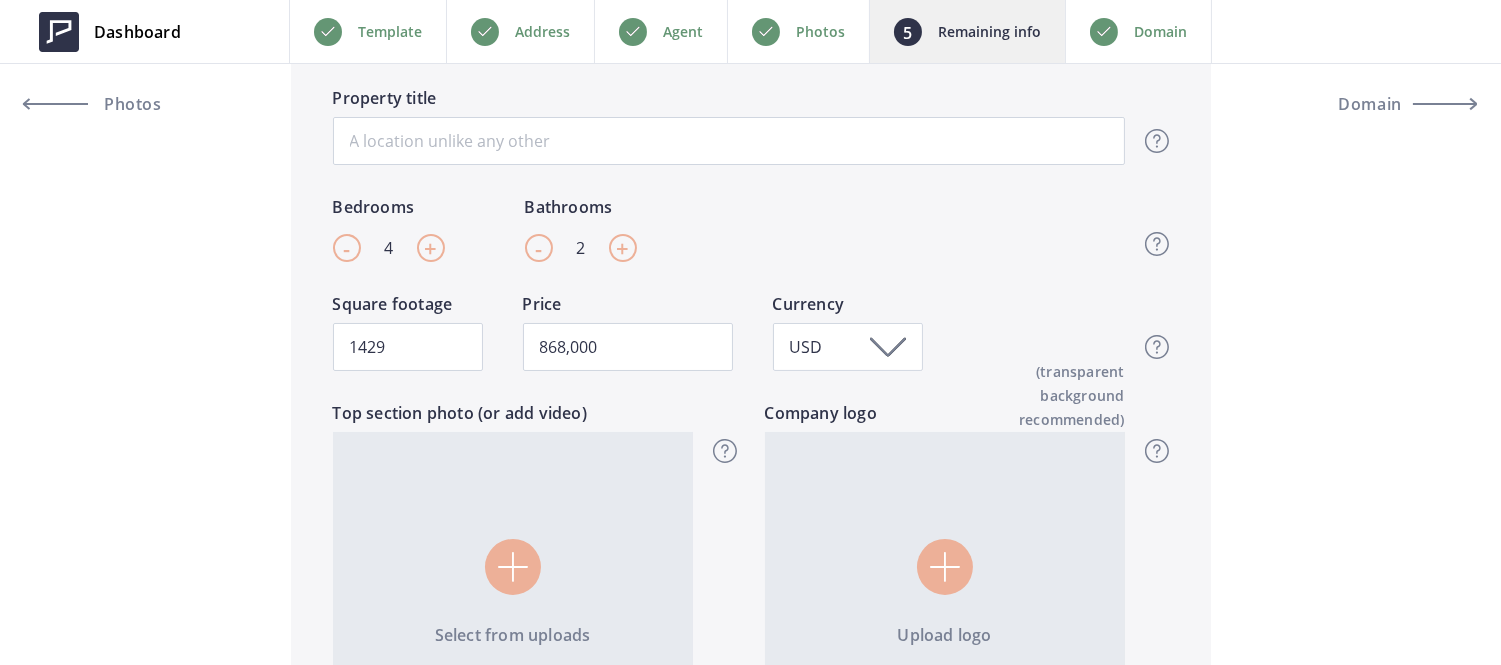 click on "-" at bounding box center (346, 248) 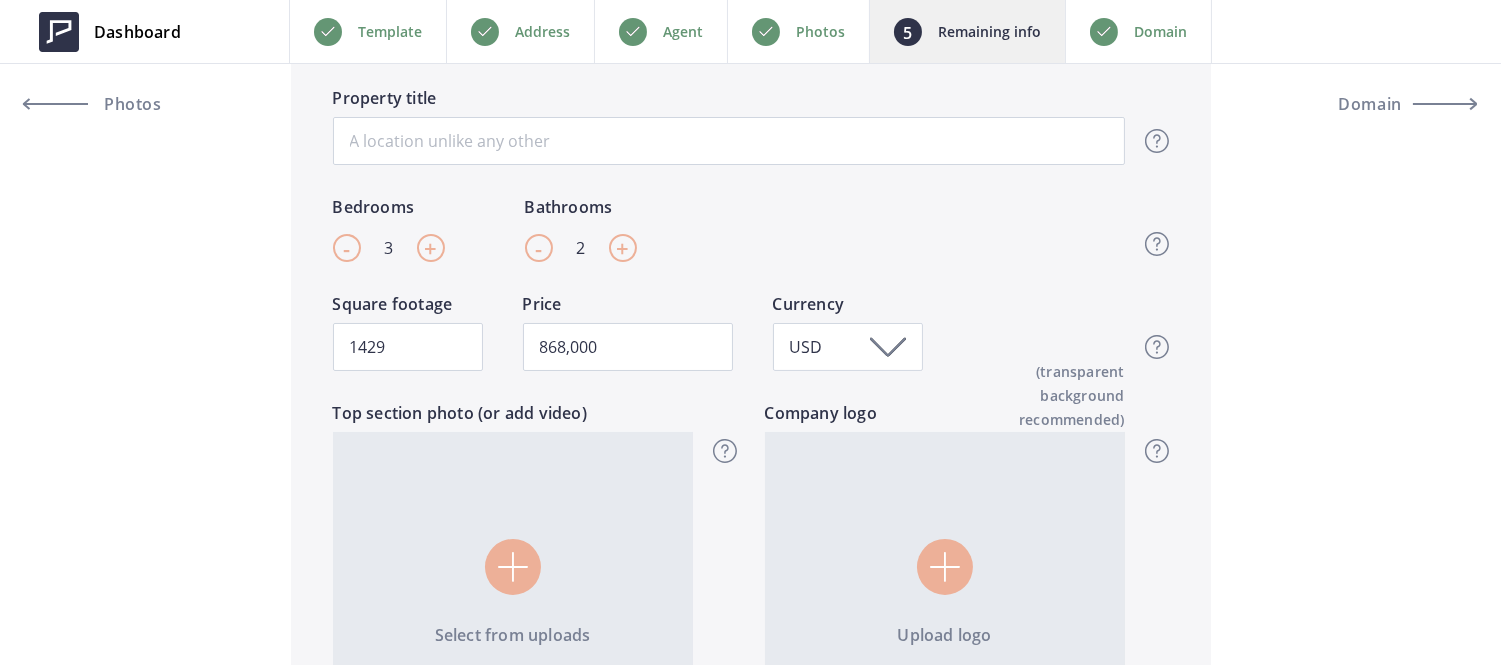 type on "868,000" 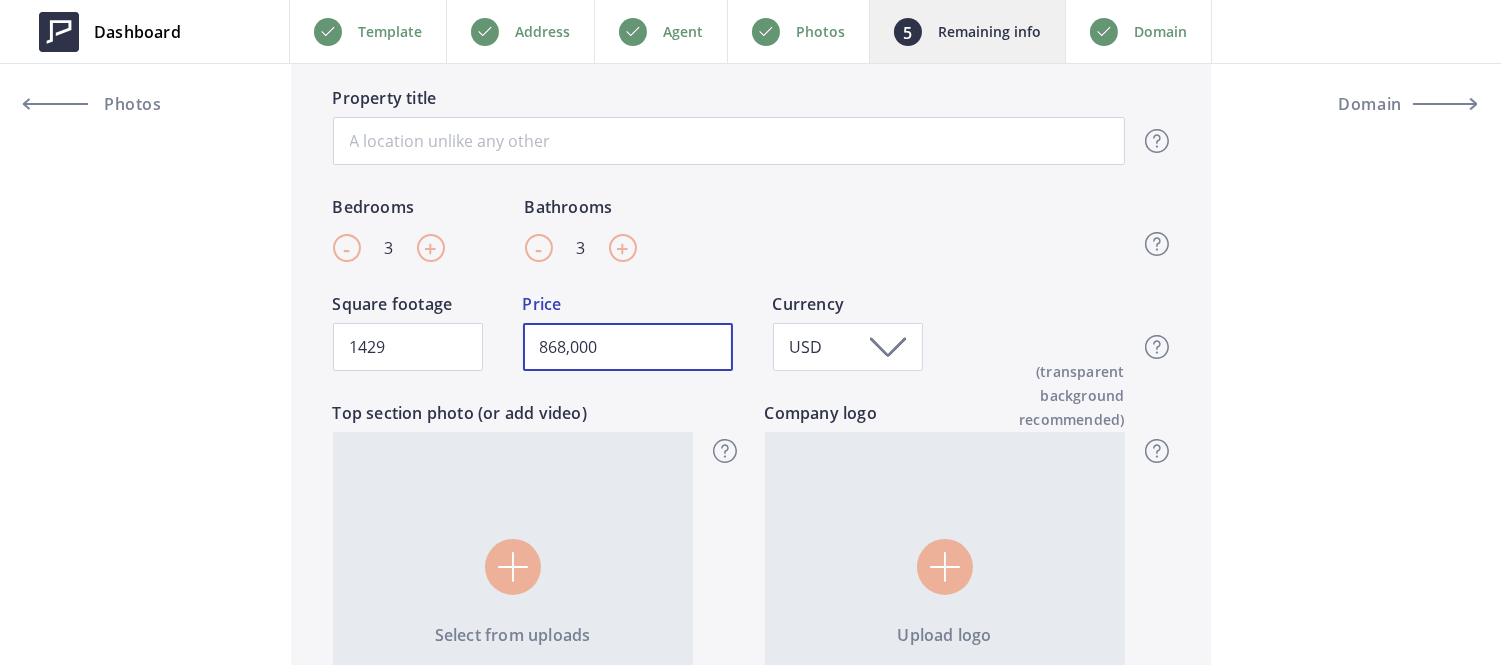 click on "868,000" at bounding box center [628, 347] 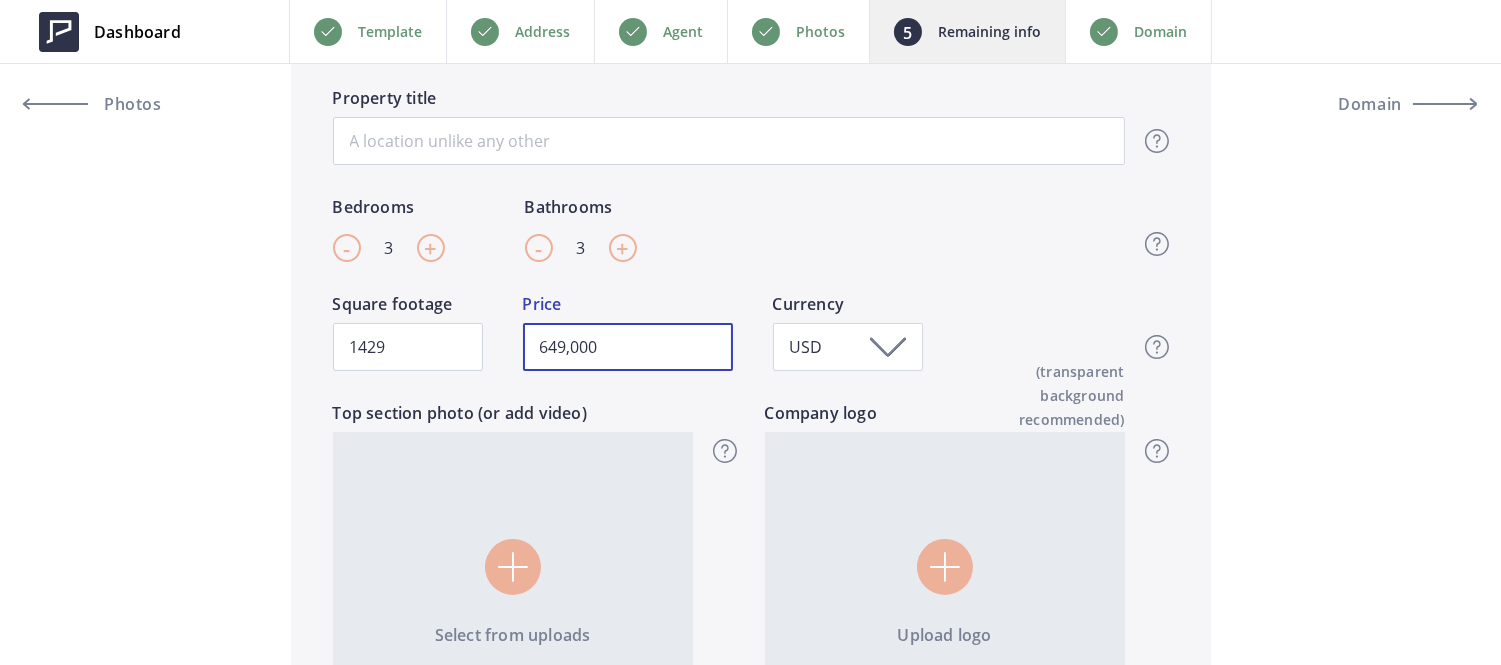 type on "649,000" 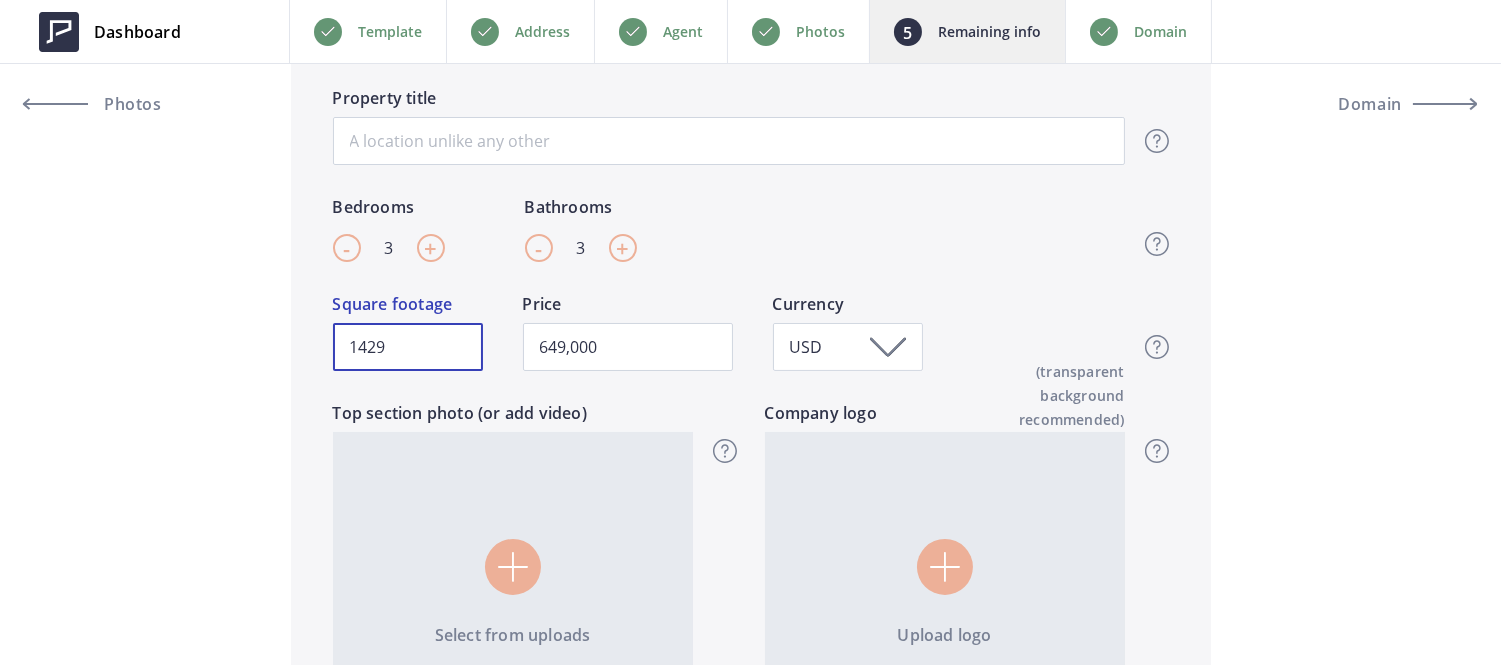 drag, startPoint x: 414, startPoint y: 354, endPoint x: 85, endPoint y: 272, distance: 339.06488 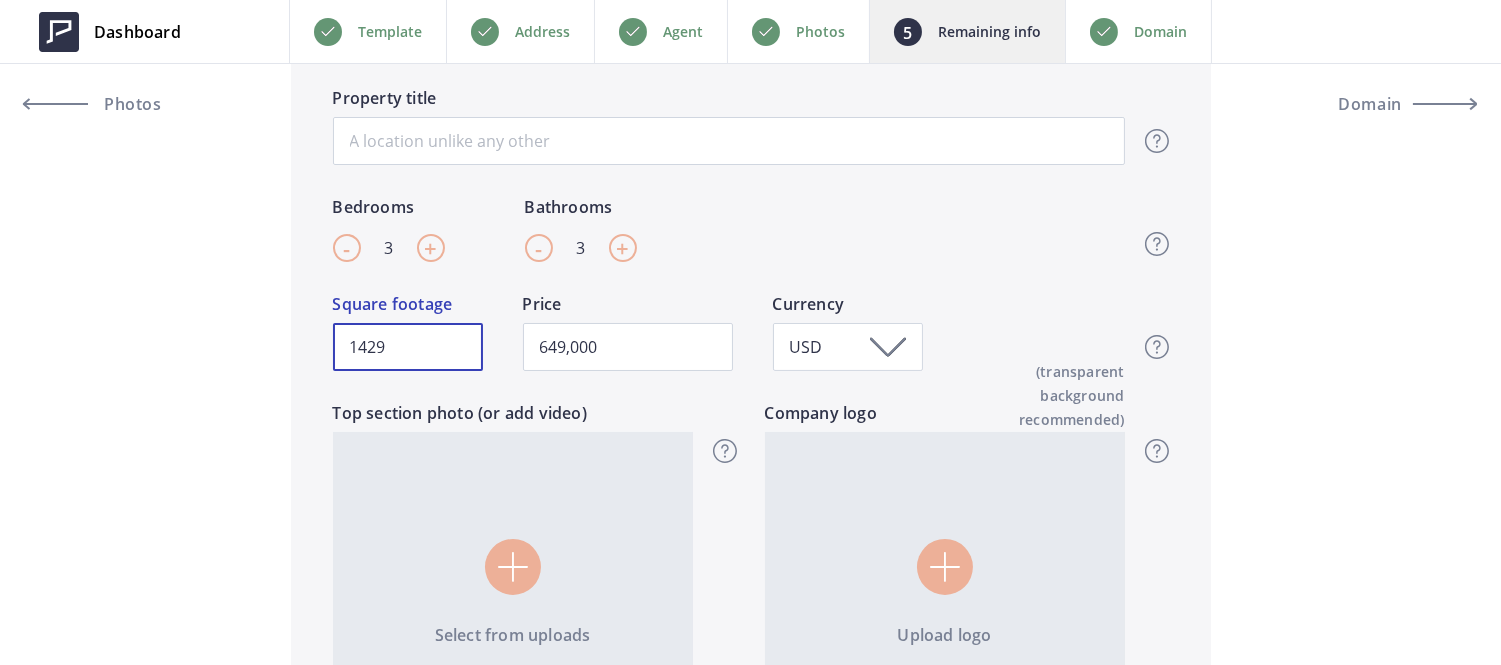 click on "Listing status              Just listed         Hide status   Just listed   Active   Price reduced   Pending   Sold     No elements found. Consider changing the search query.   List is empty.         Listing status   Change listing status to Just listed, Active, Price reduced, Pending or Sold to let visitors know what’s the current state of this property. By updating your listing status you can message your contacts and update social media to gain more attention and generate leads     Top section       Property title       Top section title   It’s the first piece of information visitors see when they open up your website. We recommend a short and catchy phrase.     -   3   +   Bedrooms   -   3   +   Bathrooms       Top section - Beds & Baths   Please enter the amount of bedrooms and bathrooms your listing has.     1429   Square footage   649,000   Price   USD       Currency       Top section - Square footage & Price   Please enter the amount square footage and price for your listing." at bounding box center (750, 2884) 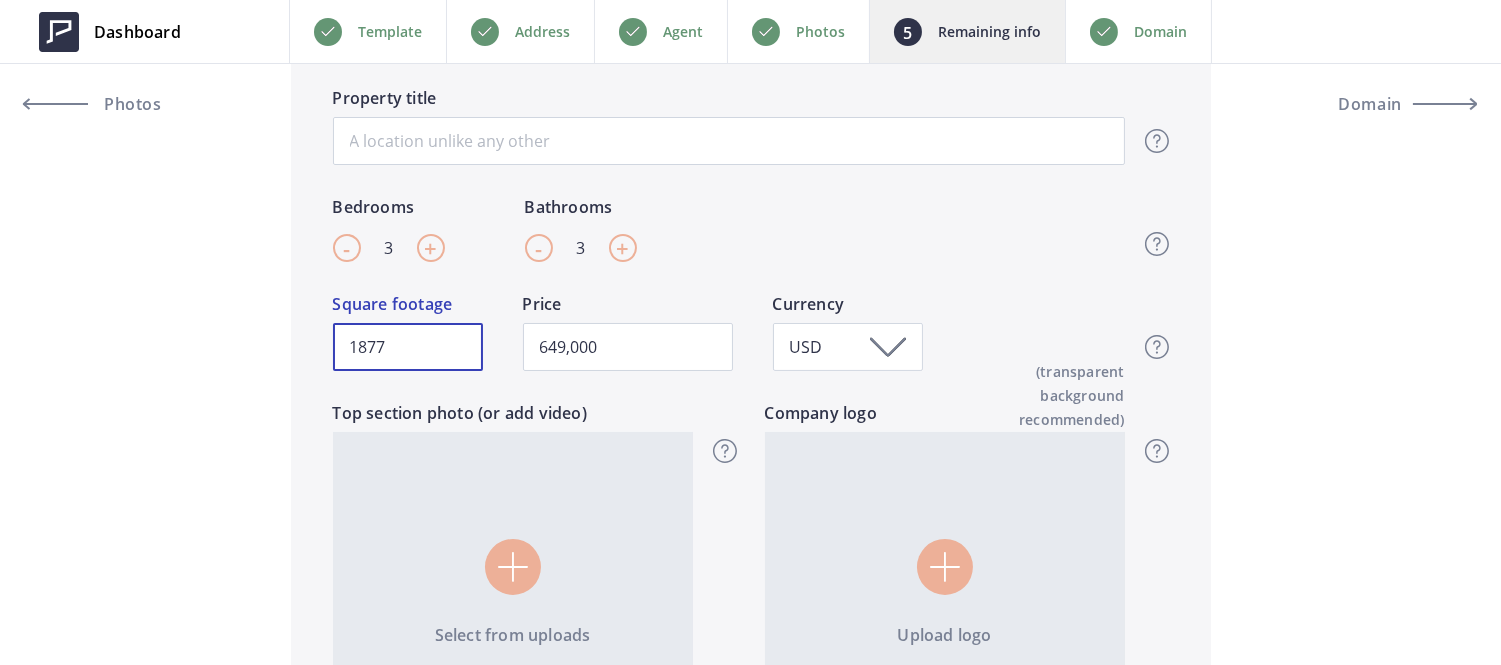 type on "649,000" 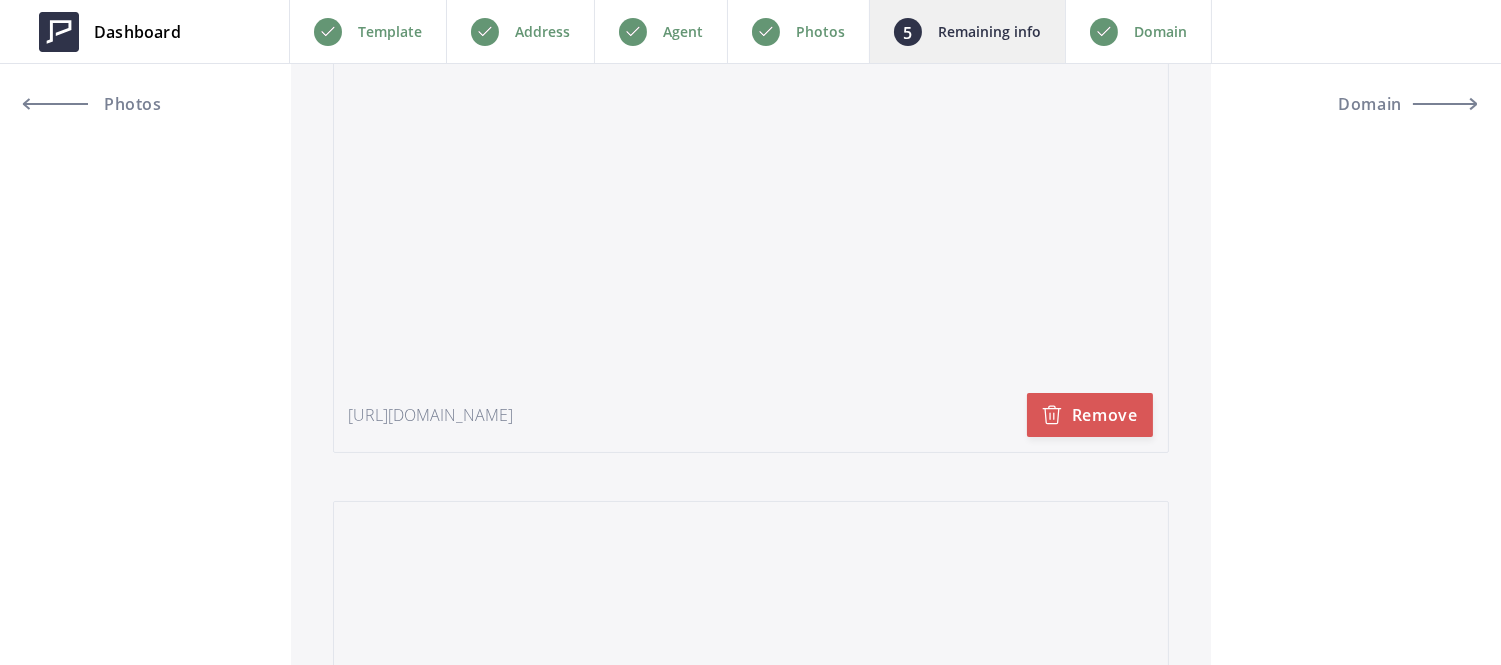 scroll, scrollTop: 4278, scrollLeft: 0, axis: vertical 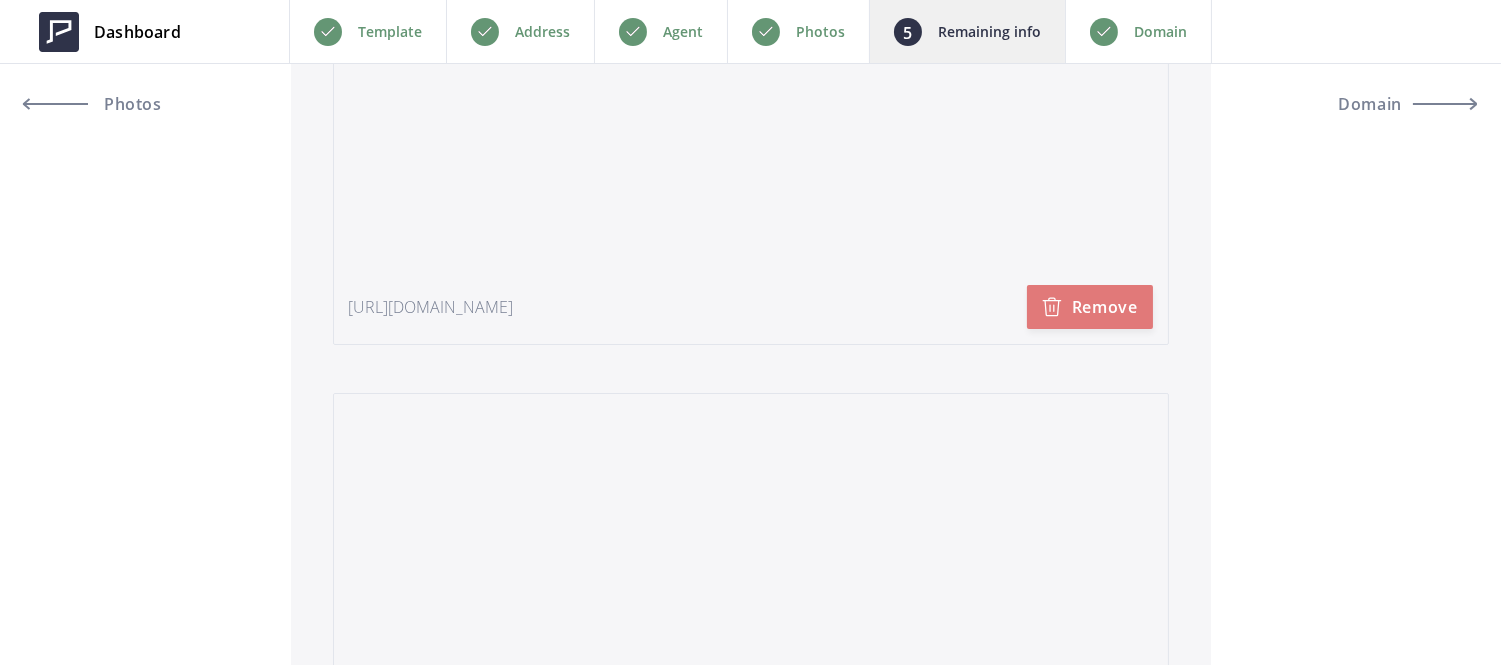 type on "1877" 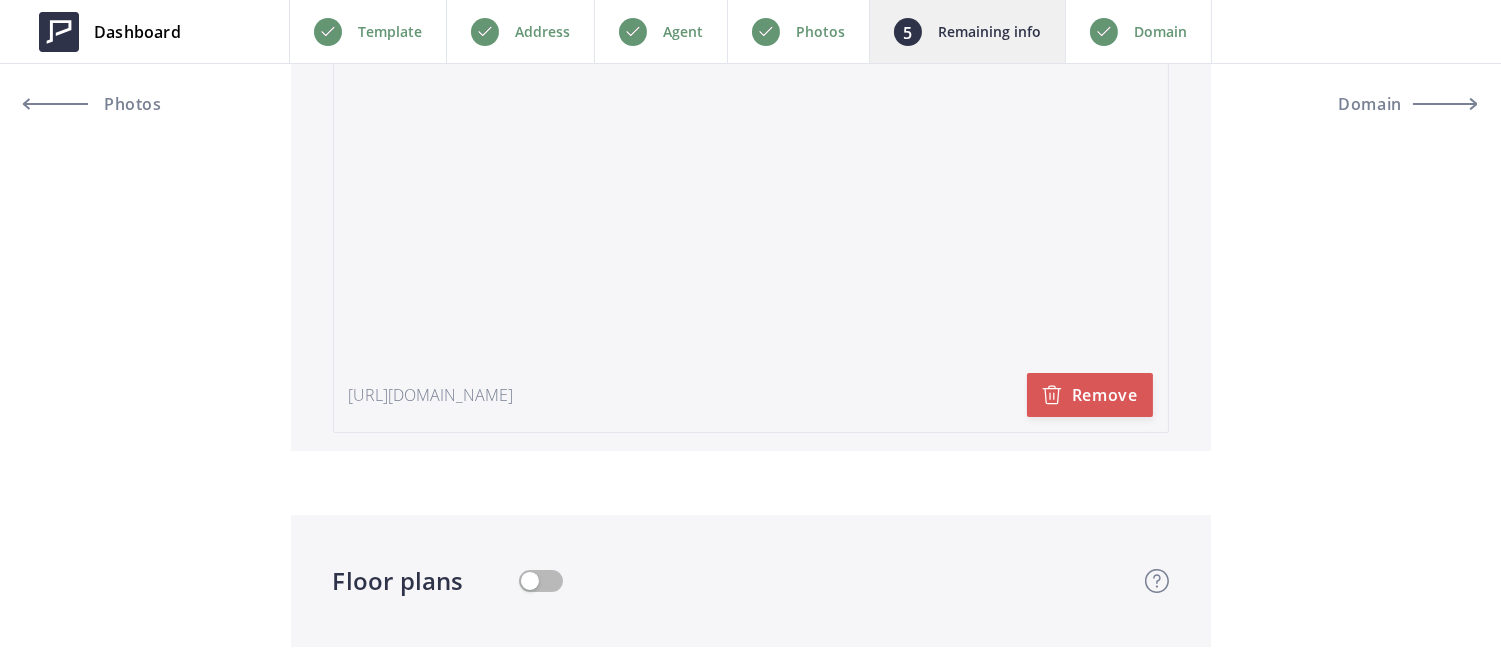 scroll, scrollTop: 4388, scrollLeft: 0, axis: vertical 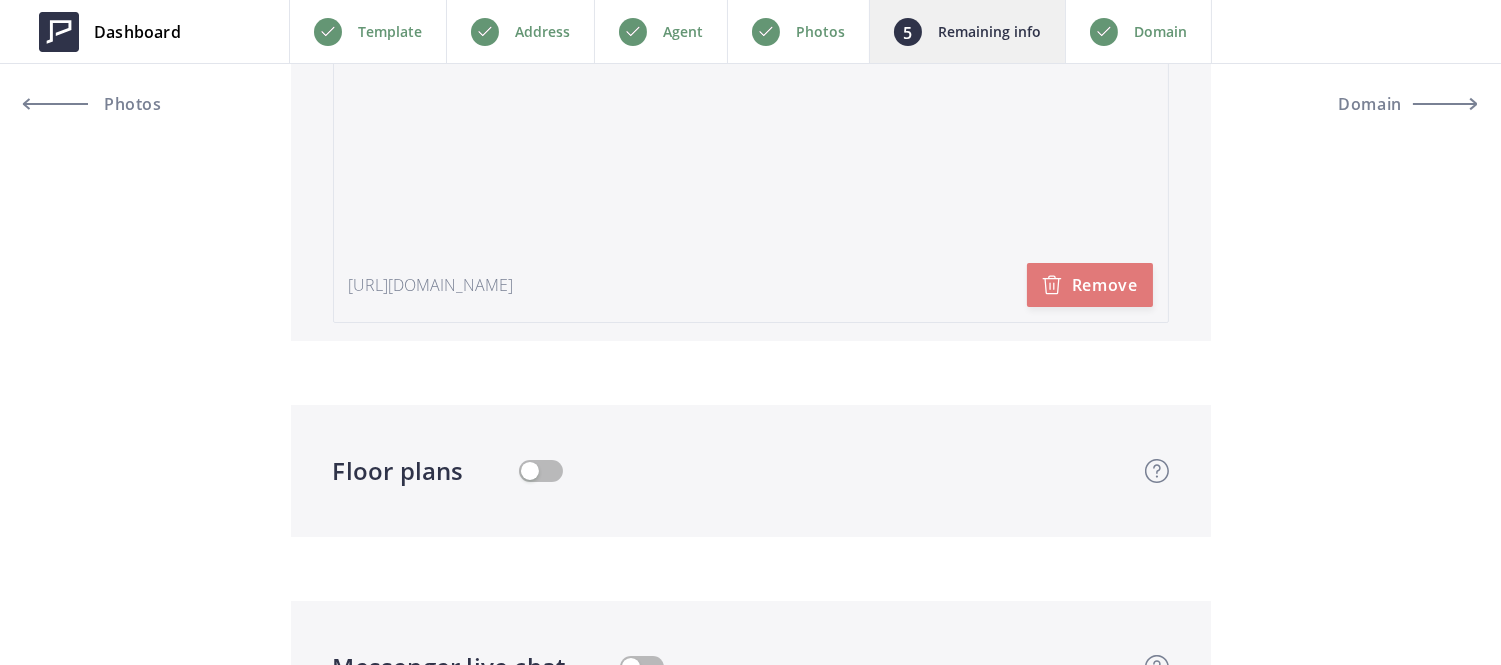 click on "Remove" at bounding box center (1090, 285) 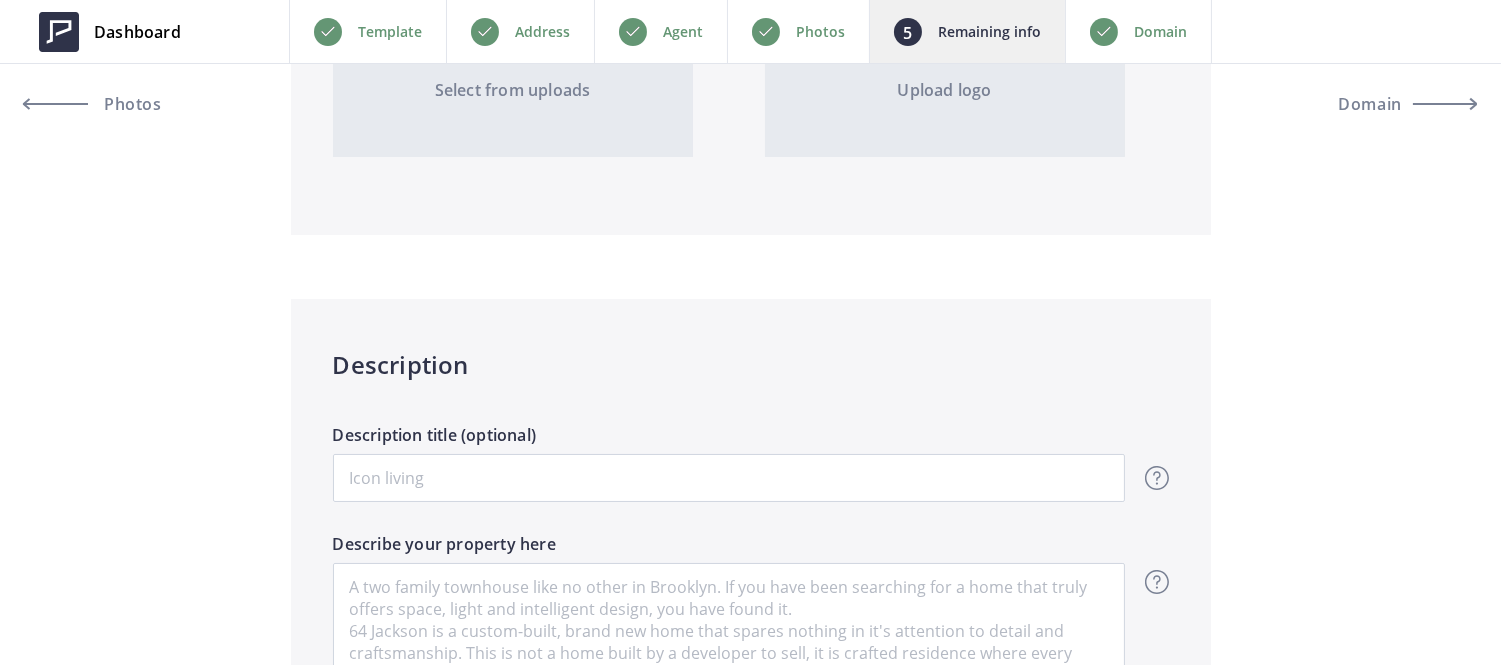 scroll, scrollTop: 1196, scrollLeft: 0, axis: vertical 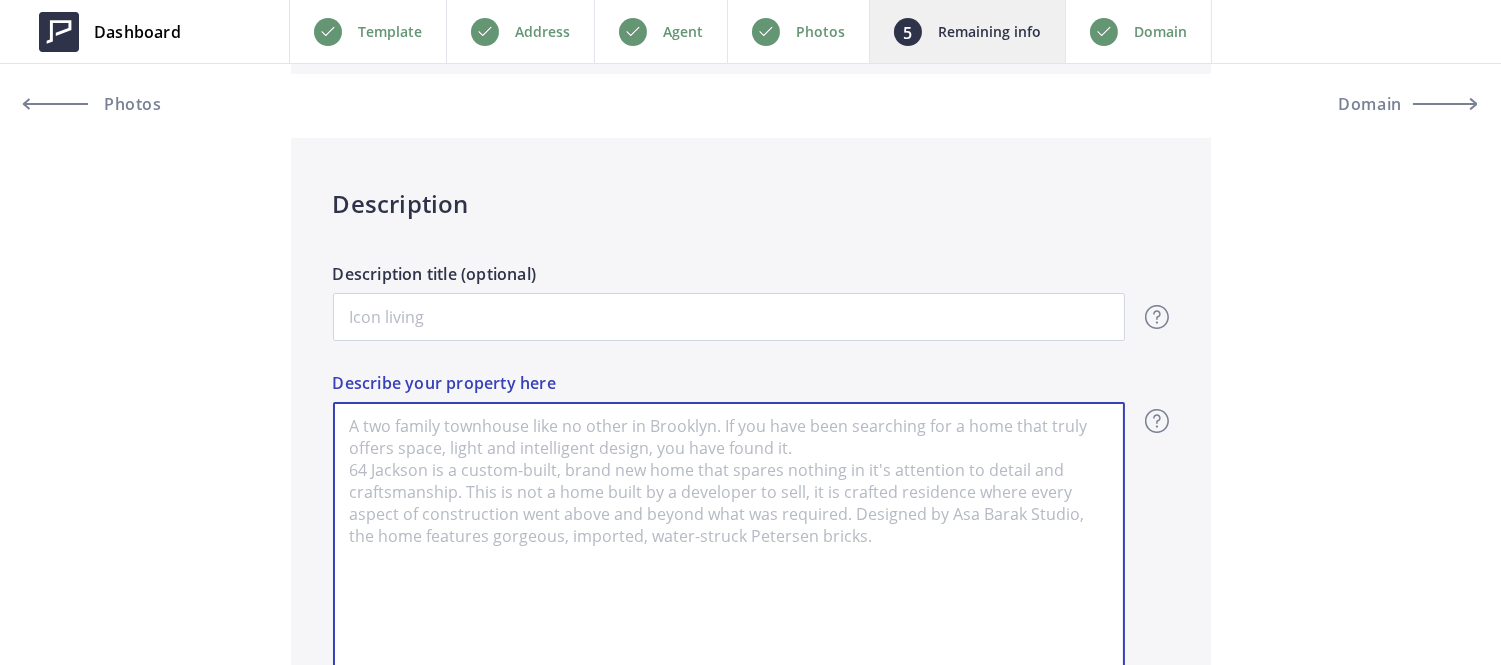 click on "Describe your property here" at bounding box center [729, 542] 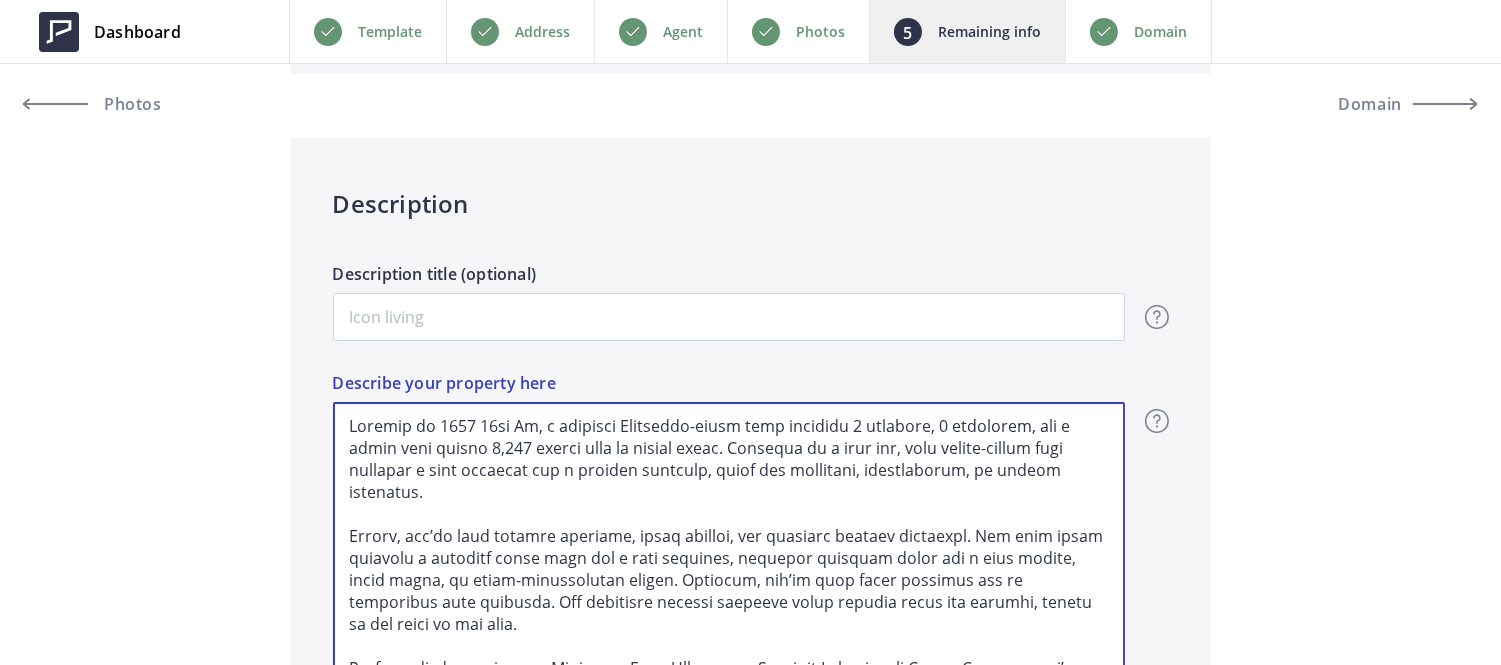 scroll, scrollTop: 63, scrollLeft: 0, axis: vertical 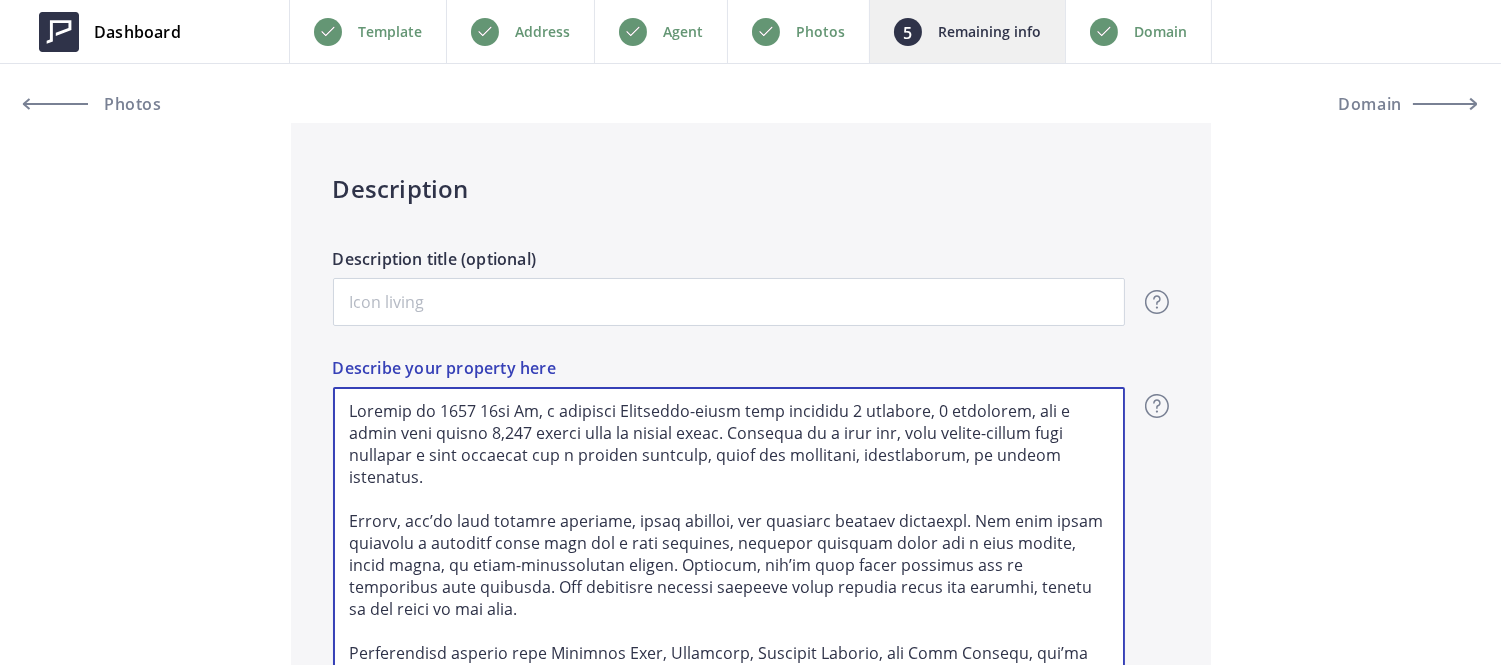 drag, startPoint x: 556, startPoint y: 405, endPoint x: 785, endPoint y: 400, distance: 229.05458 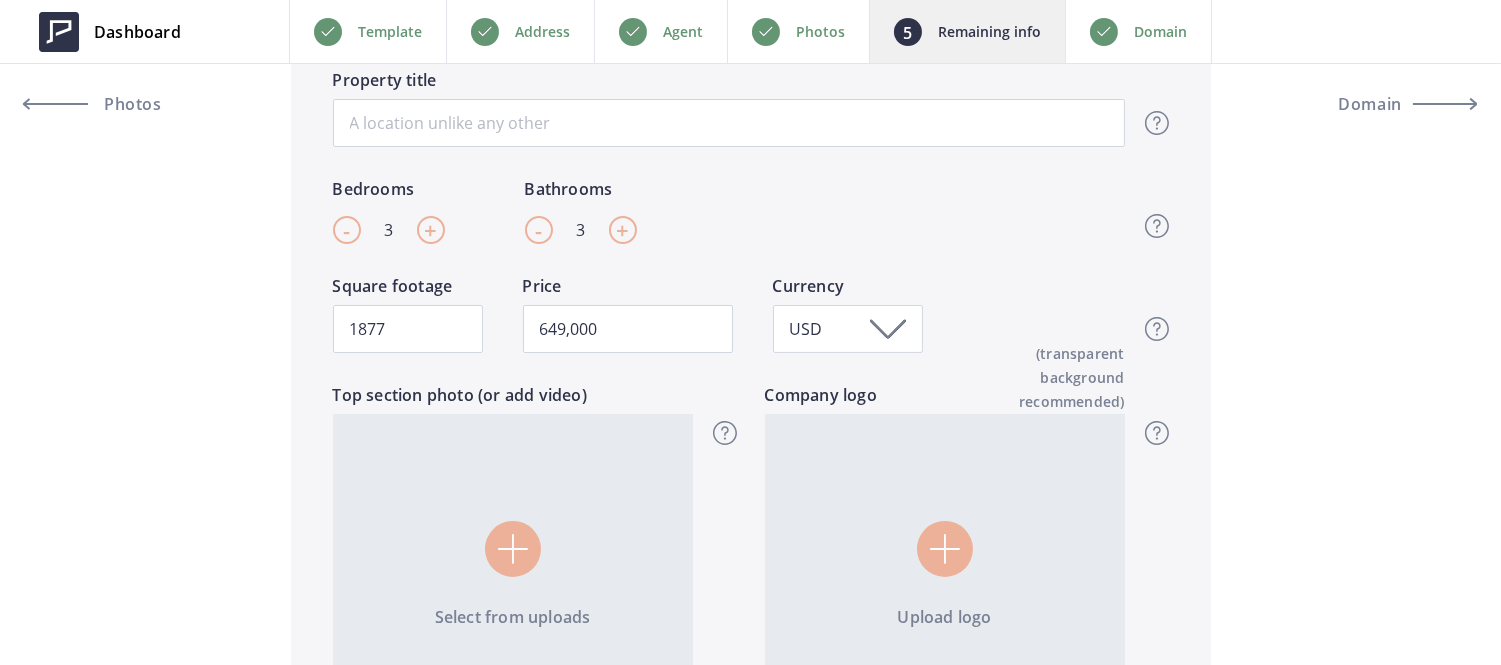 scroll, scrollTop: 506, scrollLeft: 0, axis: vertical 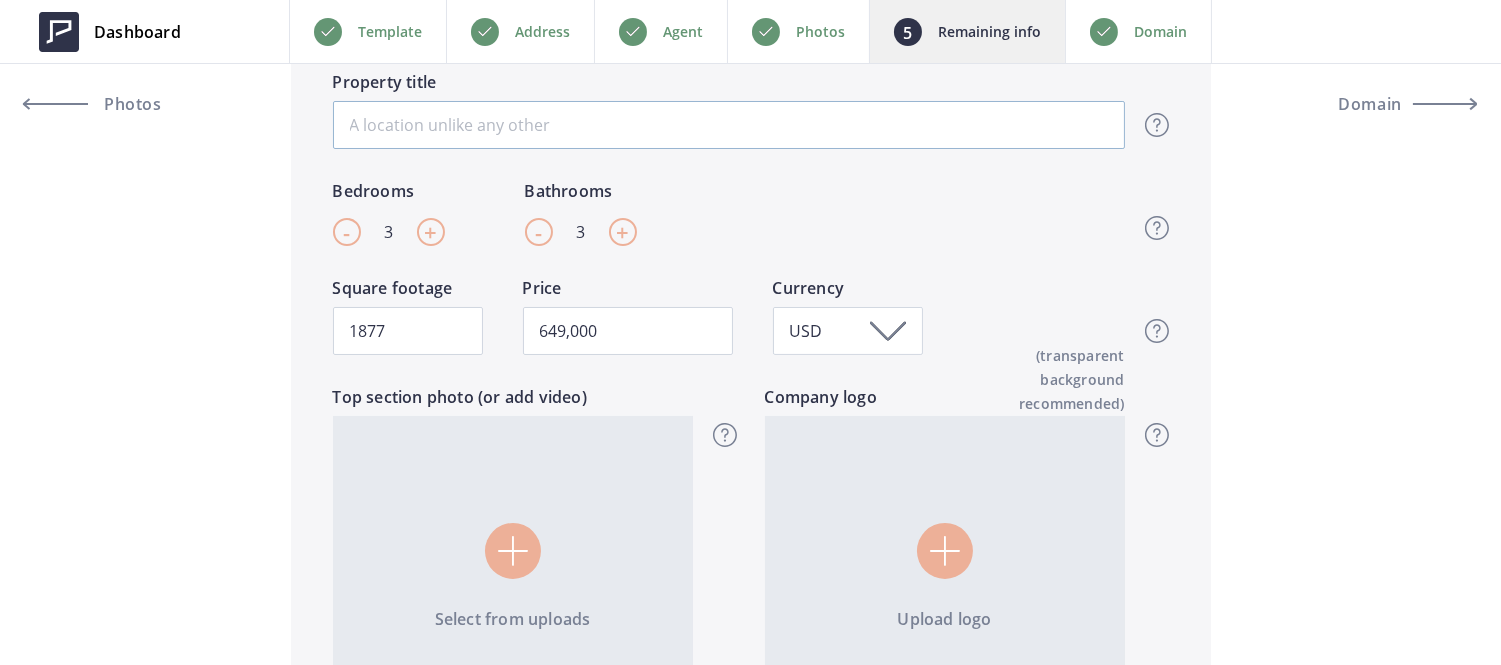 type on "Welcome to 1071 59th St, a charming Victorian-style home offering 3 bedrooms, 2 bathrooms, and a bonus room across 1,877 square feet of living space. Situated on a deep lot, this single-family home features a long driveway and a private backyard, ideal for gardening, entertaining, or future expansion.
Inside, you’ll find soaring ceilings, large windows, and timeless vintage character. The main level includes a spacious bonus room and a full bathroom, offering flexible space for a home office, guest suite, or multi-generational living. Upstairs, you’ll find three bedrooms and an additional full bathroom. The oversized kitchen provides ample counter space and storage, making it the heart of the home.
Conveniently located near Berkeley Bowl, Townhouse, Wondrous Brewing, and Café Colucci, you’re also close to Stanford Health Care, Kaiser Permanente, and major commuter options including BART and freeway access. This North Oakland gem offers comfort and convenience, in a vibrant neighborhood. Contact us for a ..." 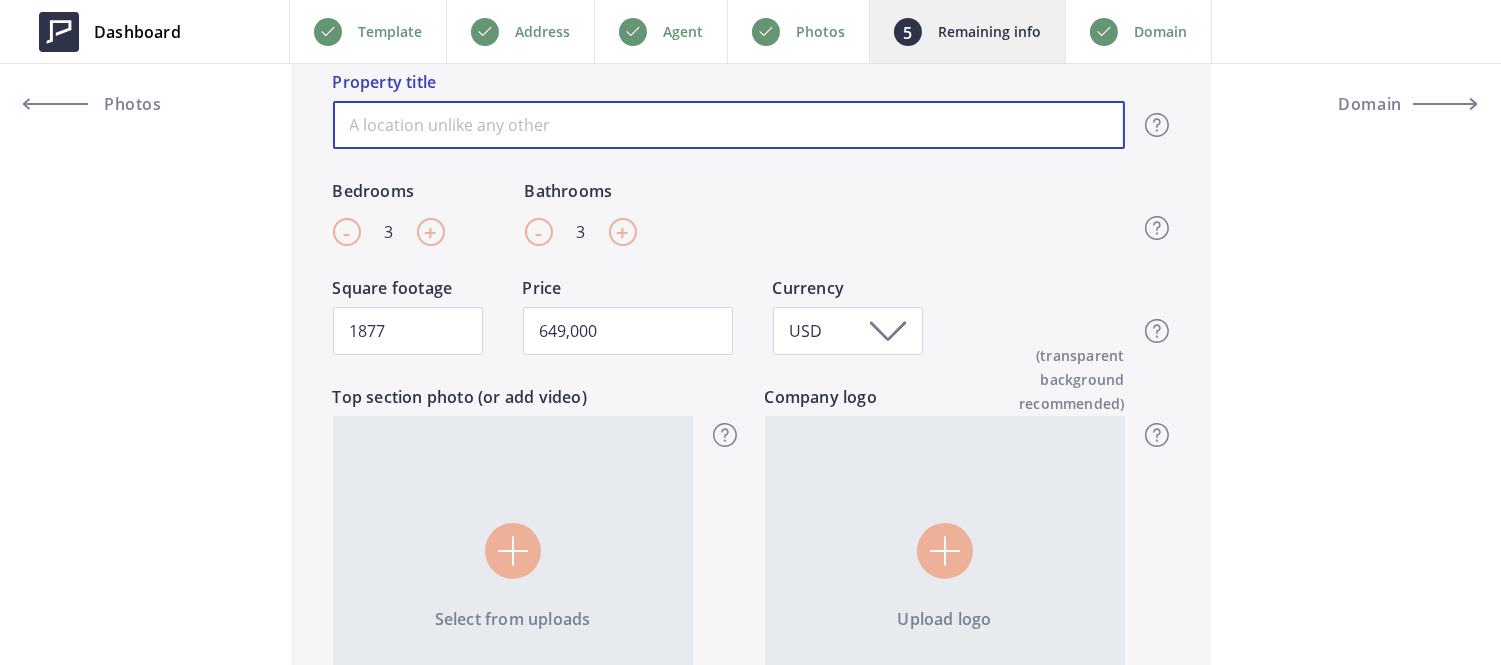 click on "Property title" at bounding box center (729, 125) 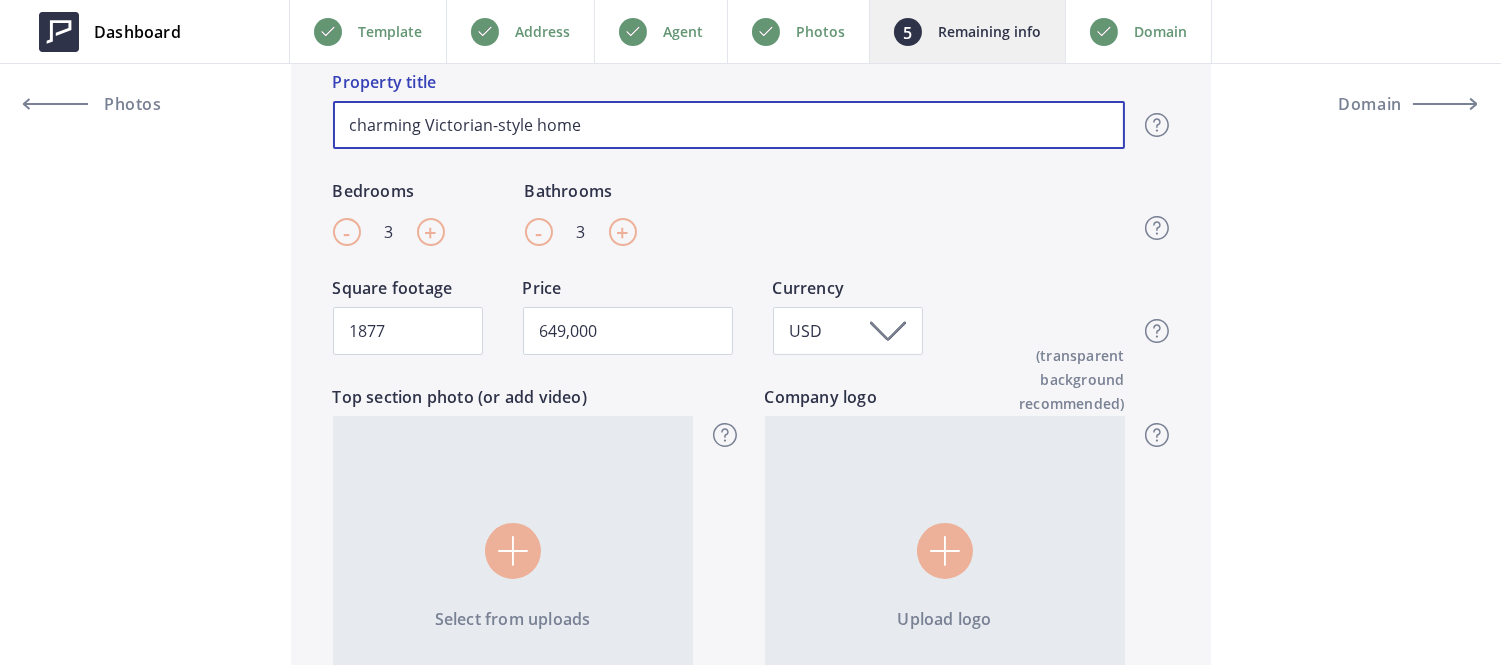 click on "charming Victorian-style home" at bounding box center [729, 125] 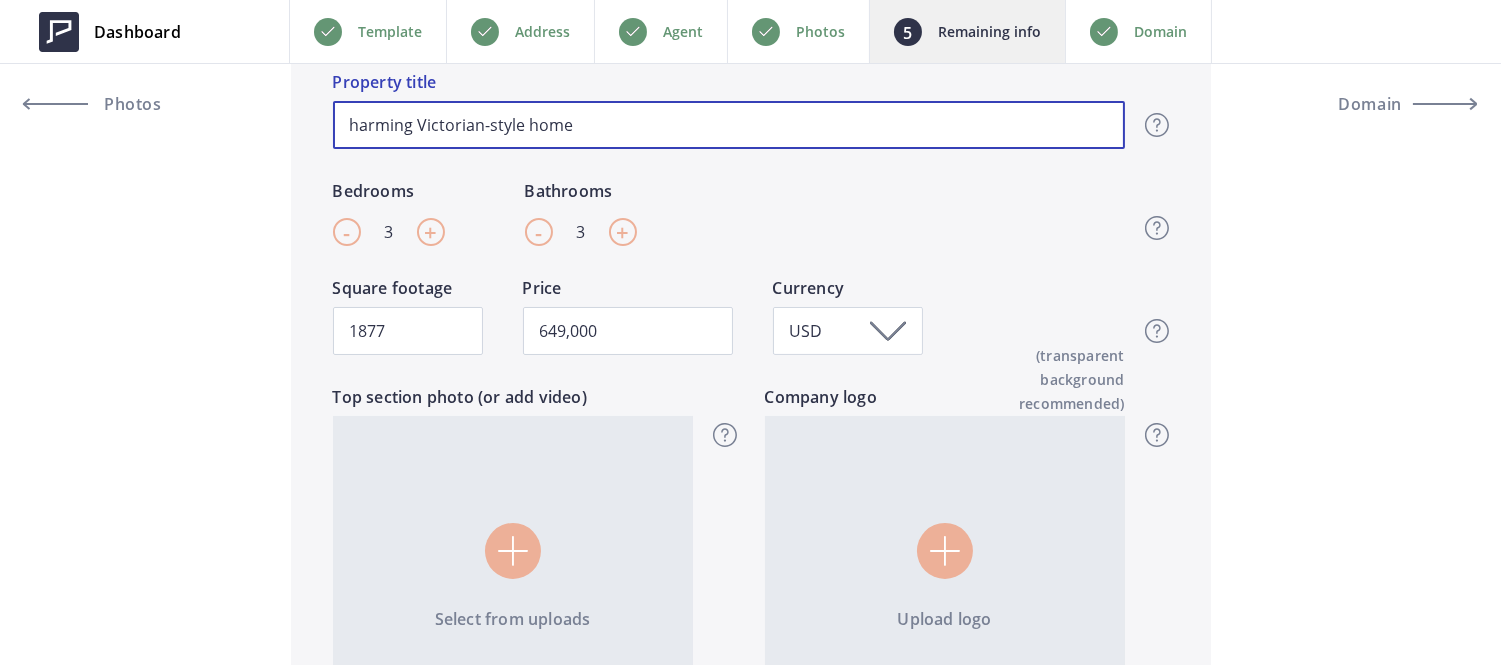 type on "Charming Victorian-style home" 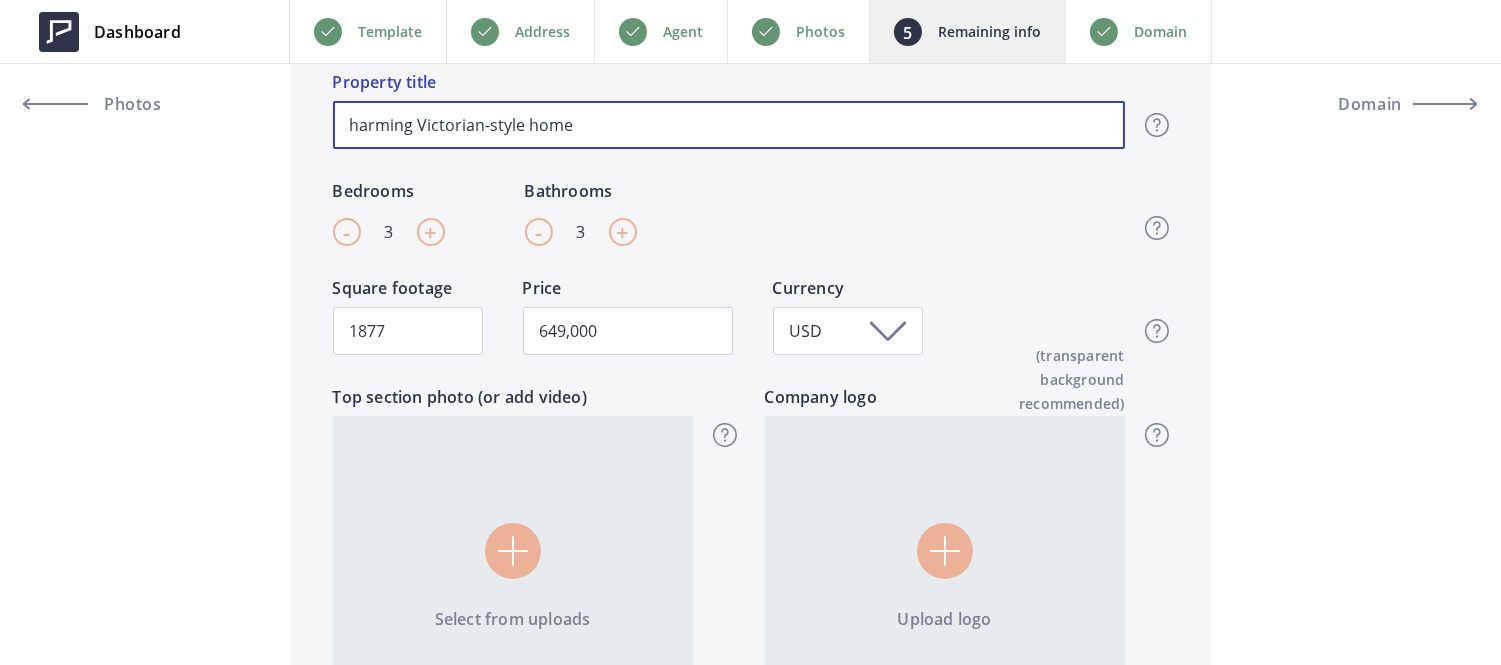 type on "649,000" 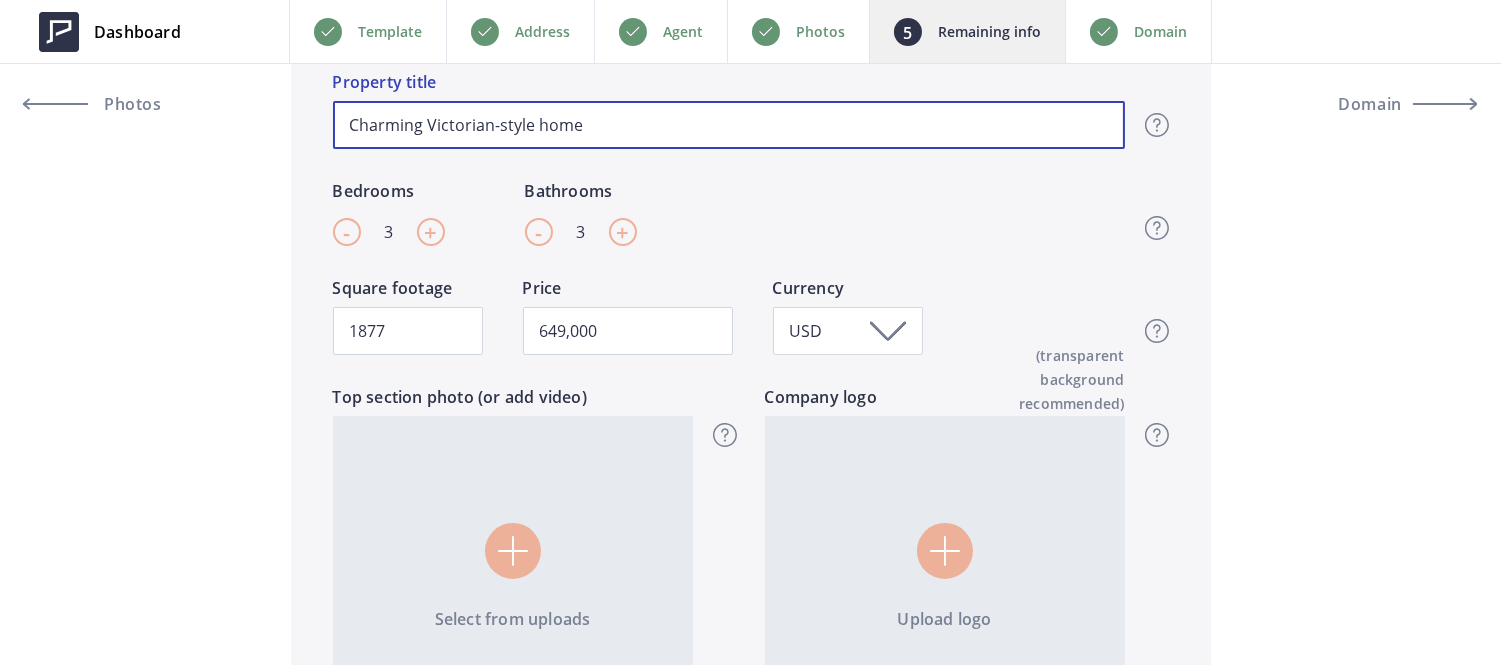 click on "Charming Victorian-style home" at bounding box center [729, 125] 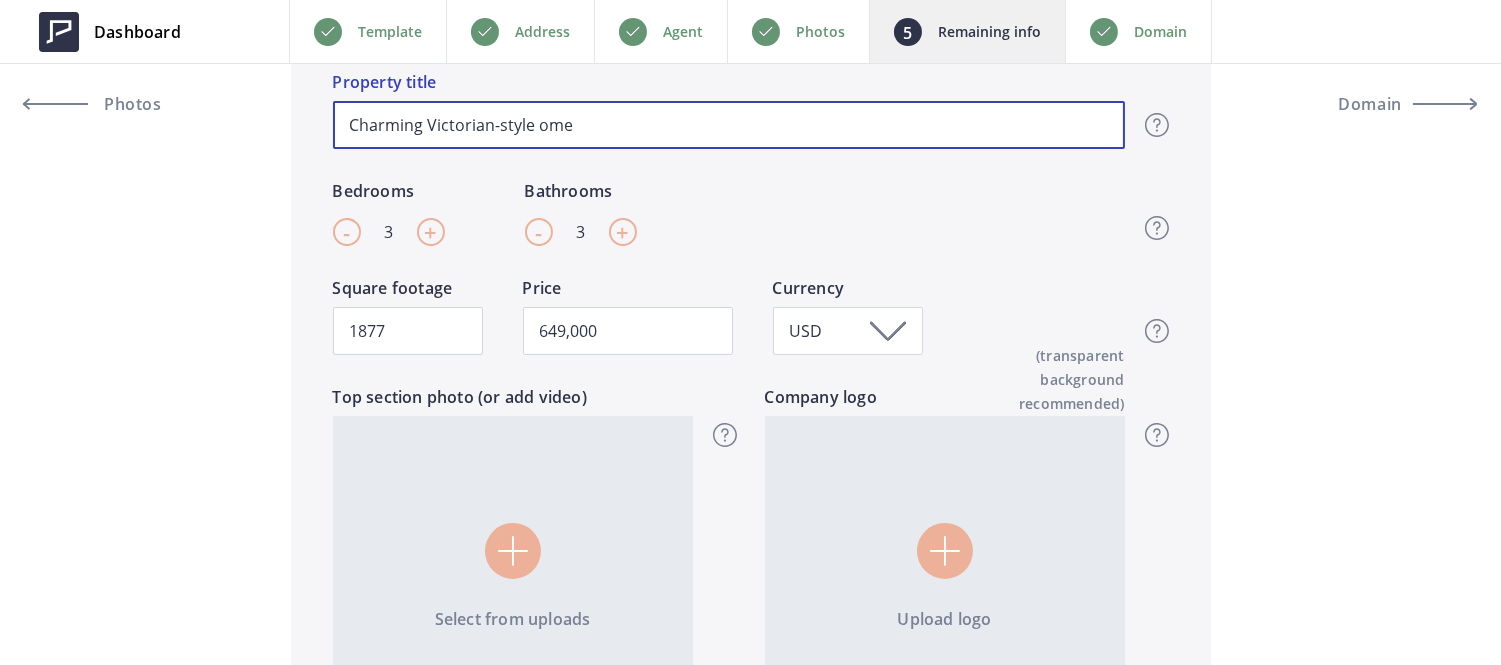 type on "Charming Victorian-style Home" 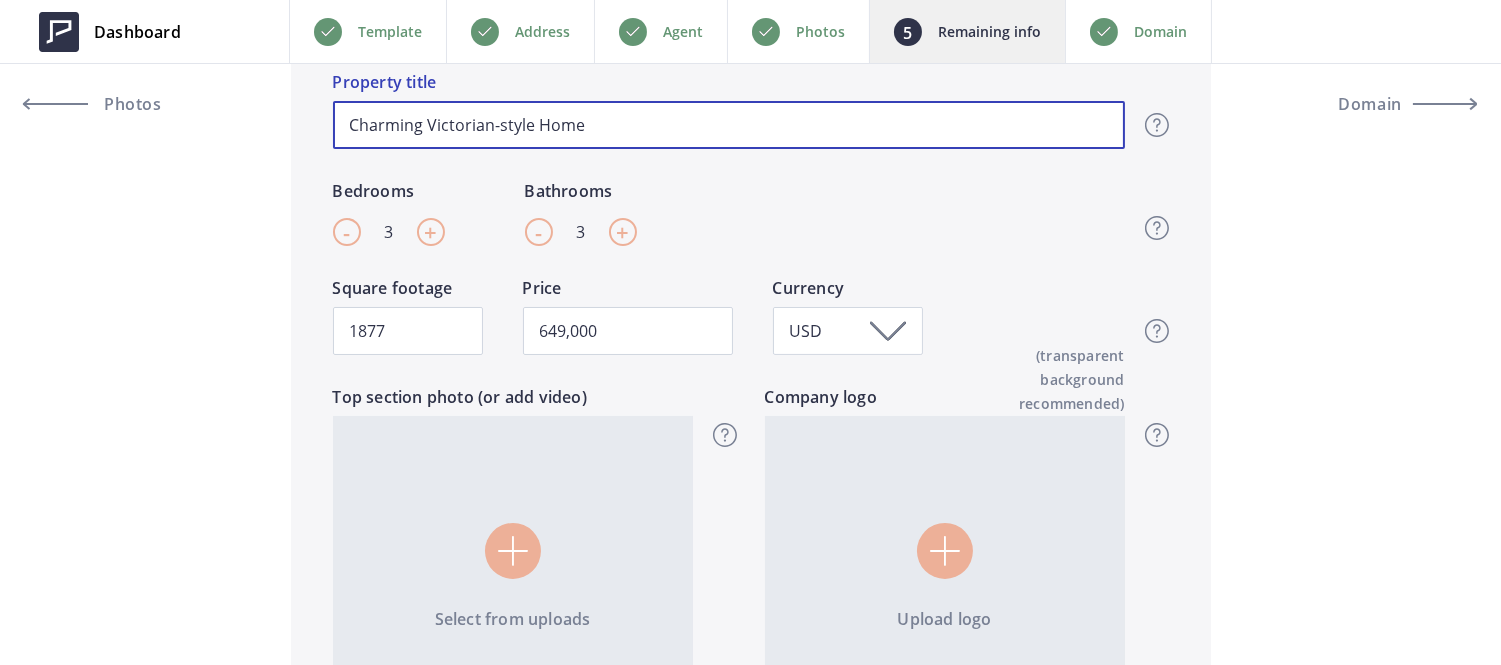 type on "Charming Victorian-style Home" 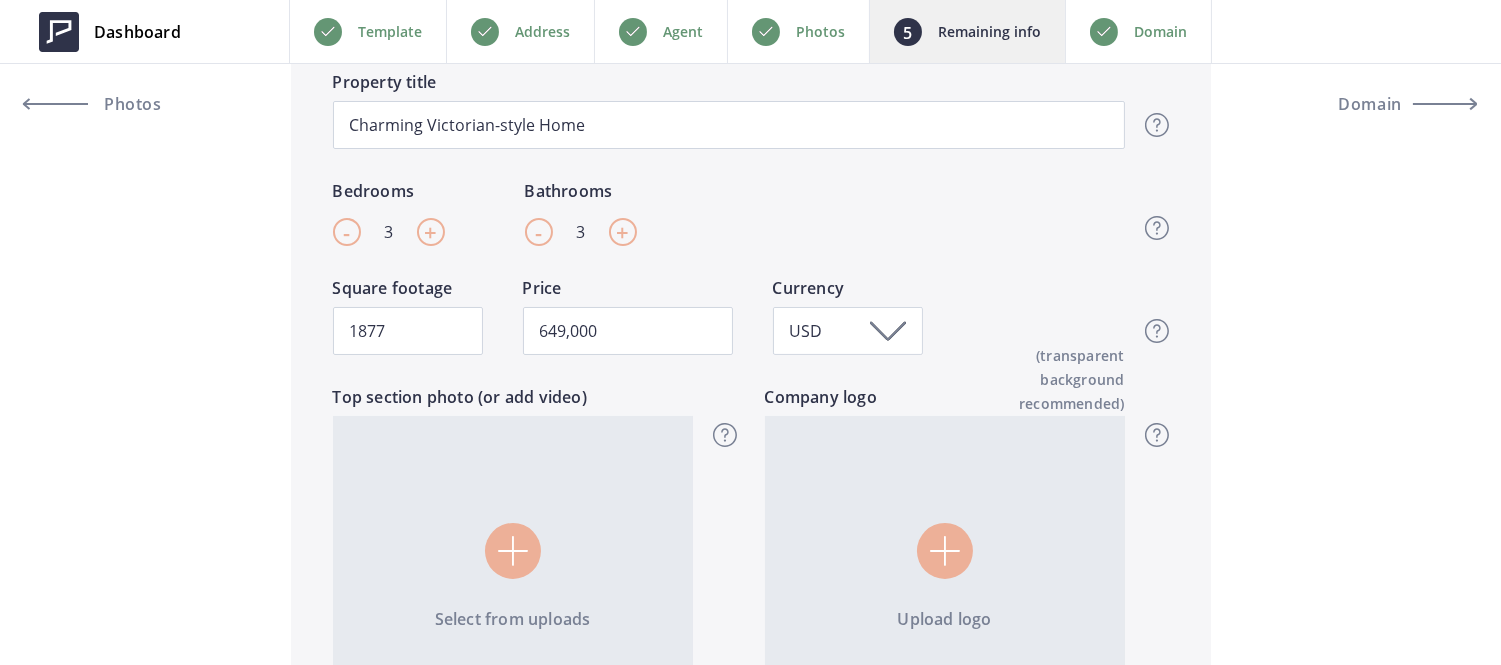 click on "-   3   +   Bedrooms   -   3   +   Bathrooms       Top section - Beds & Baths   Please enter the amount of bedrooms and bathrooms your listing has." at bounding box center [729, 227] 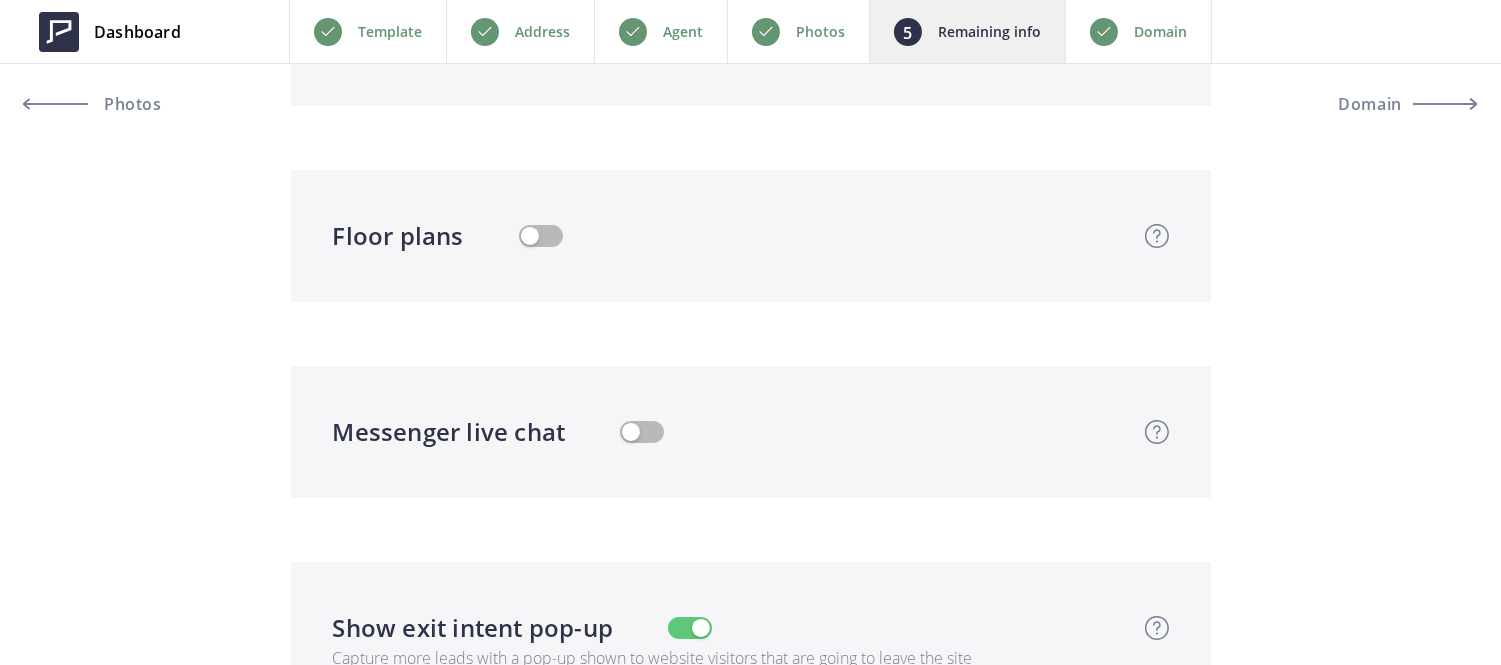 scroll, scrollTop: 3892, scrollLeft: 0, axis: vertical 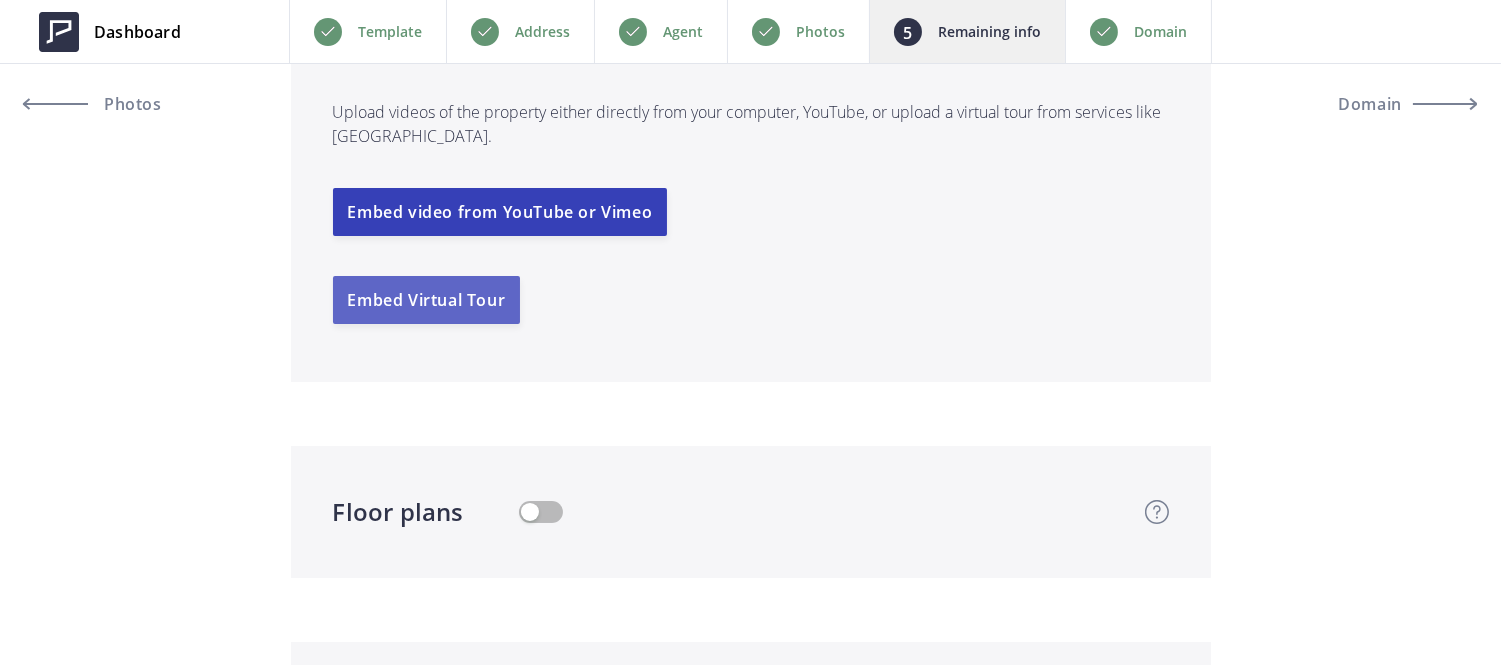 click on "Embed Virtual Tour" at bounding box center [427, 300] 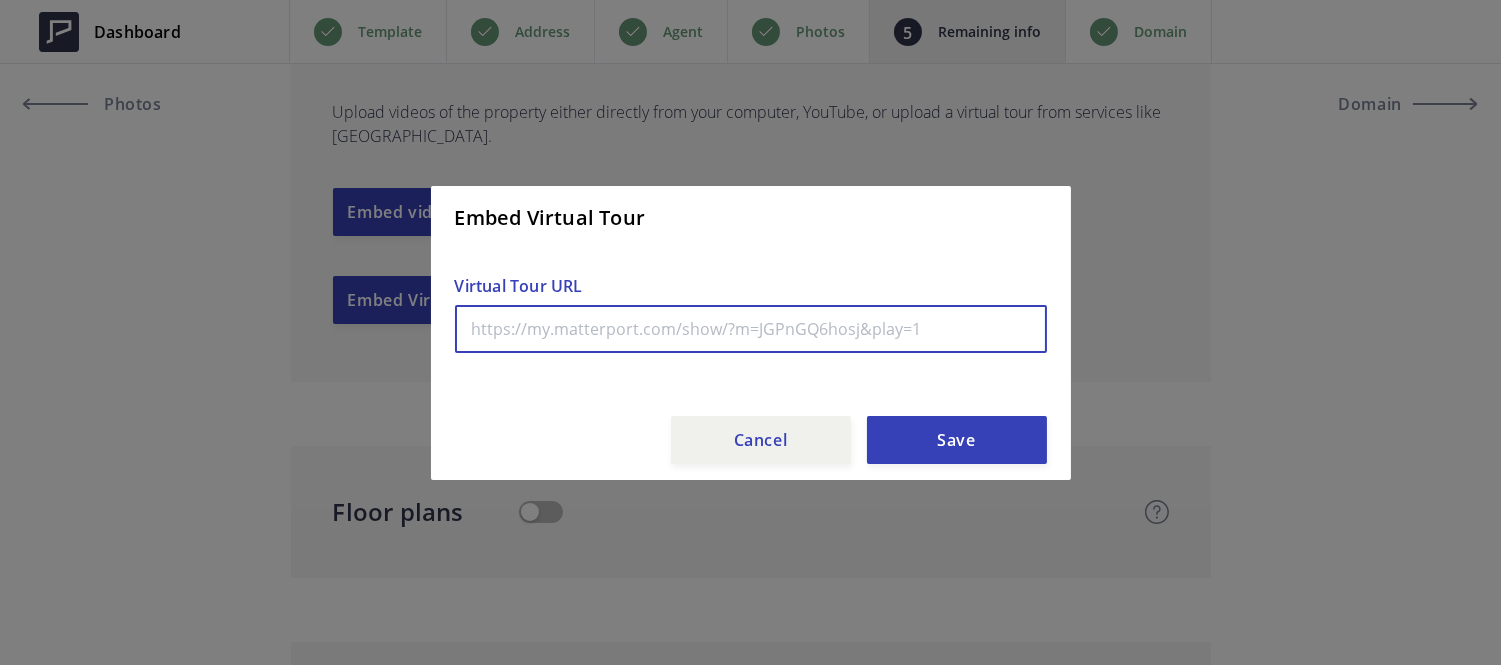 click at bounding box center [751, 329] 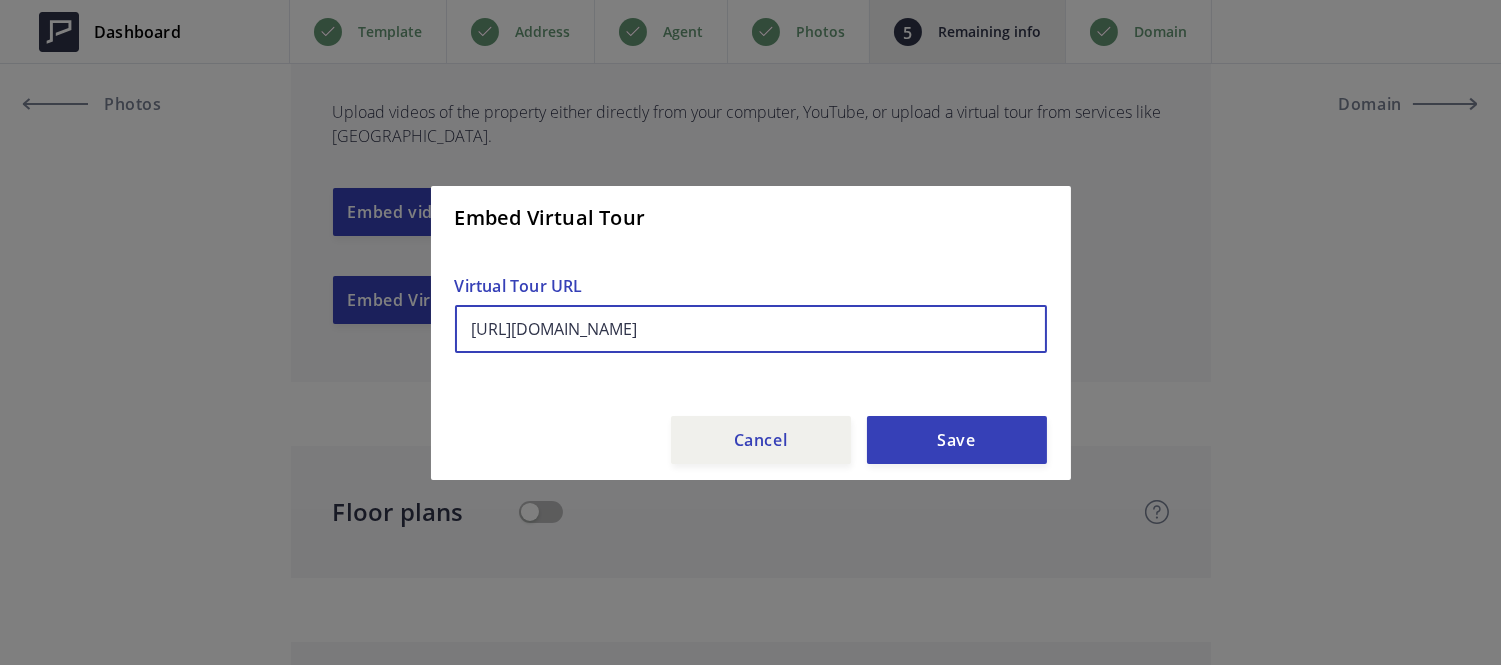 scroll, scrollTop: 0, scrollLeft: 568, axis: horizontal 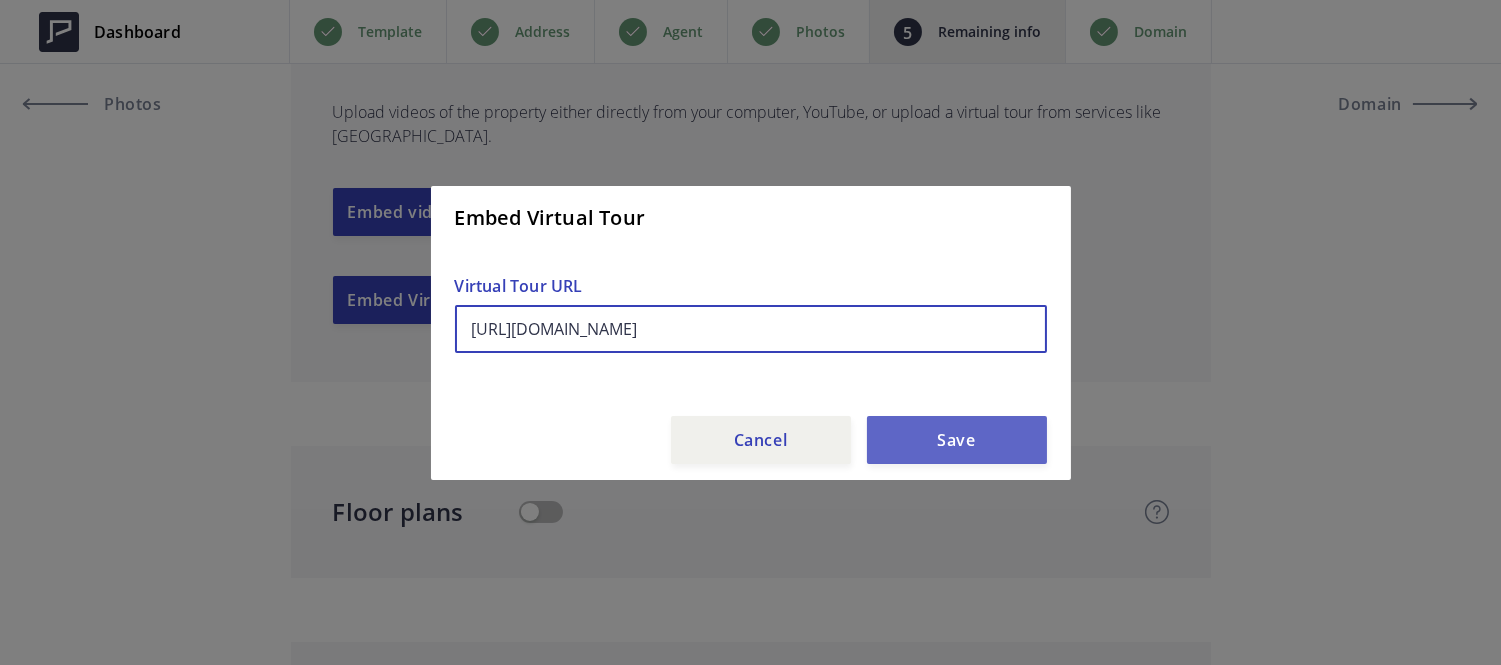 type on "https://www.zillow.com/view-imx/8f3fe4be-dcc1-4b6d-a691-115a5ccd3de1?setAttribution=mls&wl=true&initialViewType=pano&utm_source=dashboard" 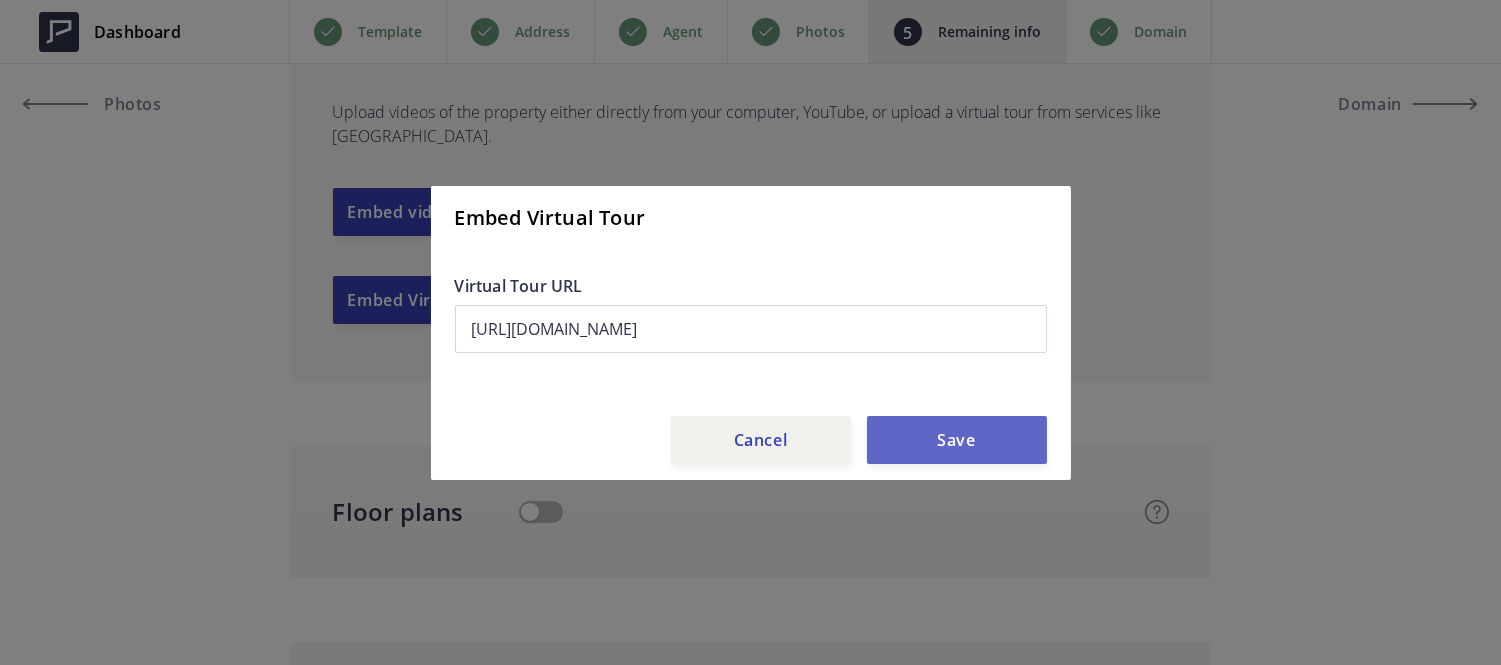 scroll, scrollTop: 0, scrollLeft: 0, axis: both 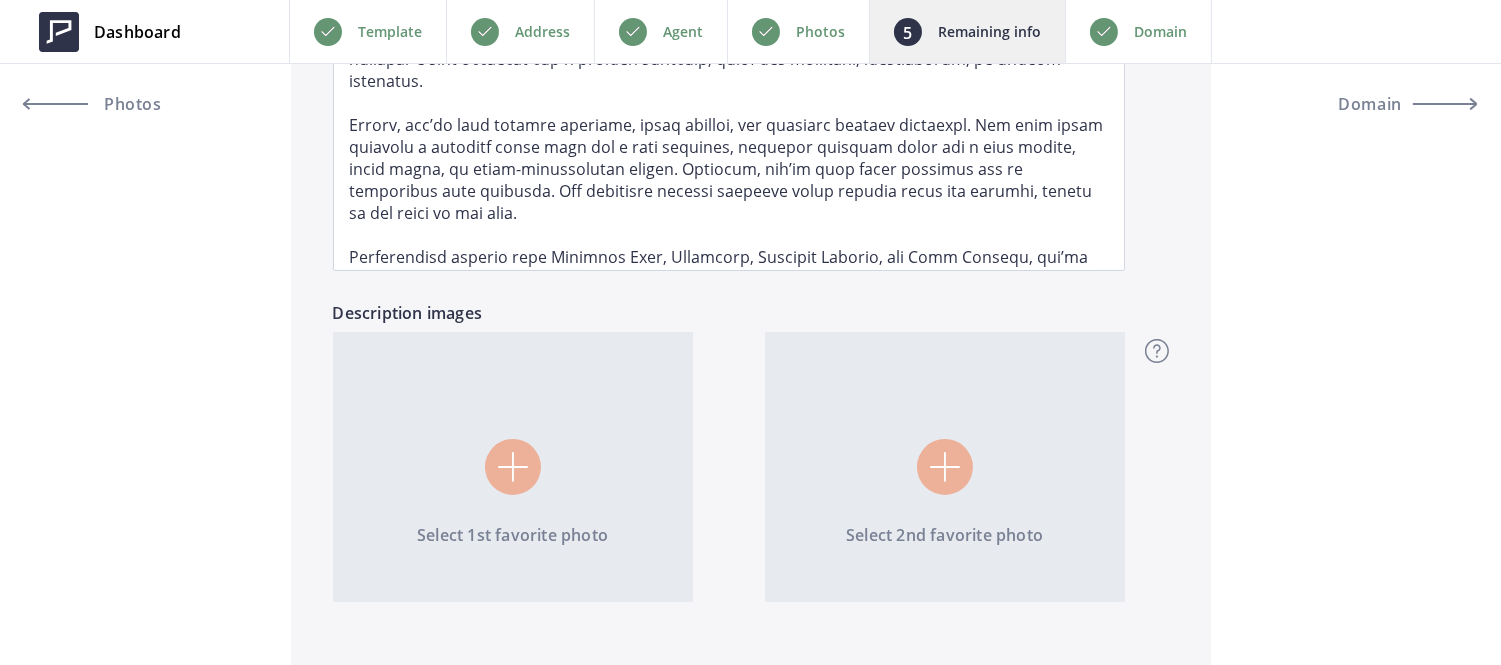click on "Listing status              Just listed         Hide status   Just listed   Active   Price reduced   Pending   Sold     No elements found. Consider changing the search query.   List is empty.         Listing status   Change listing status to Just listed, Active, Price reduced, Pending or Sold to let visitors know what’s the current state of this property. By updating your listing status you can message your contacts and update social media to gain more attention and generate leads     Top section   Charming Victorian-style Home     Property title       Top section title   It’s the first piece of information visitors see when they open up your website. We recommend a short and catchy phrase.     -   3   +   Bedrooms   -   3   +   Bathrooms       Top section - Beds & Baths   Please enter the amount of bedrooms and bathrooms your listing has.     1877   Square footage   649,000   Price   USD       Currency       Top section - Square footage & Price
Select from uploads" at bounding box center [750, 1515] 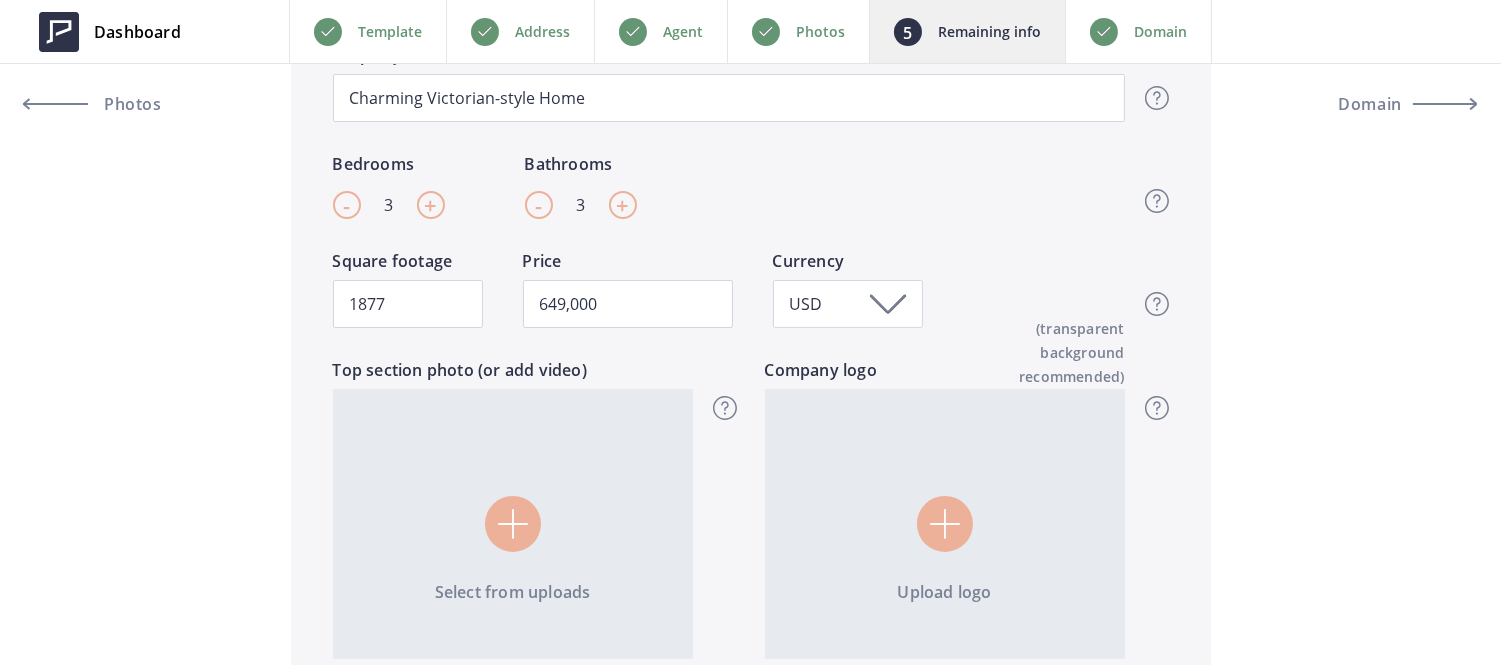 scroll, scrollTop: 531, scrollLeft: 0, axis: vertical 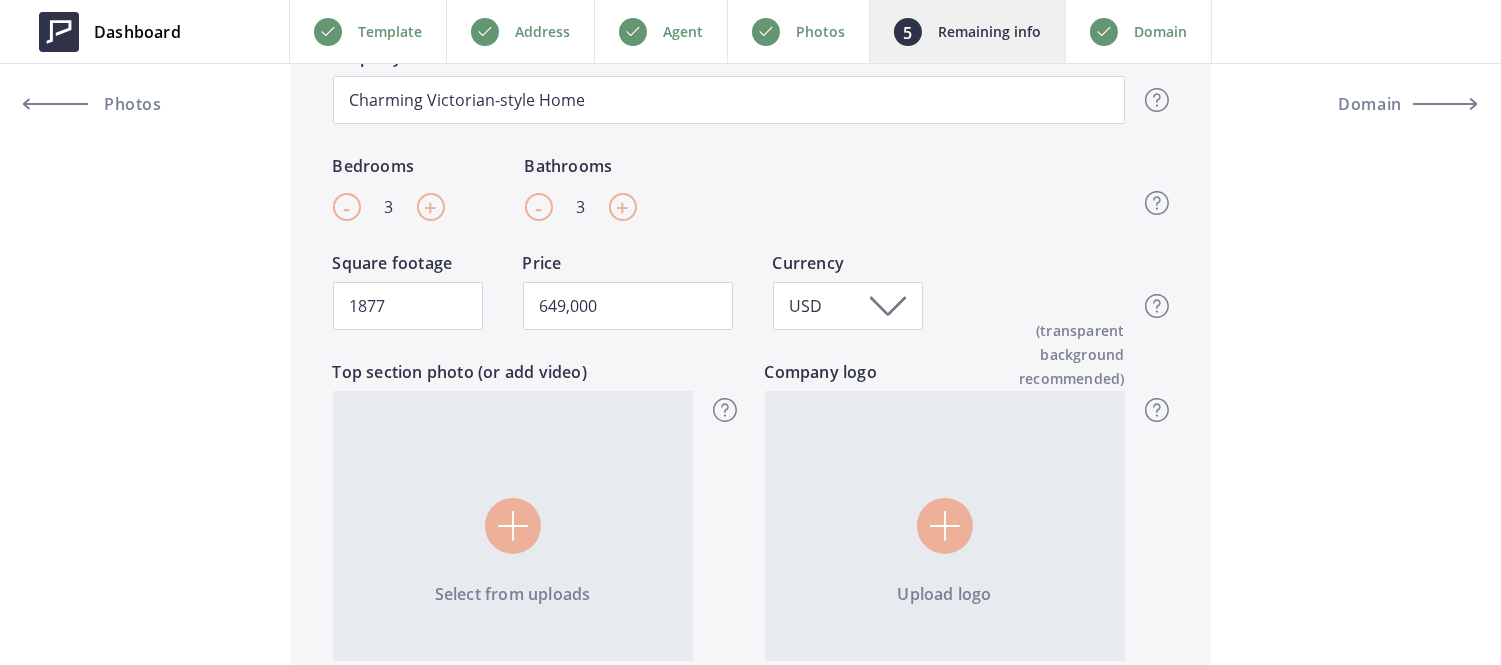 click on "Photos" at bounding box center (798, 31) 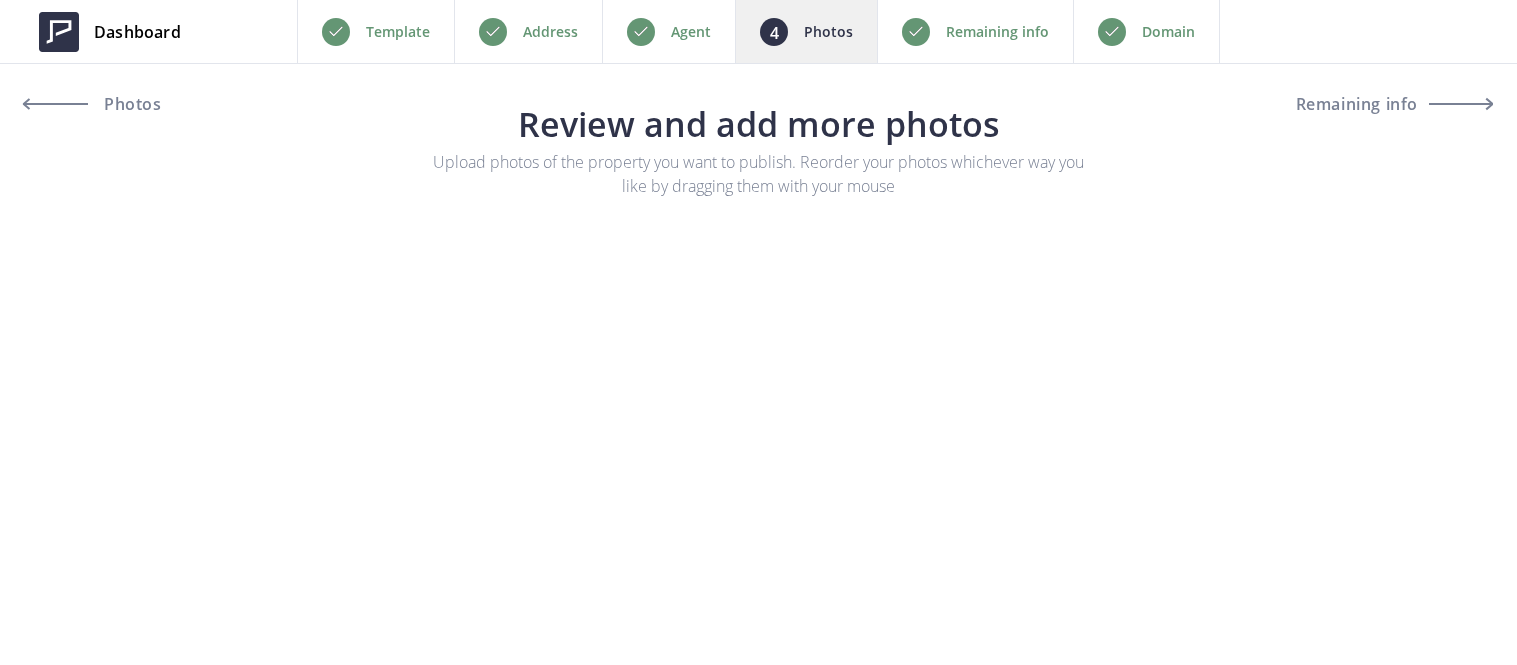 scroll, scrollTop: 0, scrollLeft: 0, axis: both 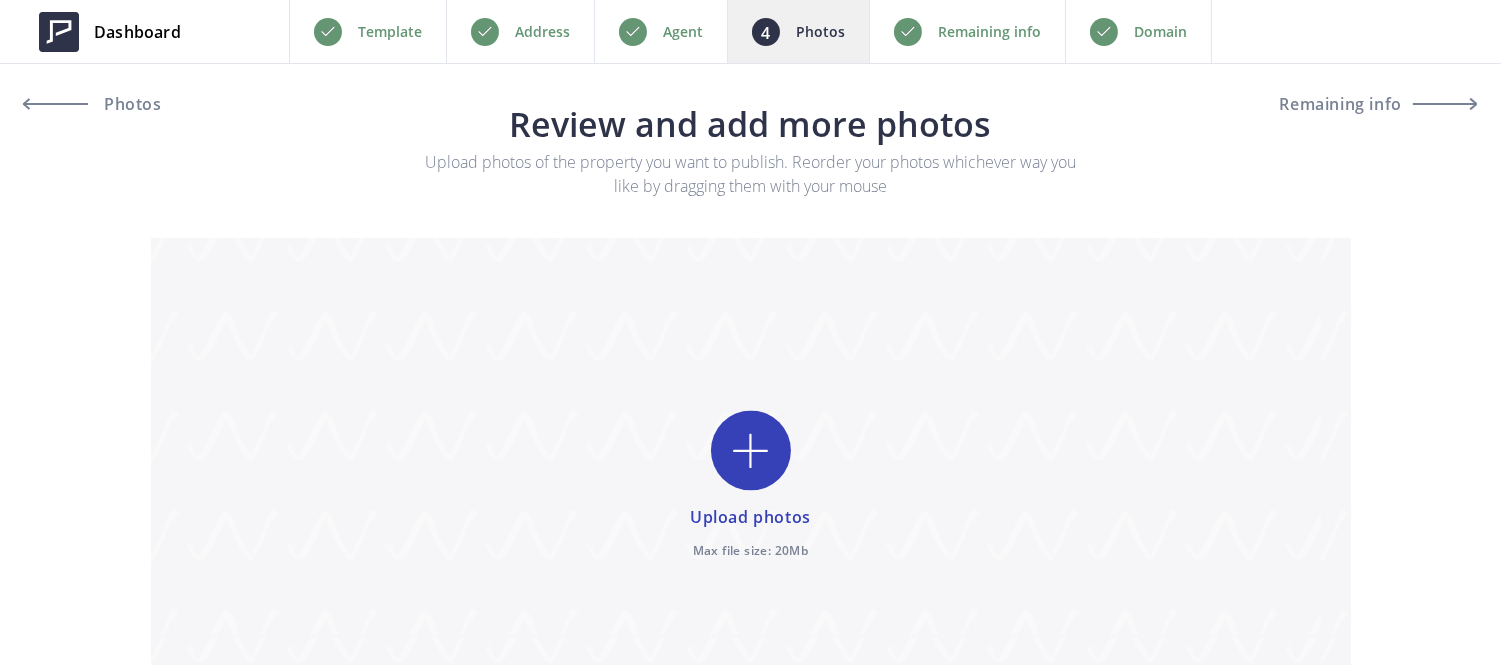 click at bounding box center (751, 487) 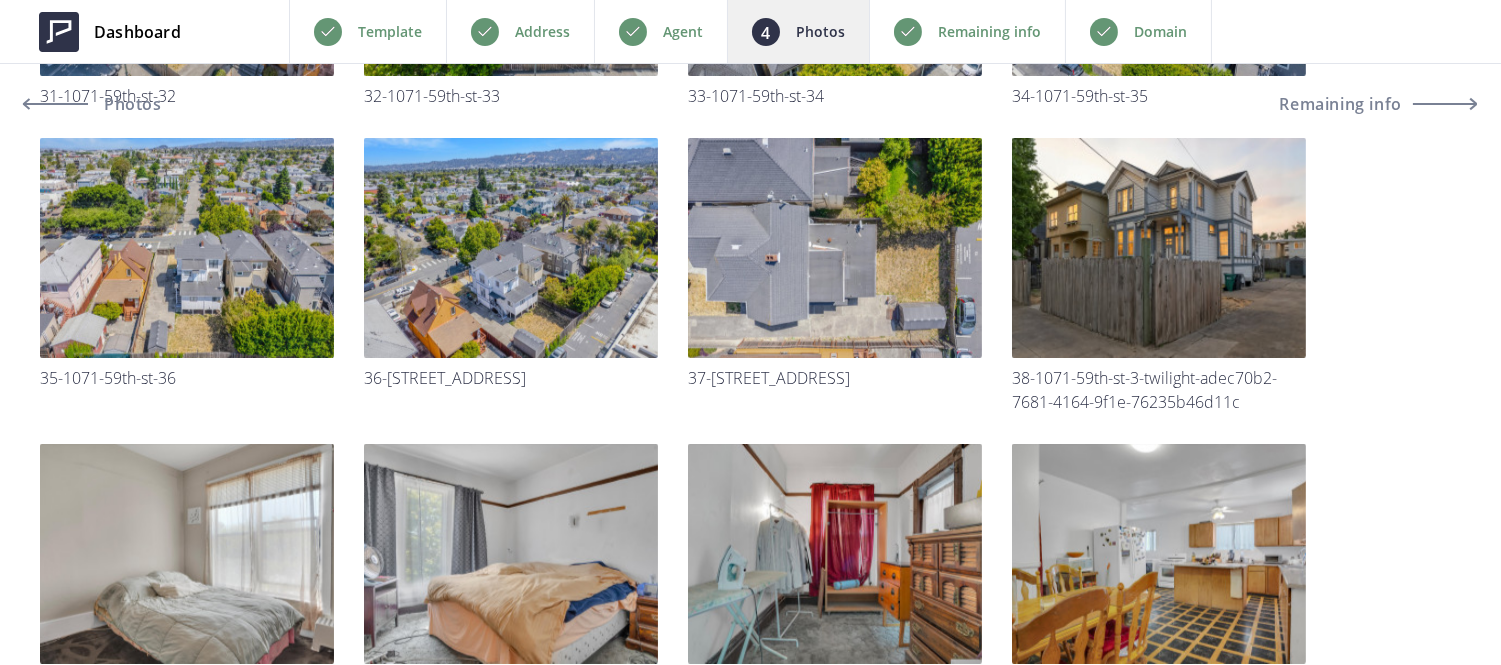 scroll, scrollTop: 2958, scrollLeft: 0, axis: vertical 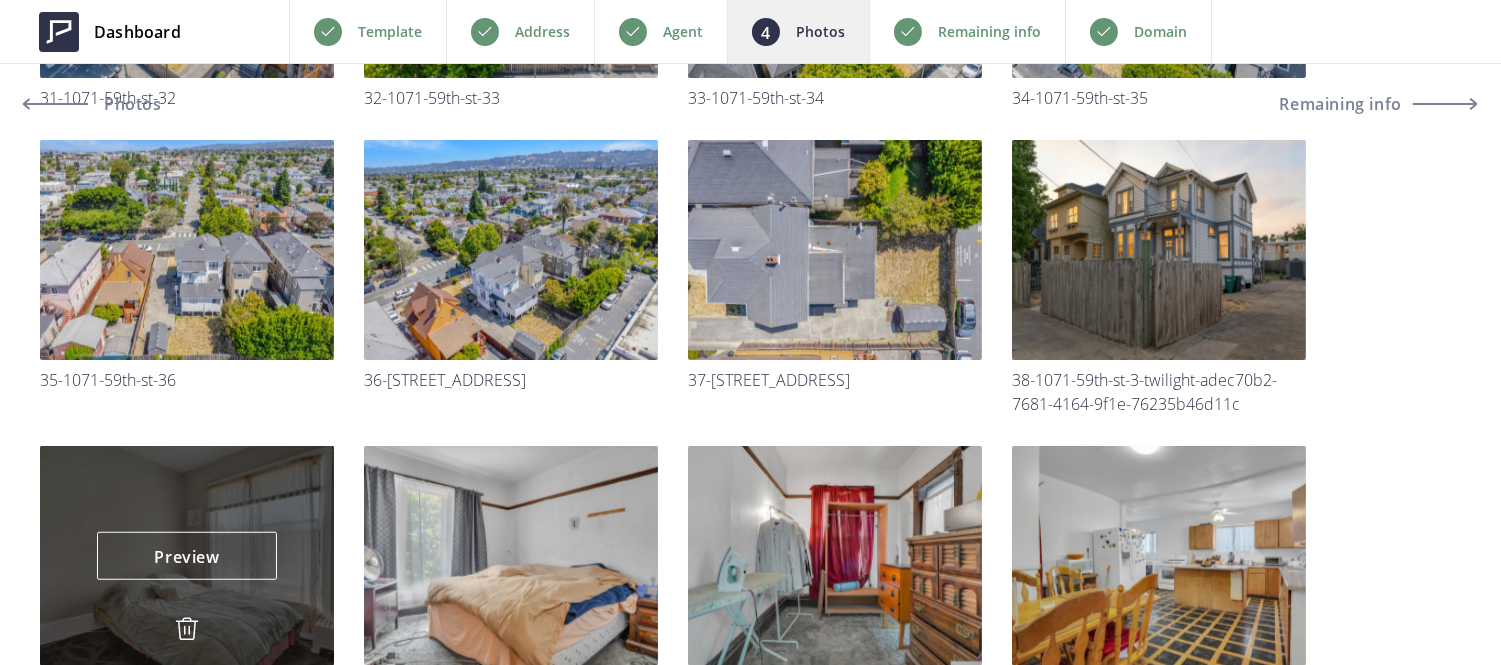 type 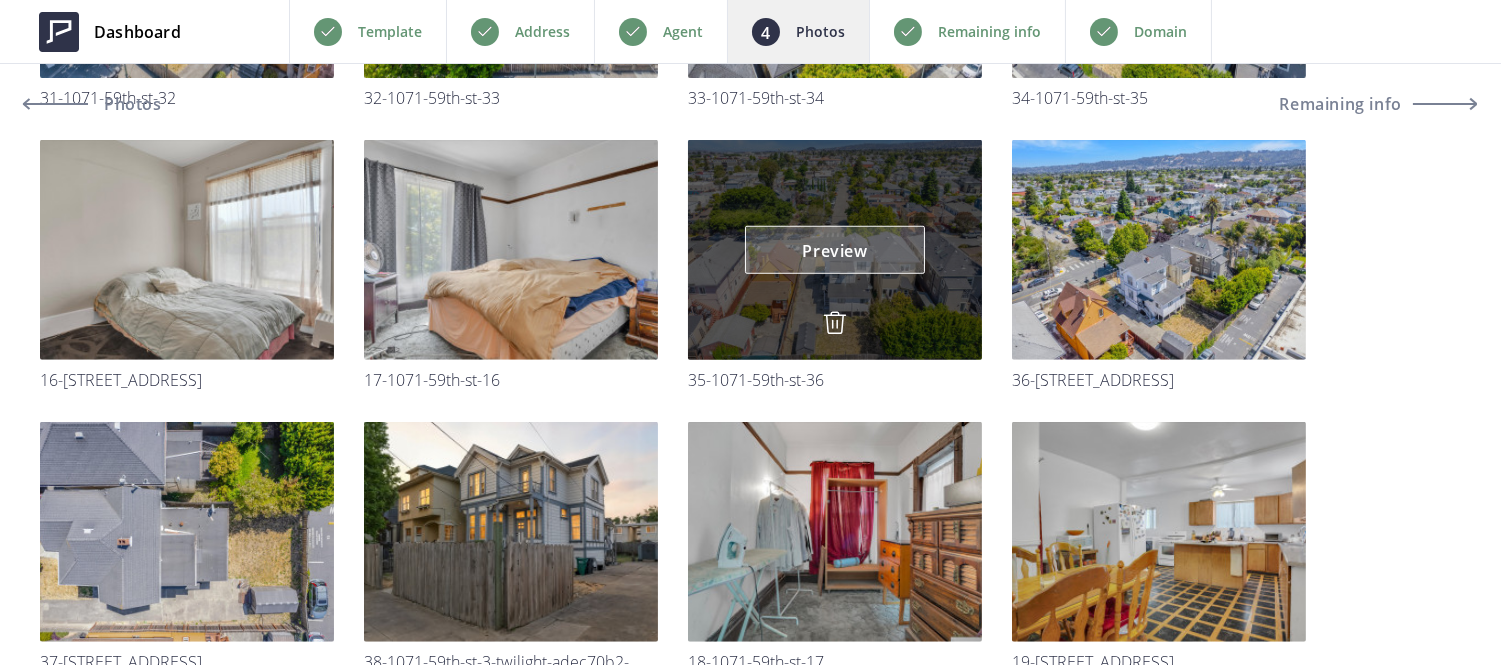 drag, startPoint x: 815, startPoint y: 471, endPoint x: 848, endPoint y: 271, distance: 202.70422 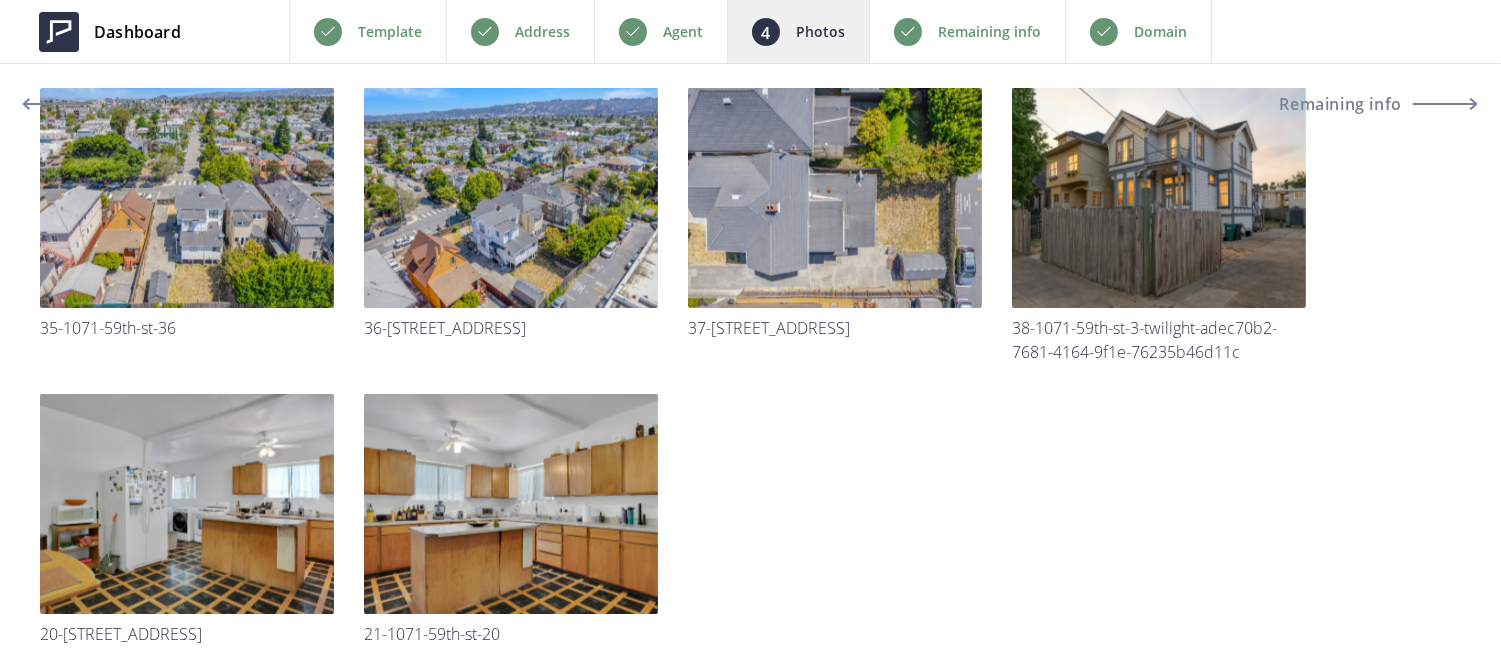 scroll, scrollTop: 3293, scrollLeft: 0, axis: vertical 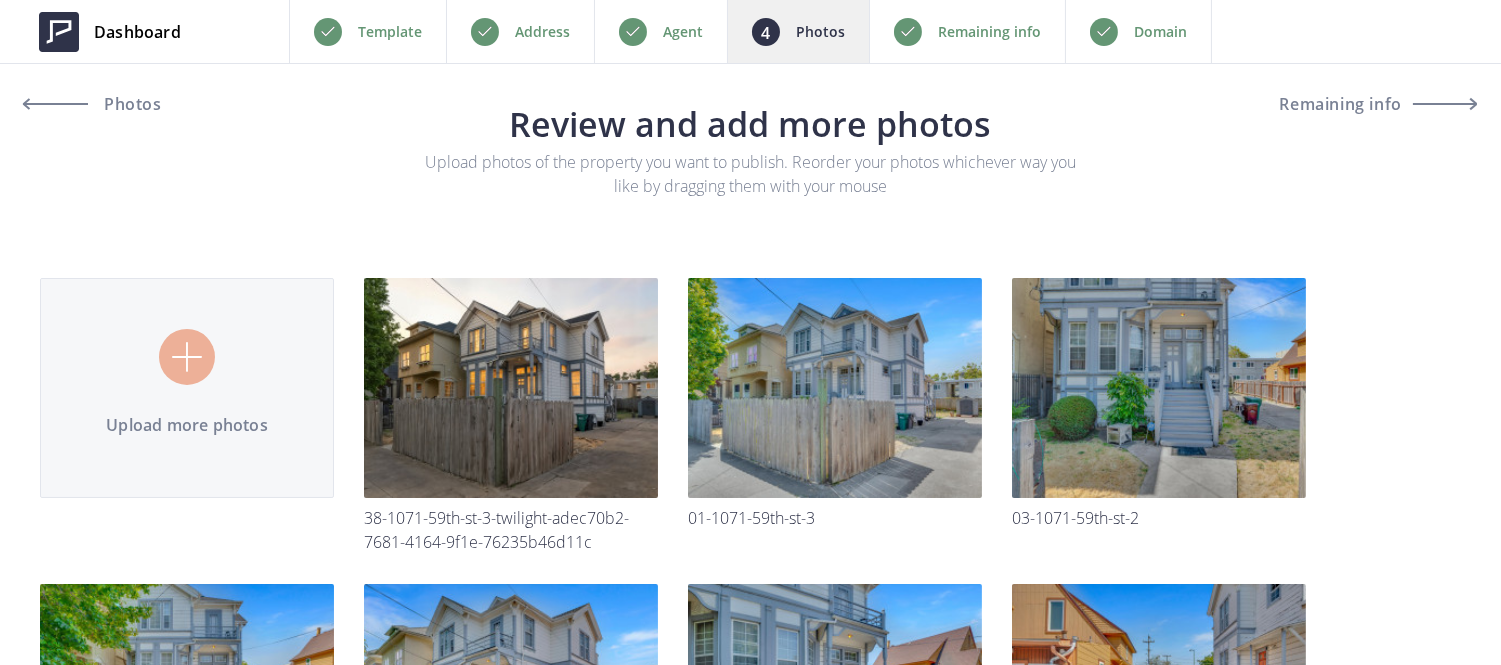 click on "Remaining info" at bounding box center (989, 32) 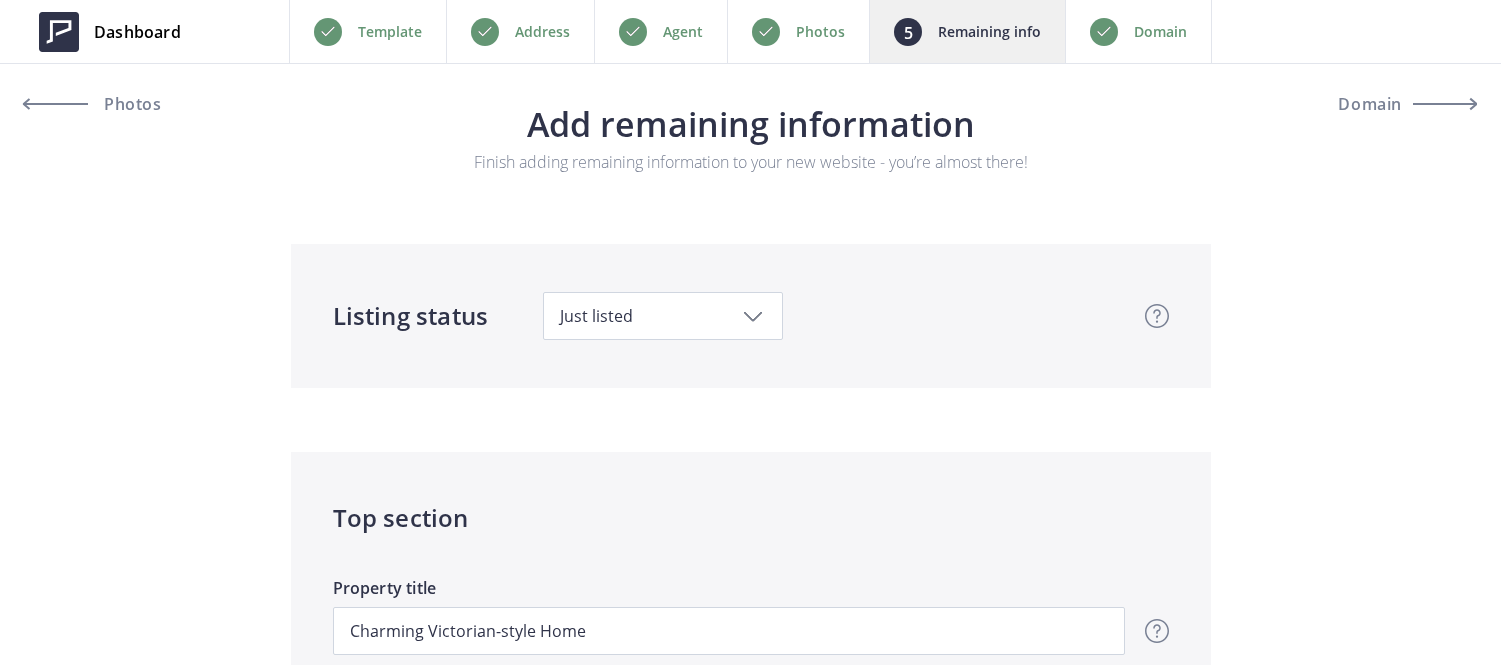 scroll, scrollTop: 0, scrollLeft: 0, axis: both 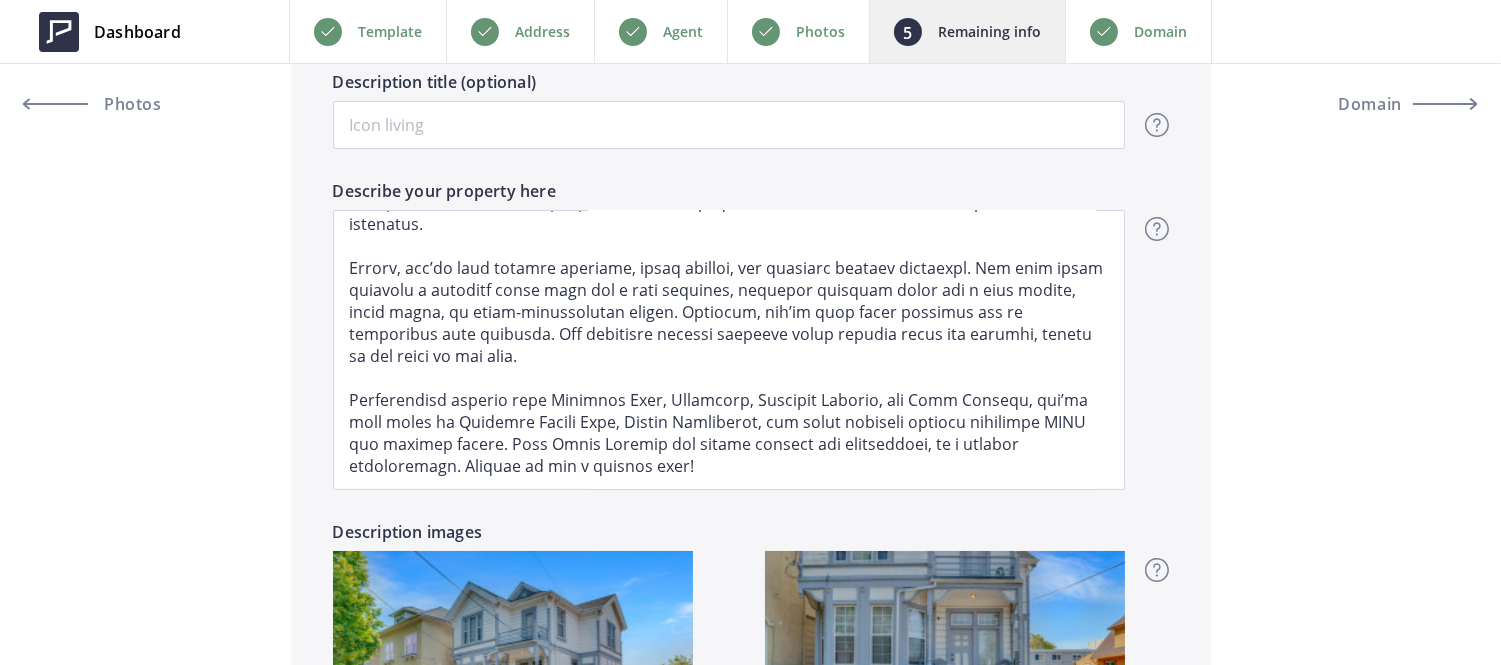 click on "Domain" at bounding box center [1160, 32] 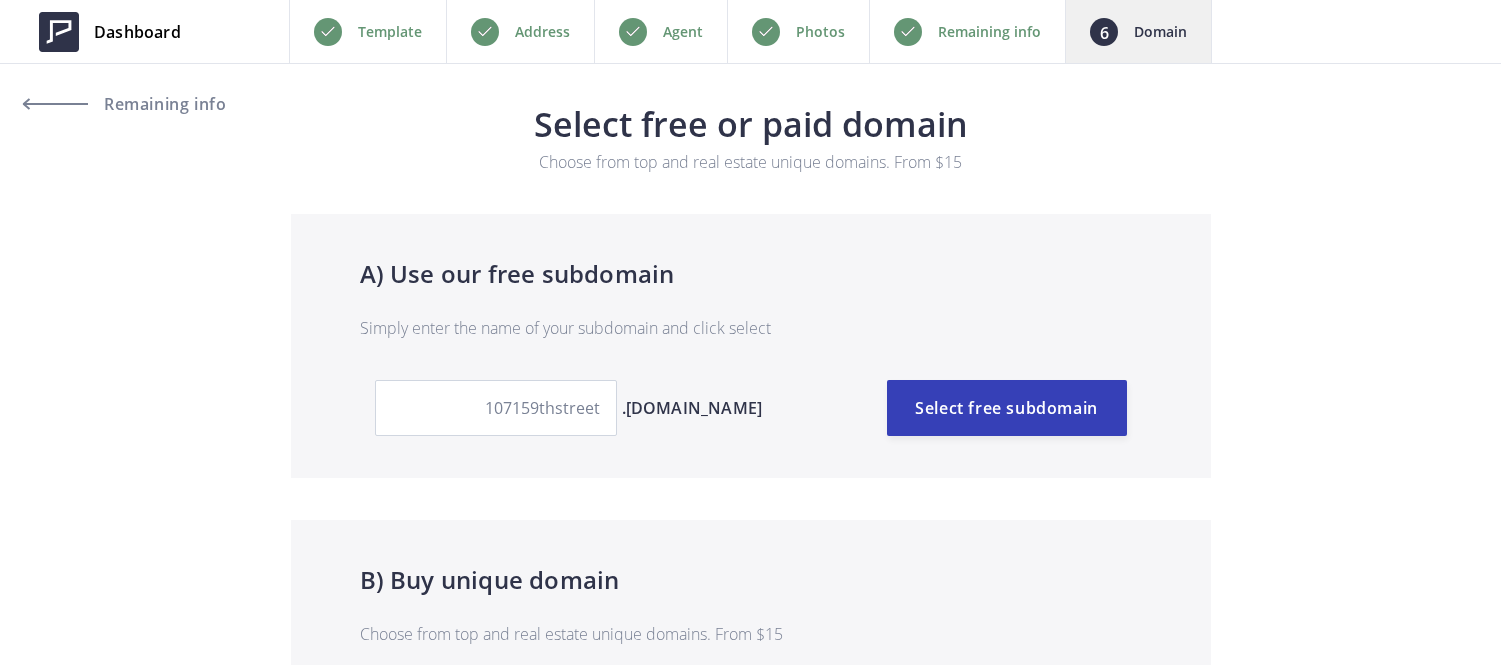 scroll, scrollTop: 0, scrollLeft: 0, axis: both 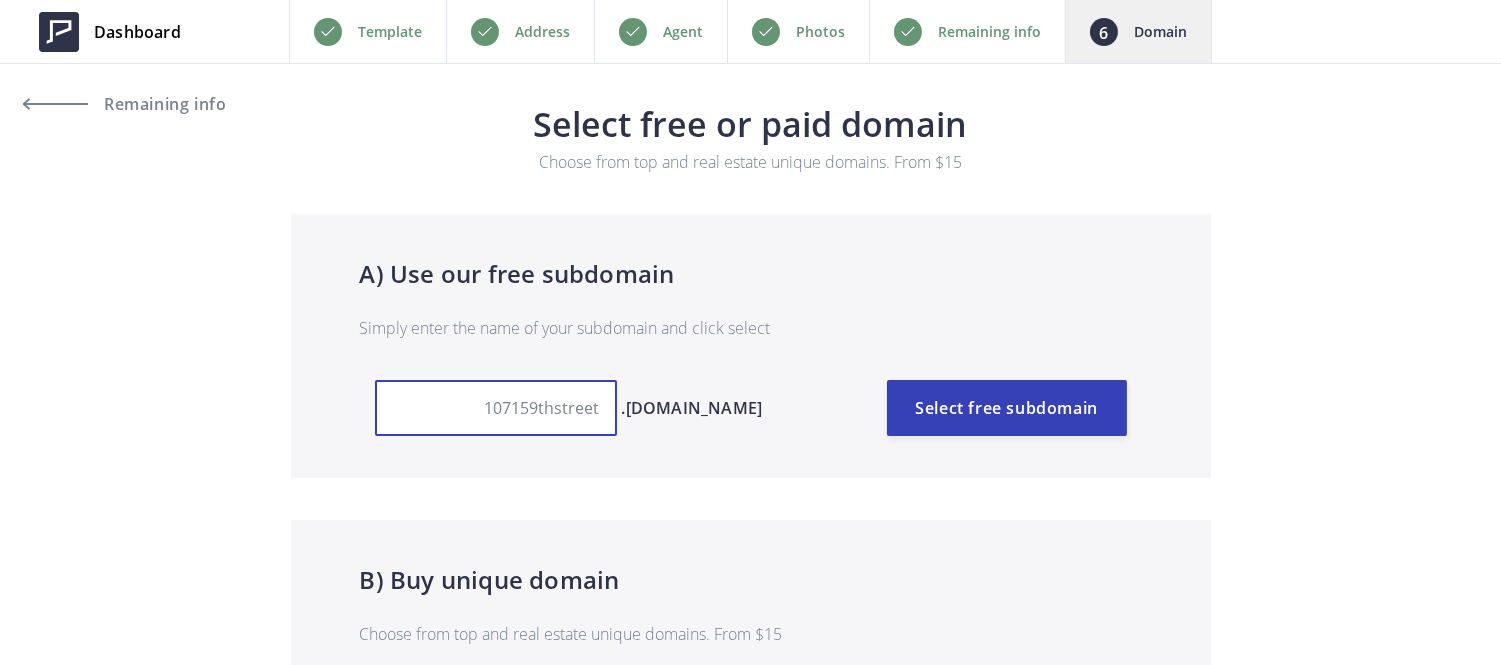 click on "107159thstreet" at bounding box center (496, 408) 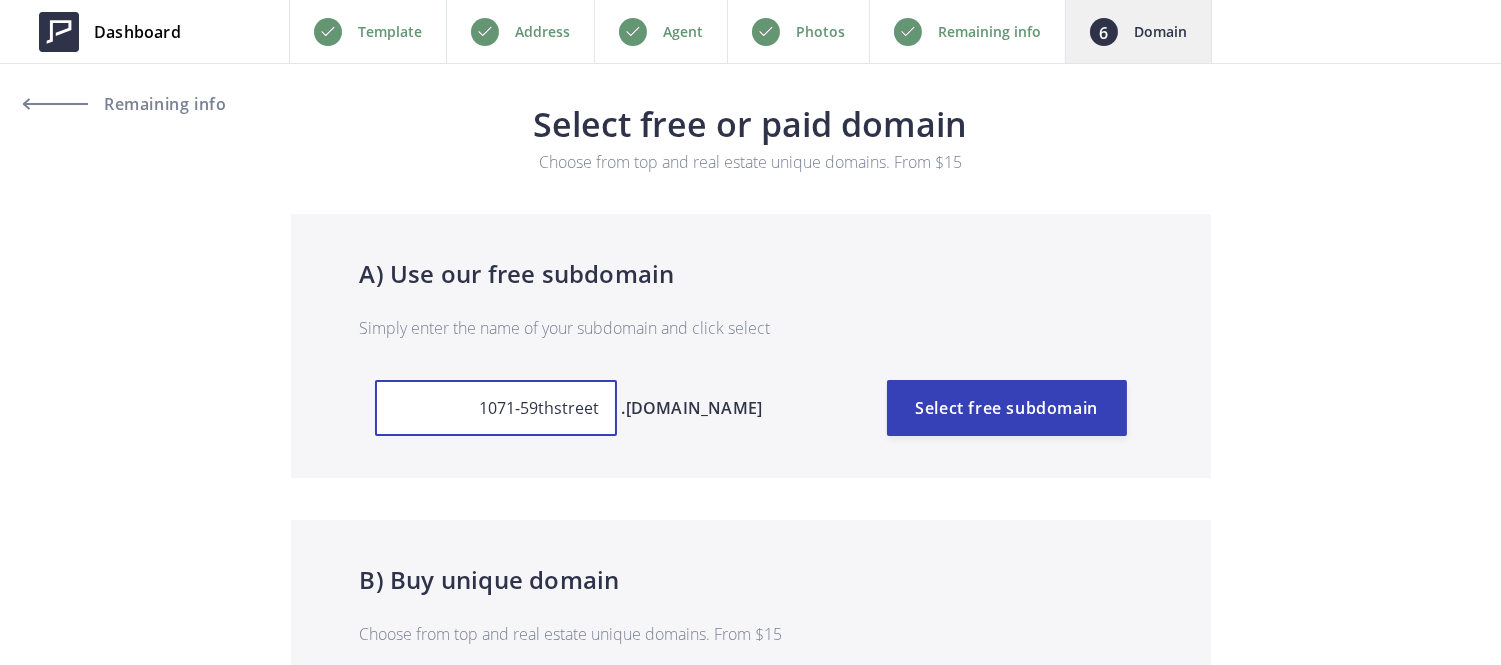 click on "1071-59thstreet" at bounding box center (496, 408) 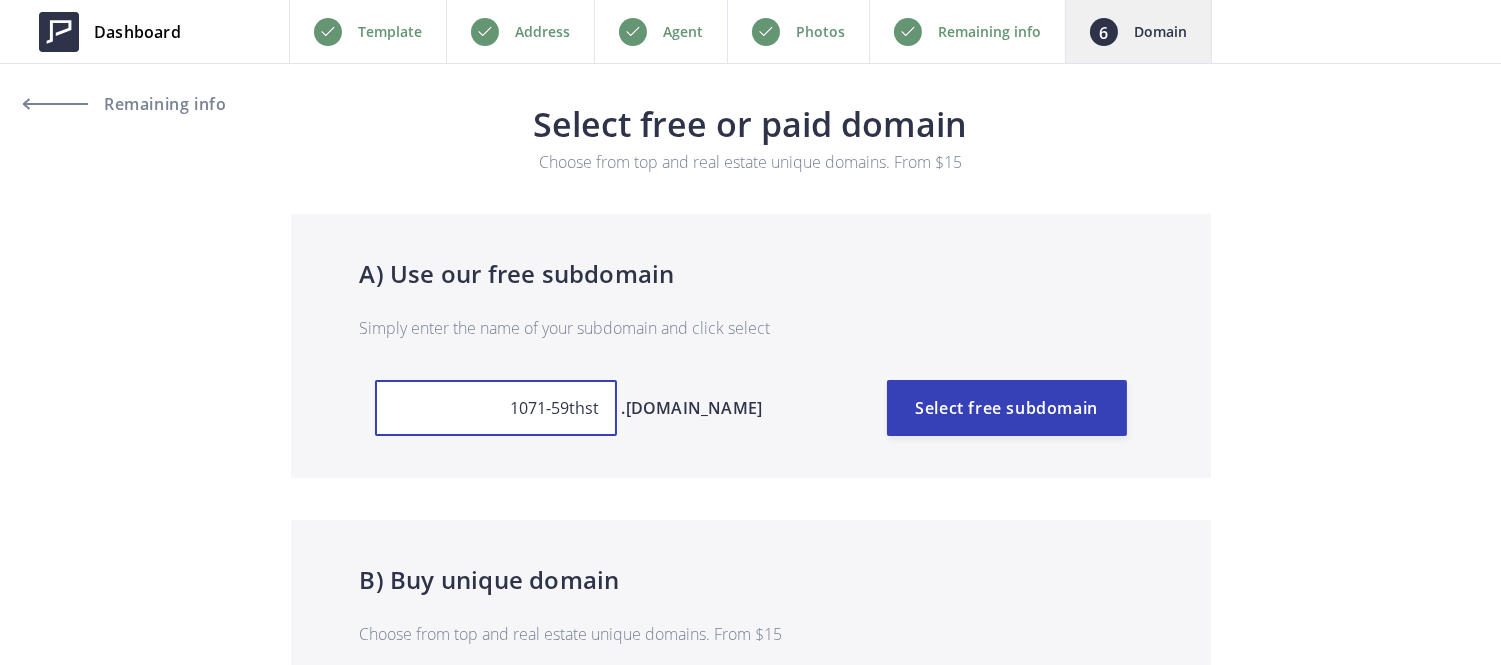 type on "1071-59thst" 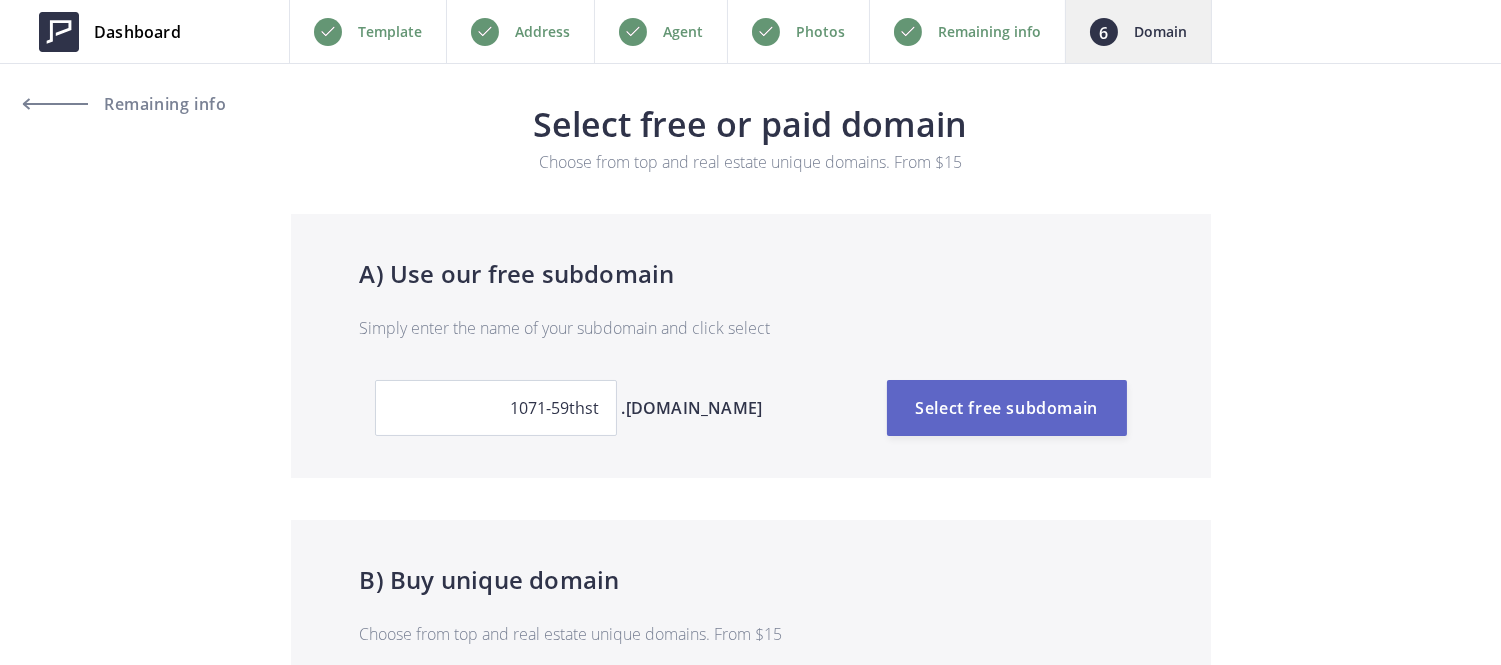 click on "Select free subdomain" at bounding box center (1007, 408) 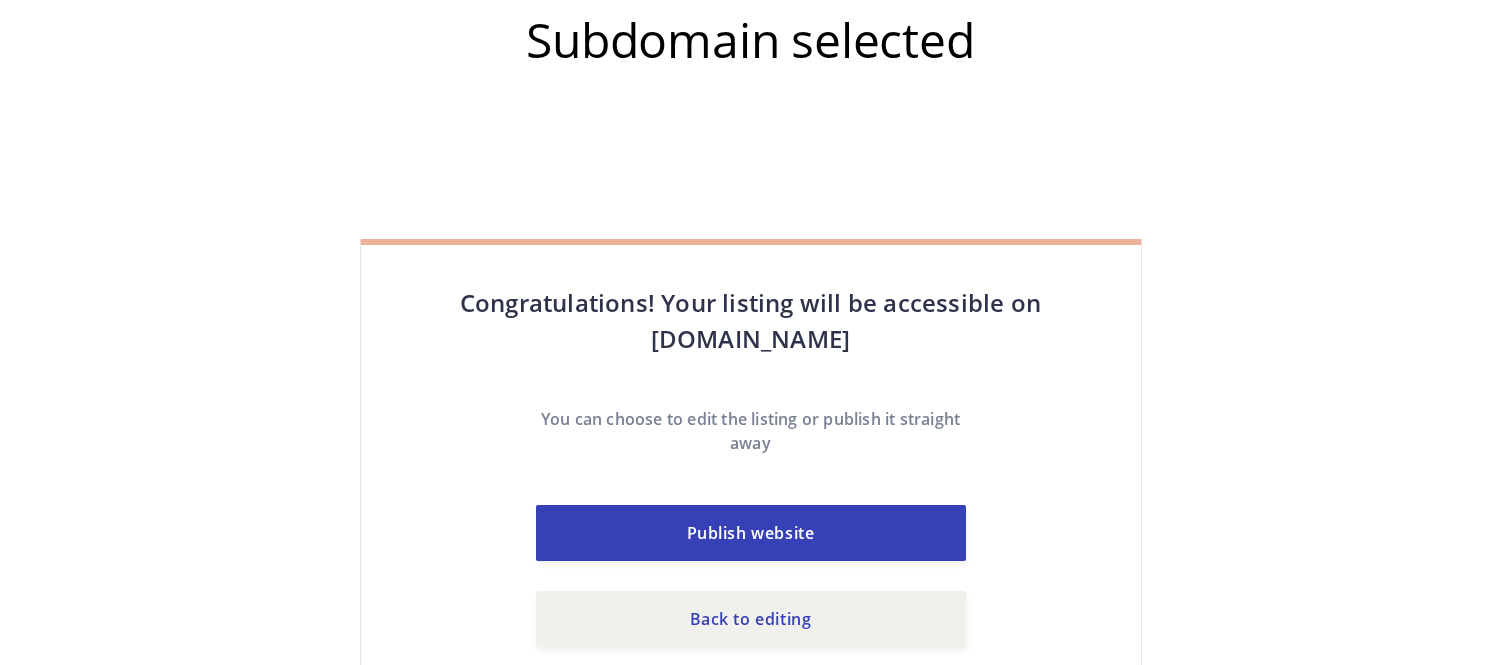 scroll, scrollTop: 0, scrollLeft: 0, axis: both 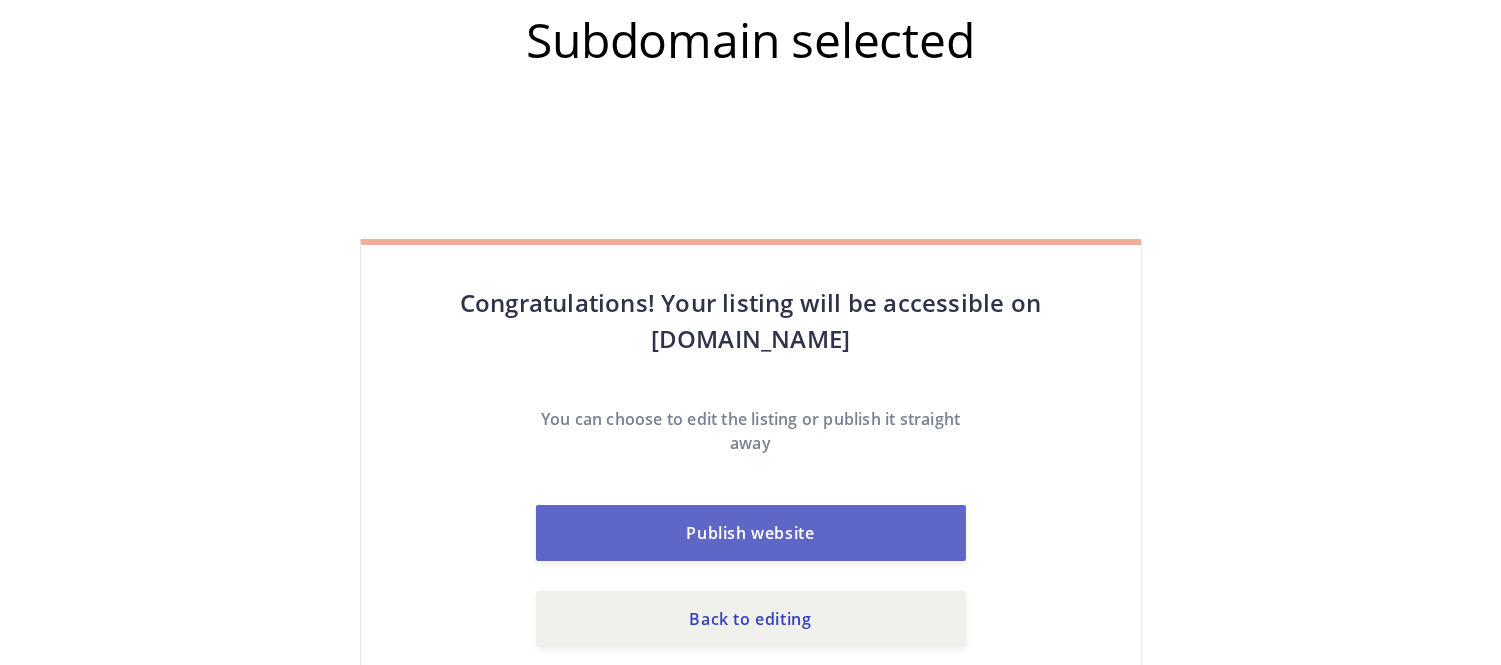 click on "Publish website" at bounding box center (751, 533) 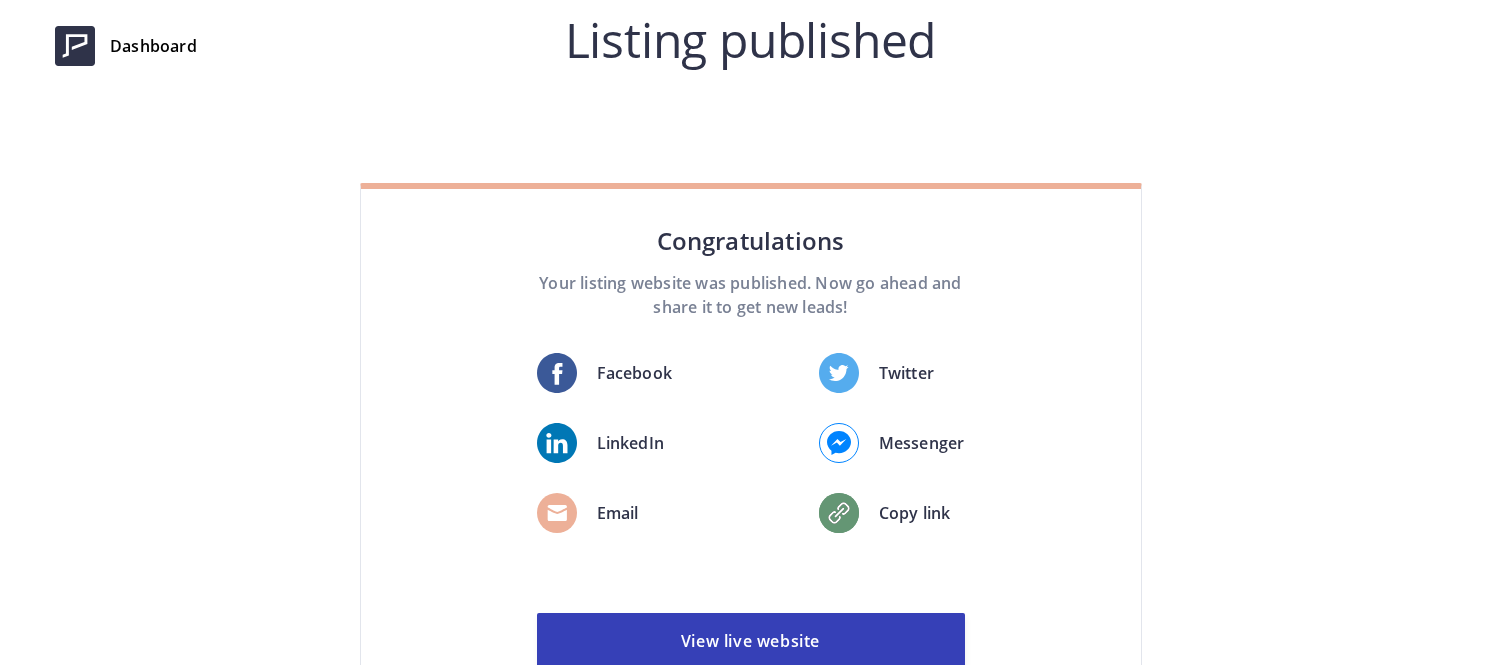 scroll, scrollTop: 0, scrollLeft: 0, axis: both 